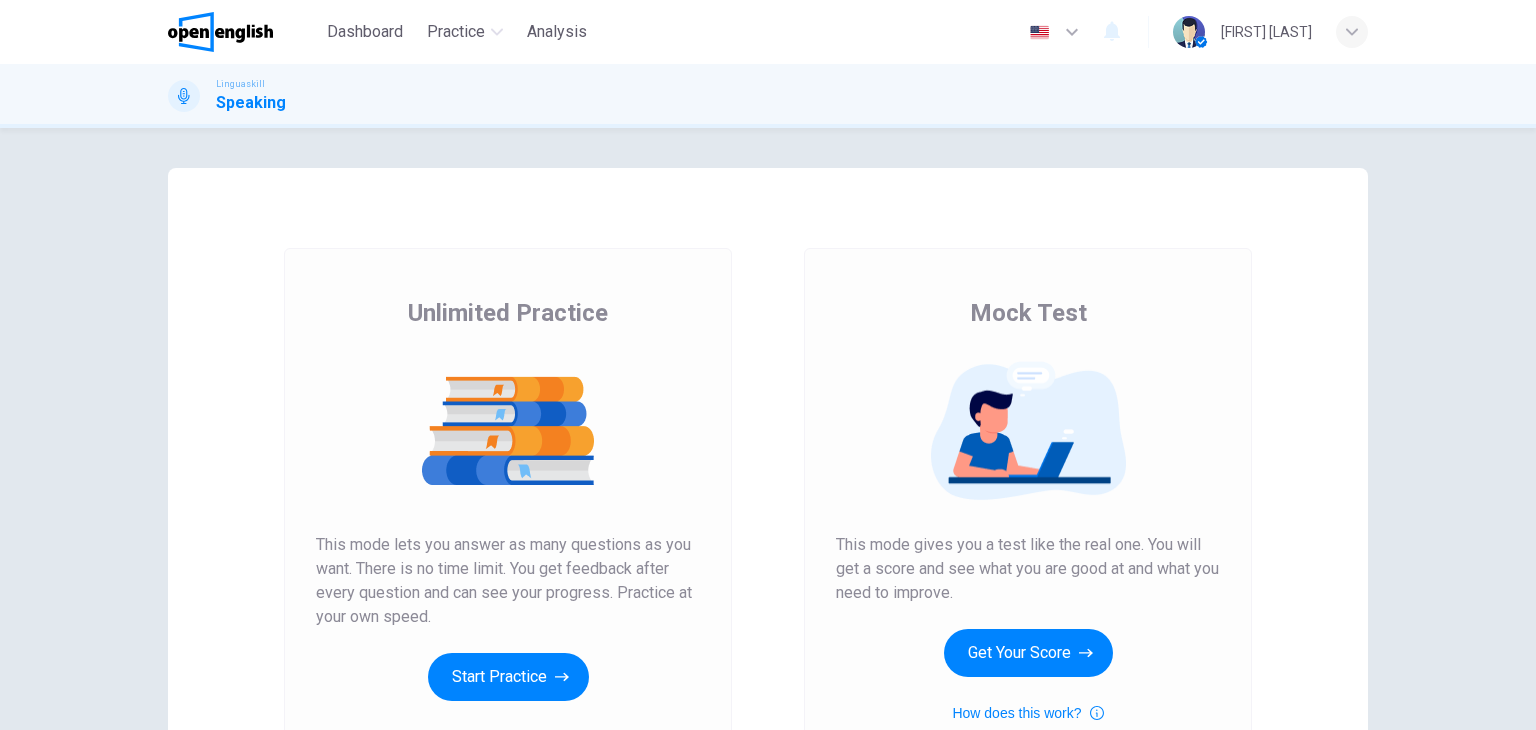 scroll, scrollTop: 0, scrollLeft: 0, axis: both 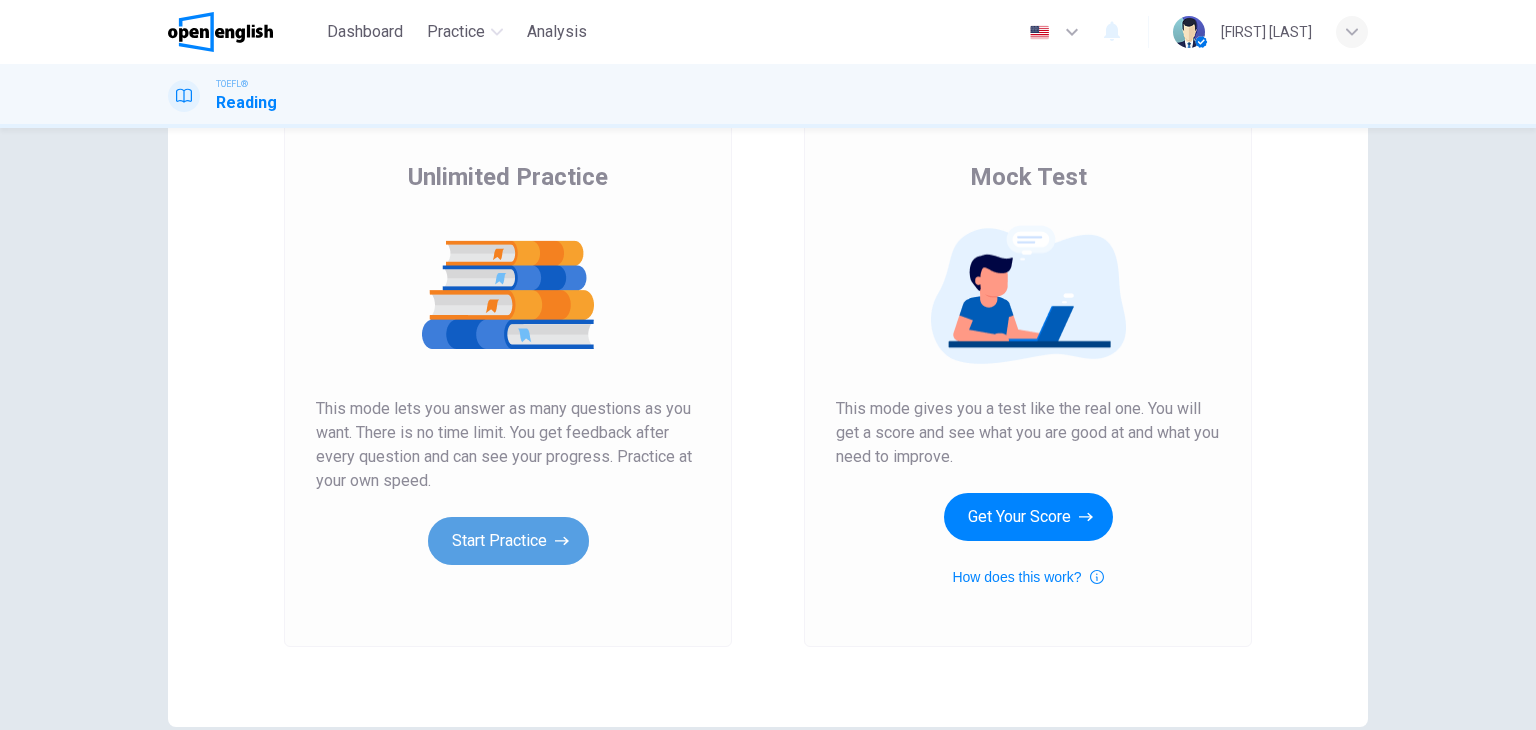 click on "Start Practice" at bounding box center (508, 541) 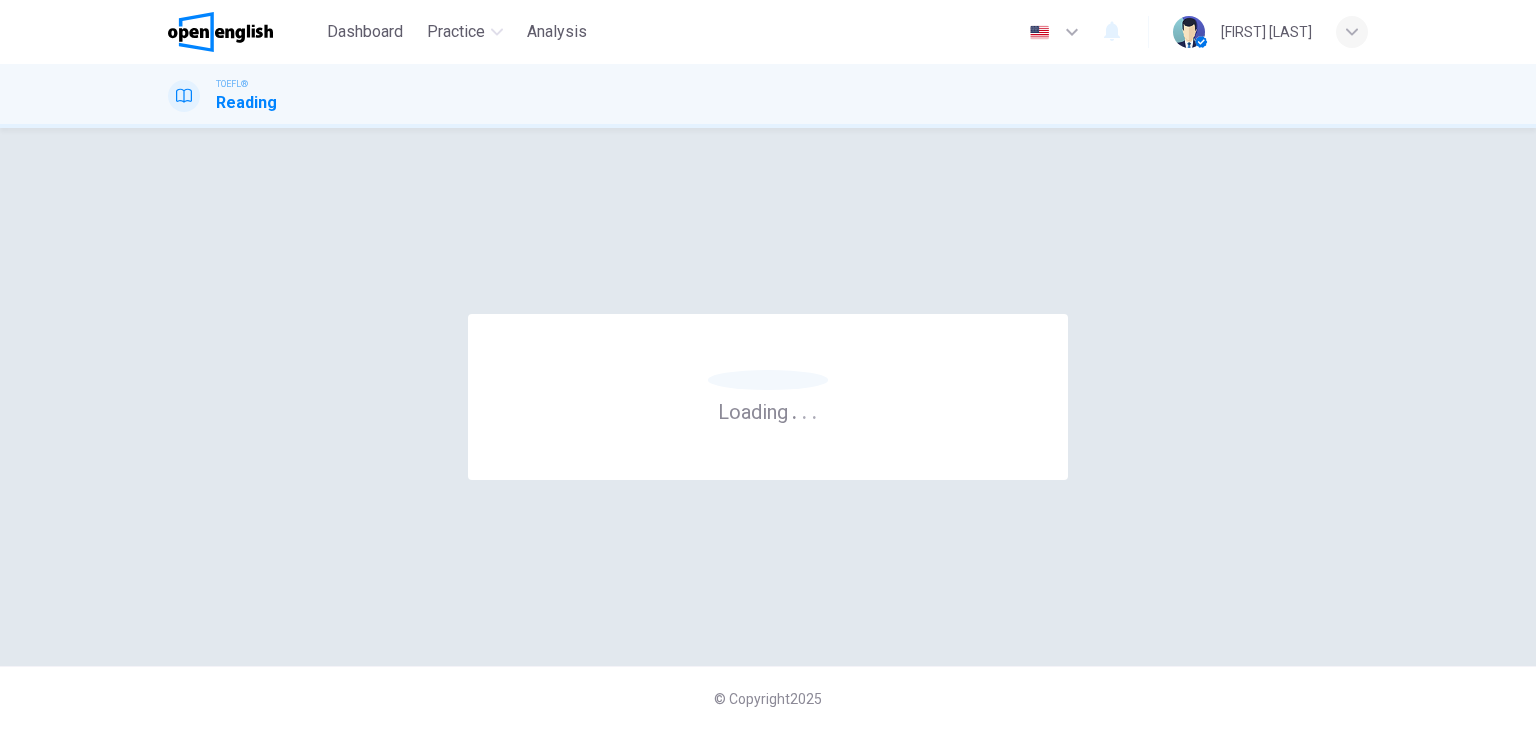 scroll, scrollTop: 0, scrollLeft: 0, axis: both 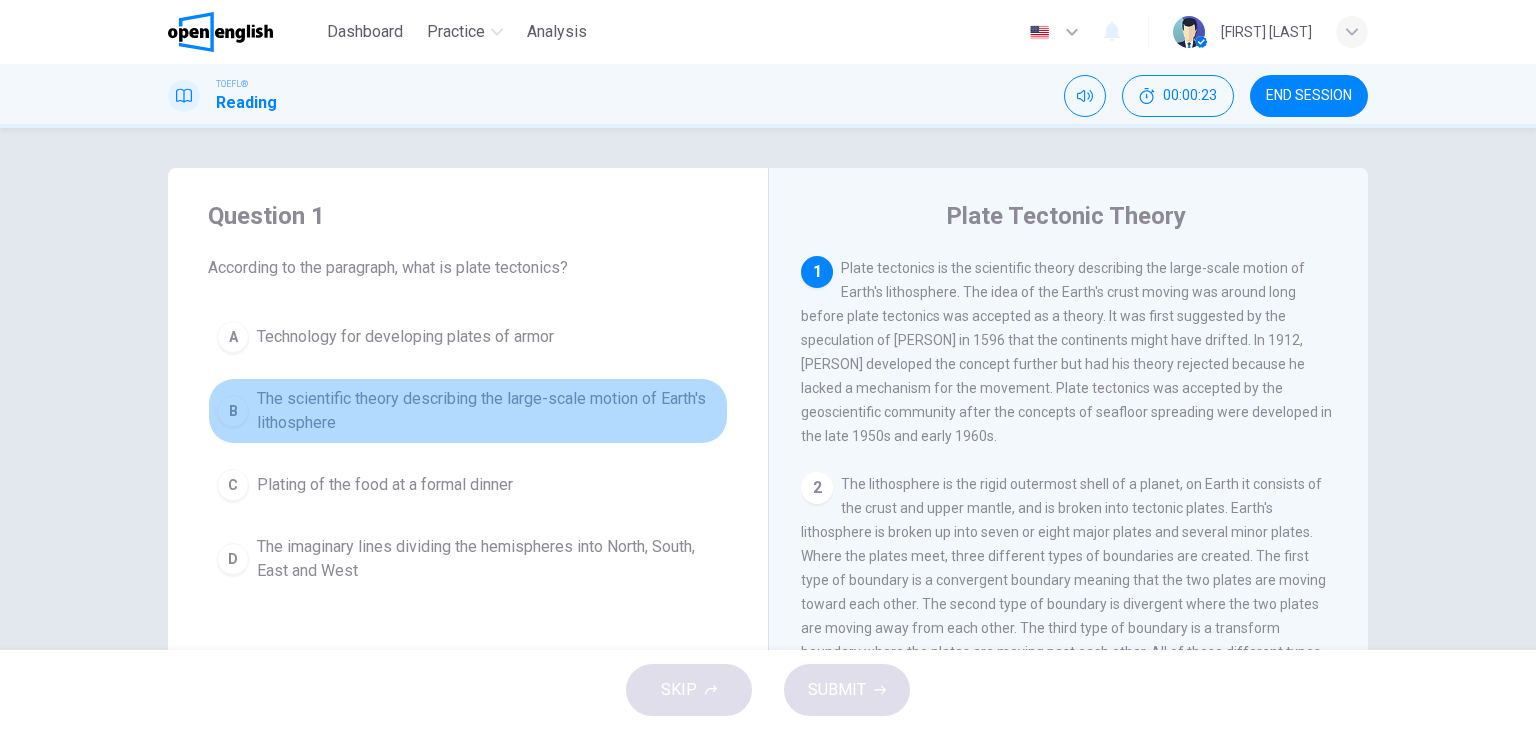 click on "B" at bounding box center [233, 411] 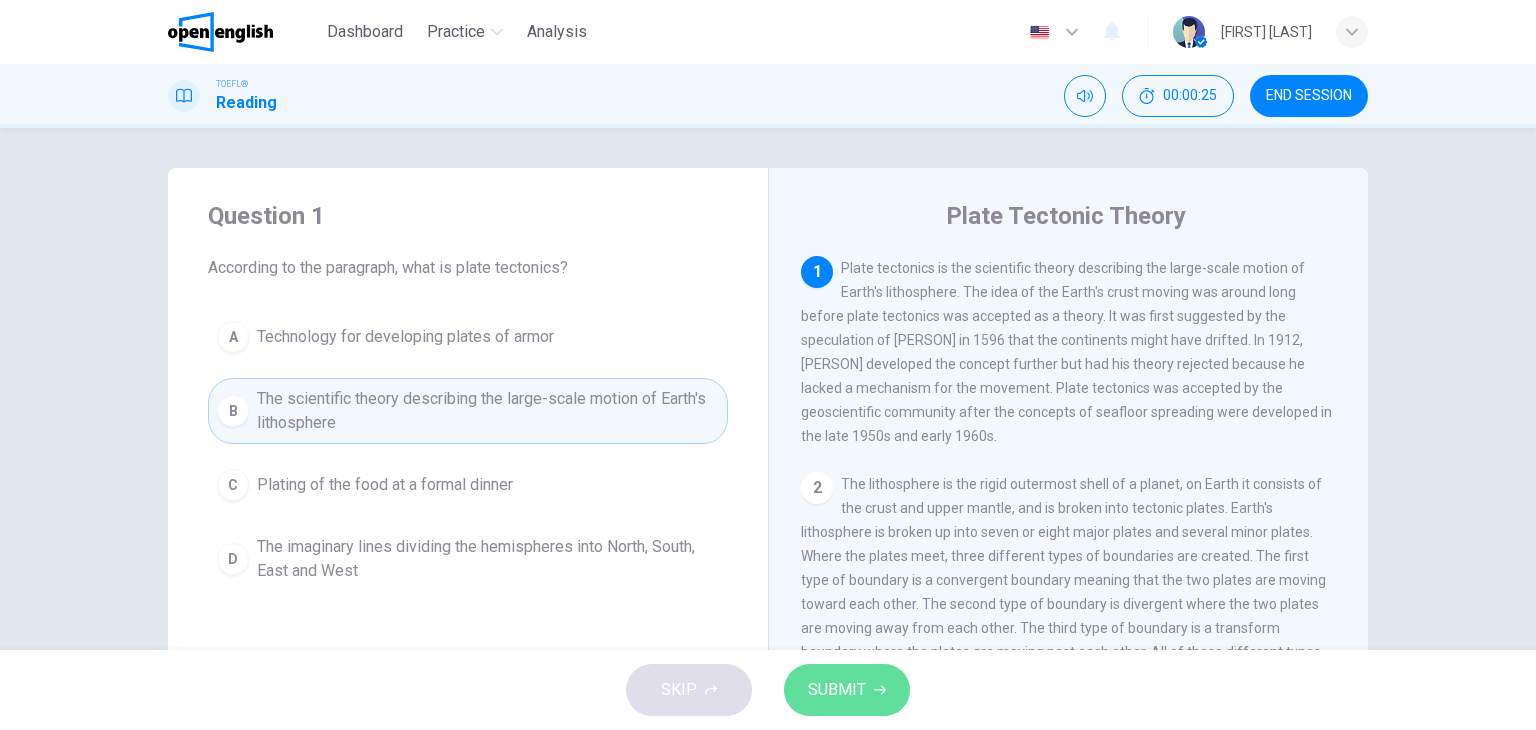 click on "SUBMIT" at bounding box center [837, 690] 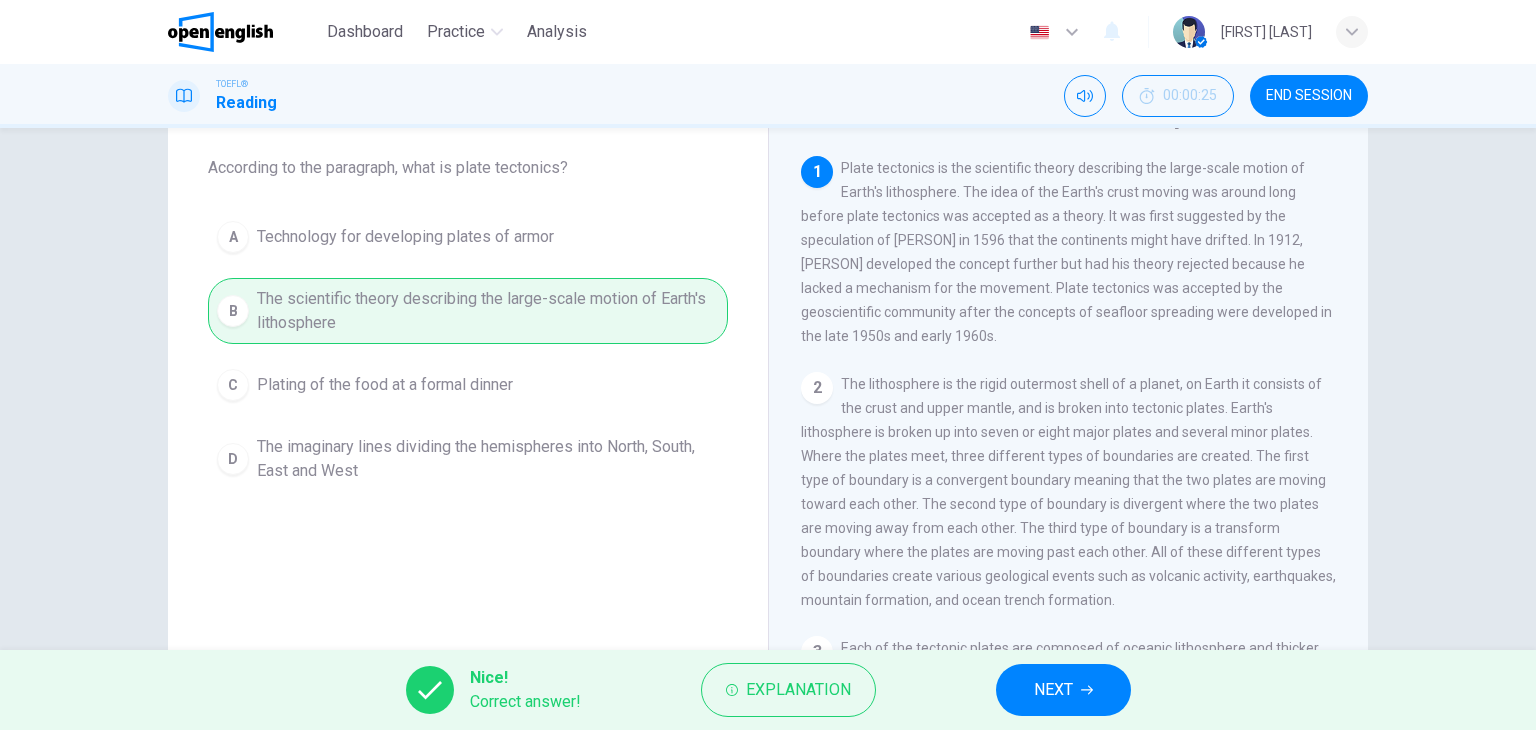 scroll, scrollTop: 136, scrollLeft: 0, axis: vertical 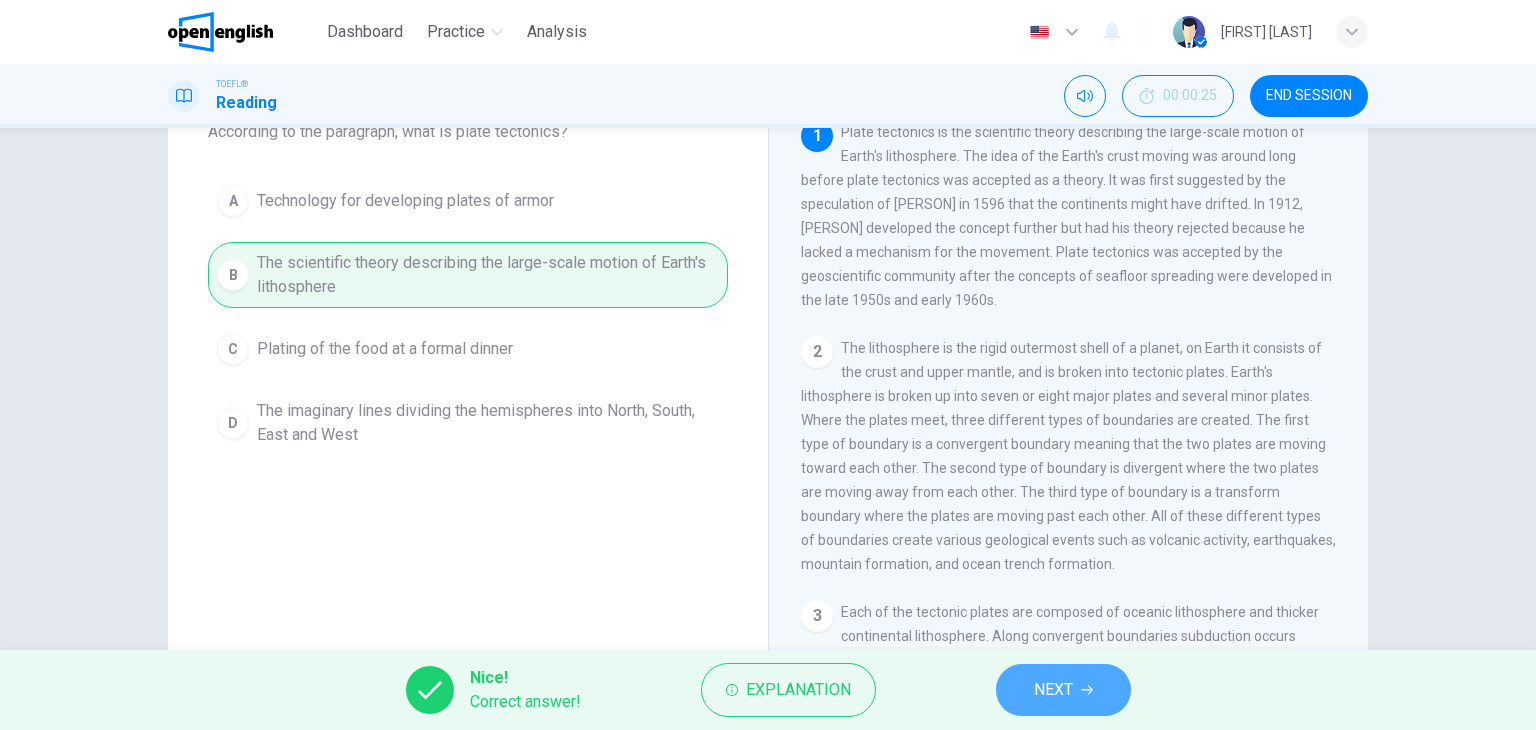 click on "NEXT" at bounding box center (1053, 690) 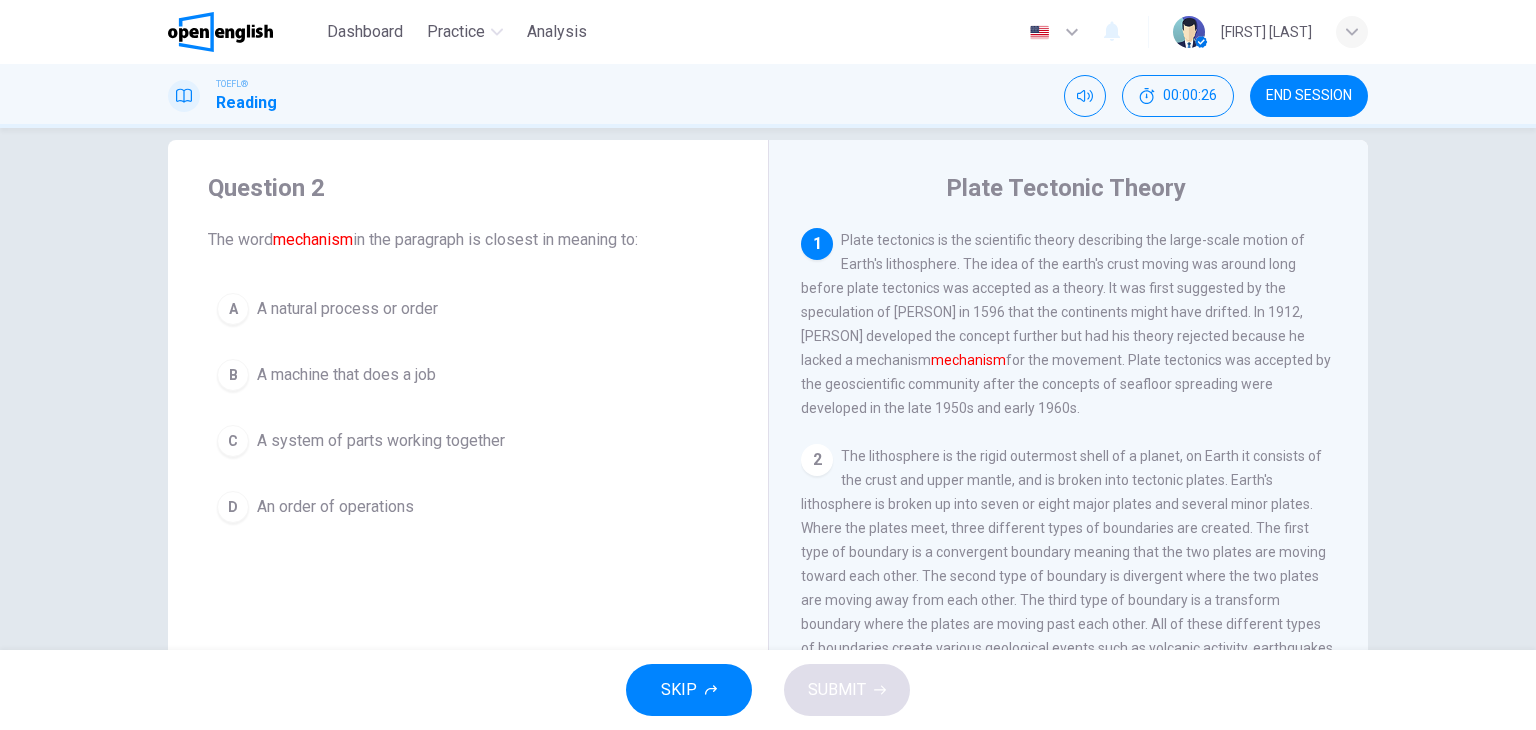 scroll, scrollTop: 25, scrollLeft: 0, axis: vertical 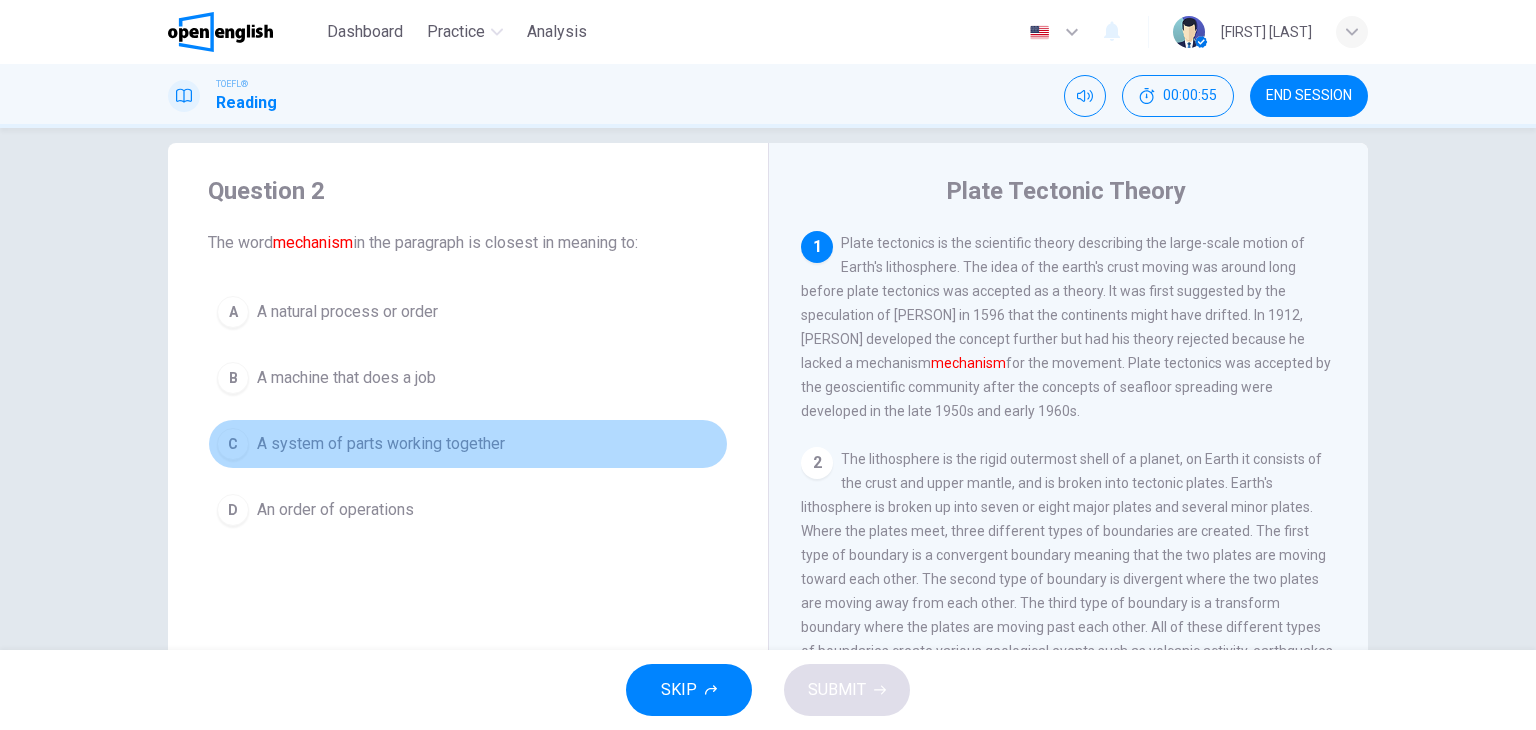 click on "A system of parts working together" at bounding box center [381, 444] 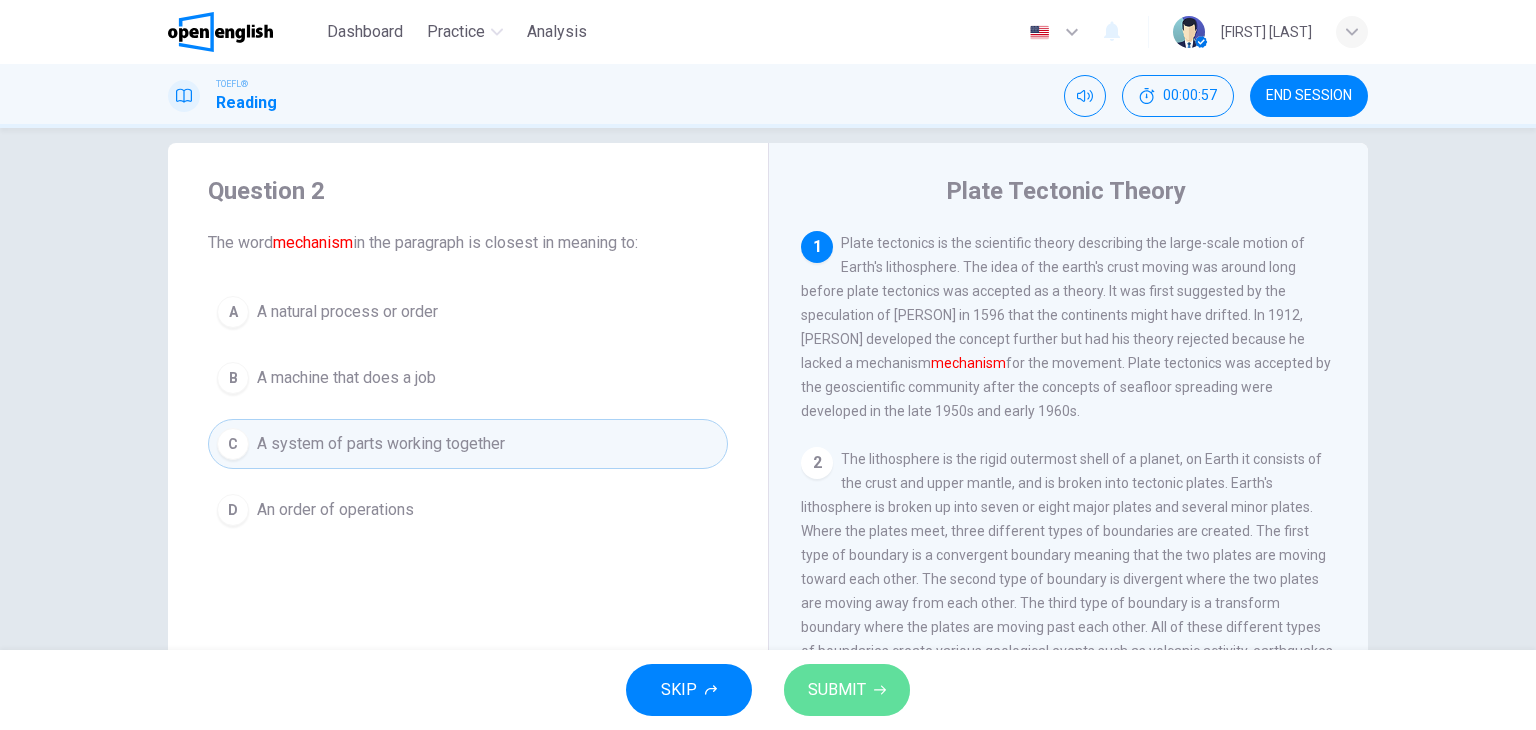 click on "SUBMIT" at bounding box center (837, 690) 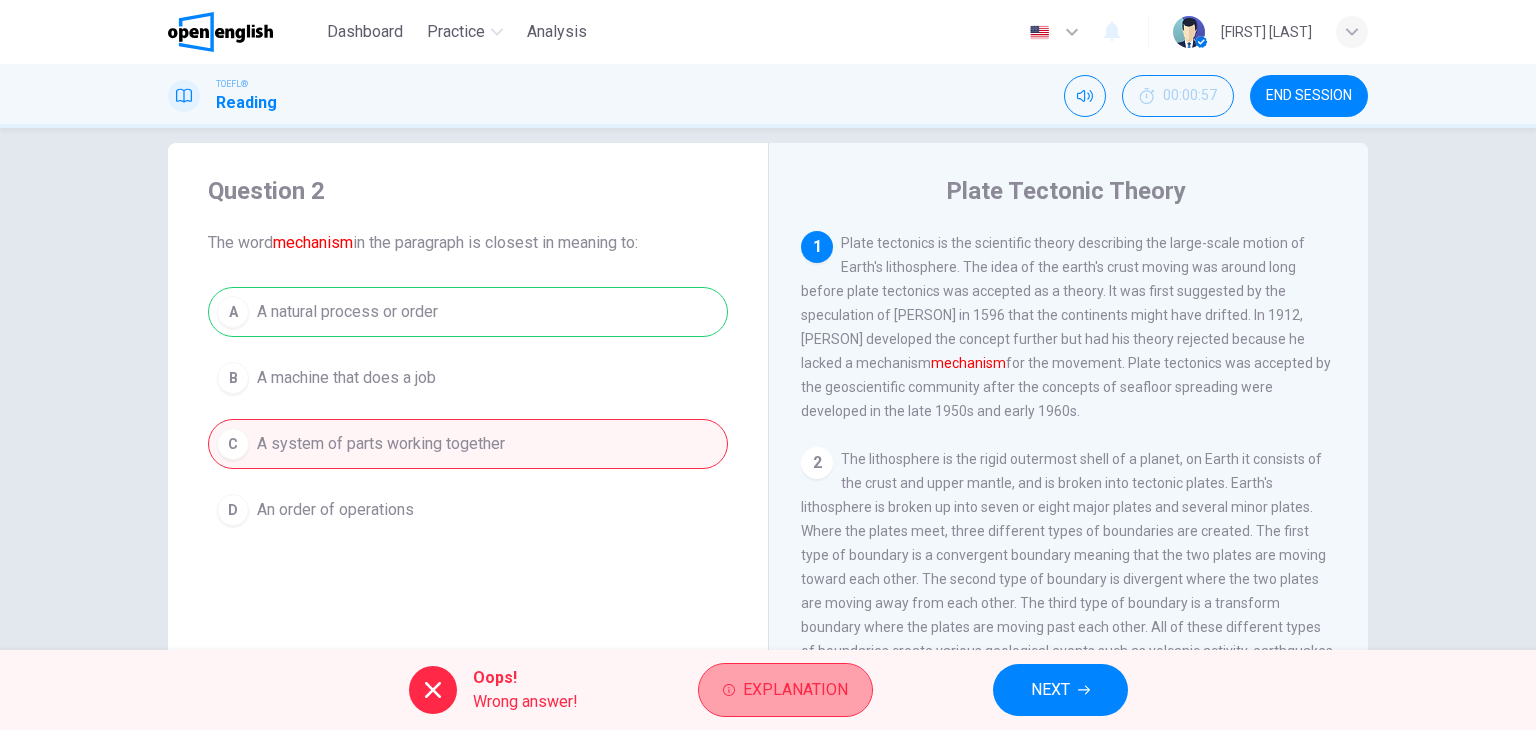 click on "Explanation" at bounding box center [795, 690] 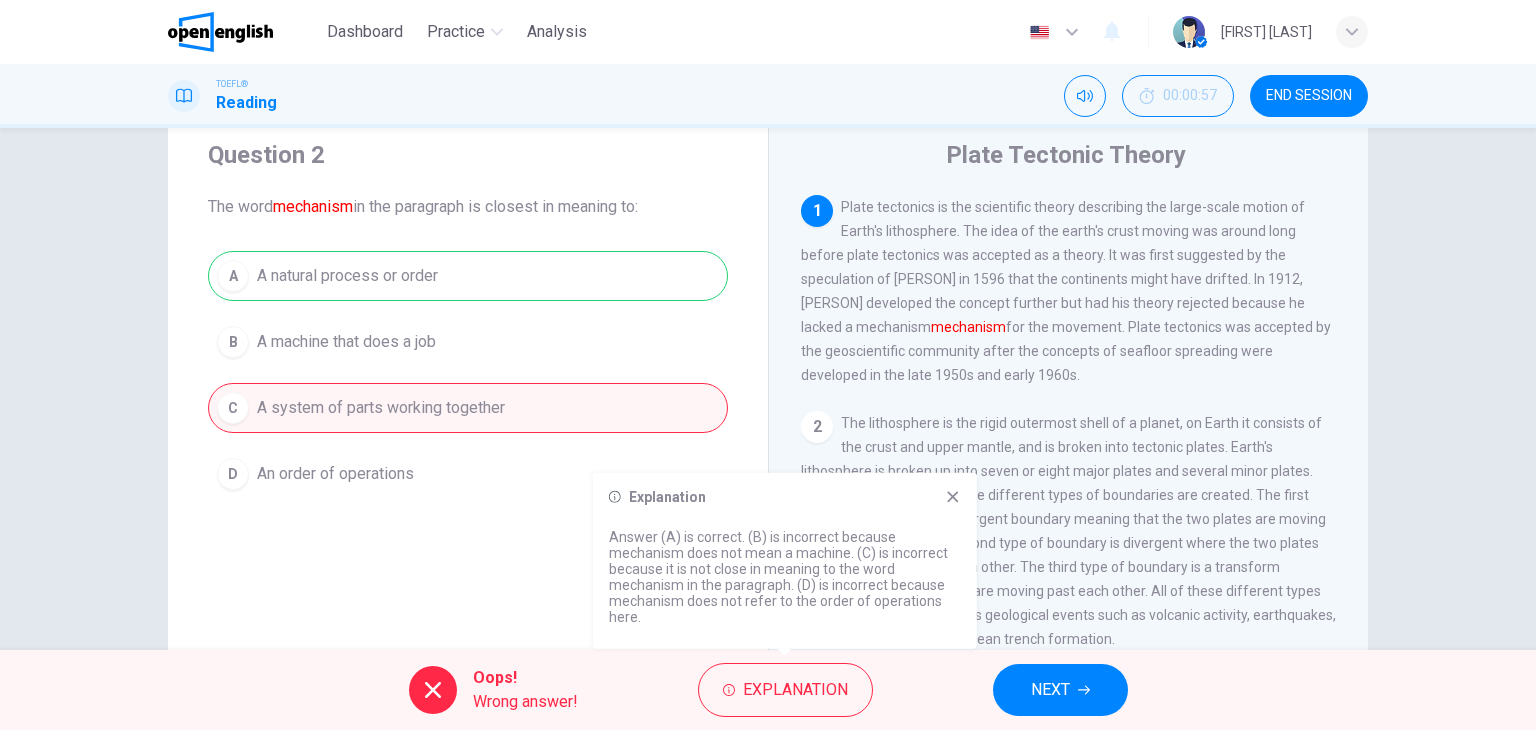 scroll, scrollTop: 65, scrollLeft: 0, axis: vertical 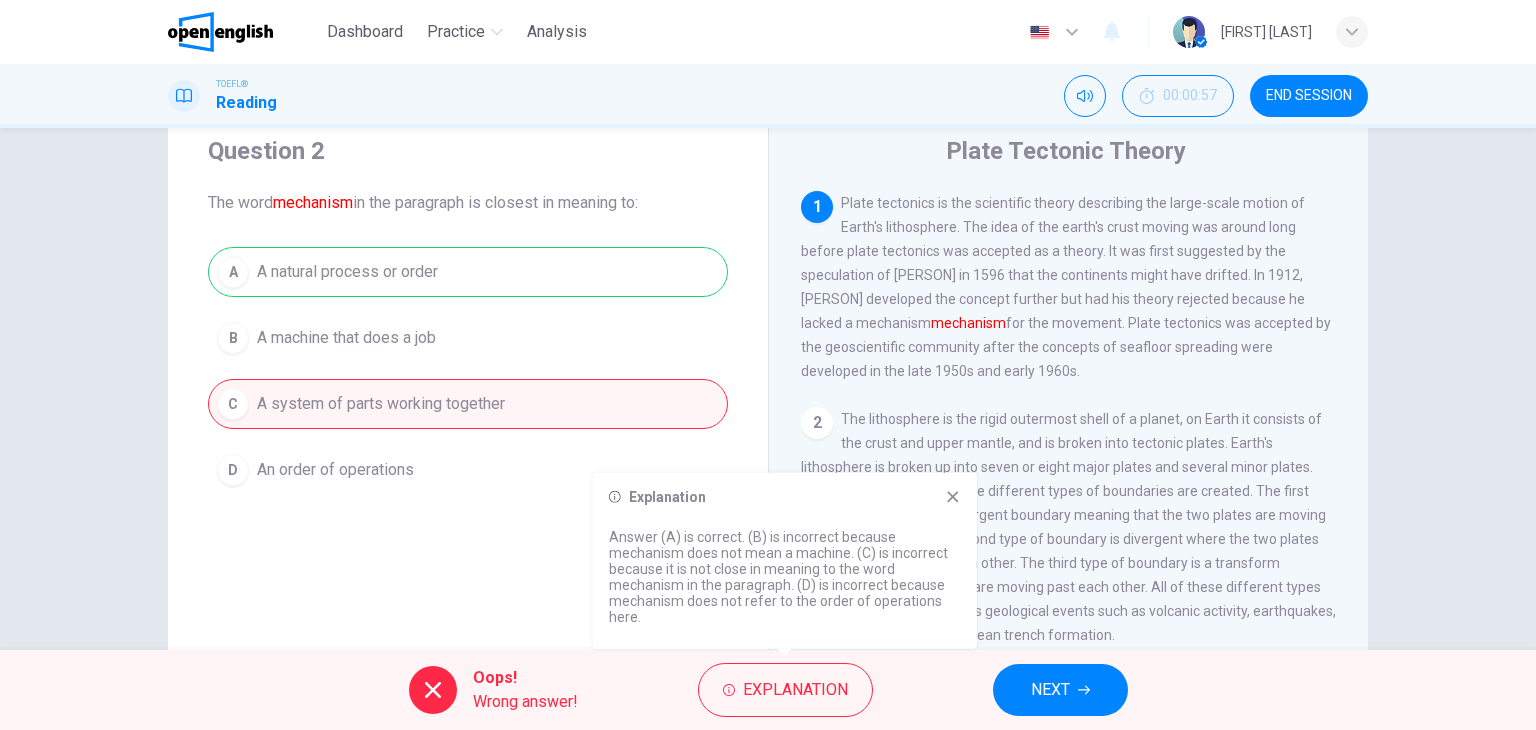 click 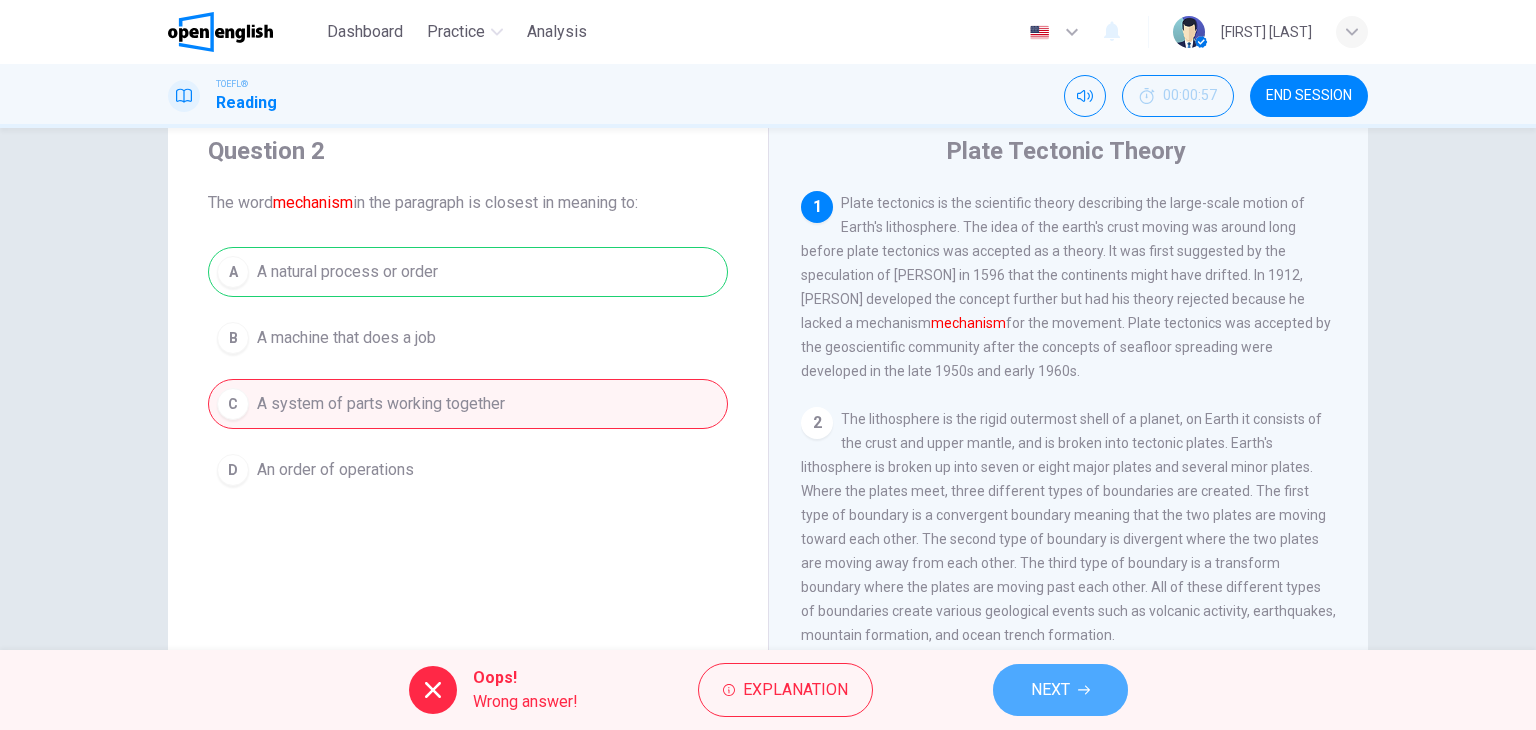click on "NEXT" at bounding box center [1060, 690] 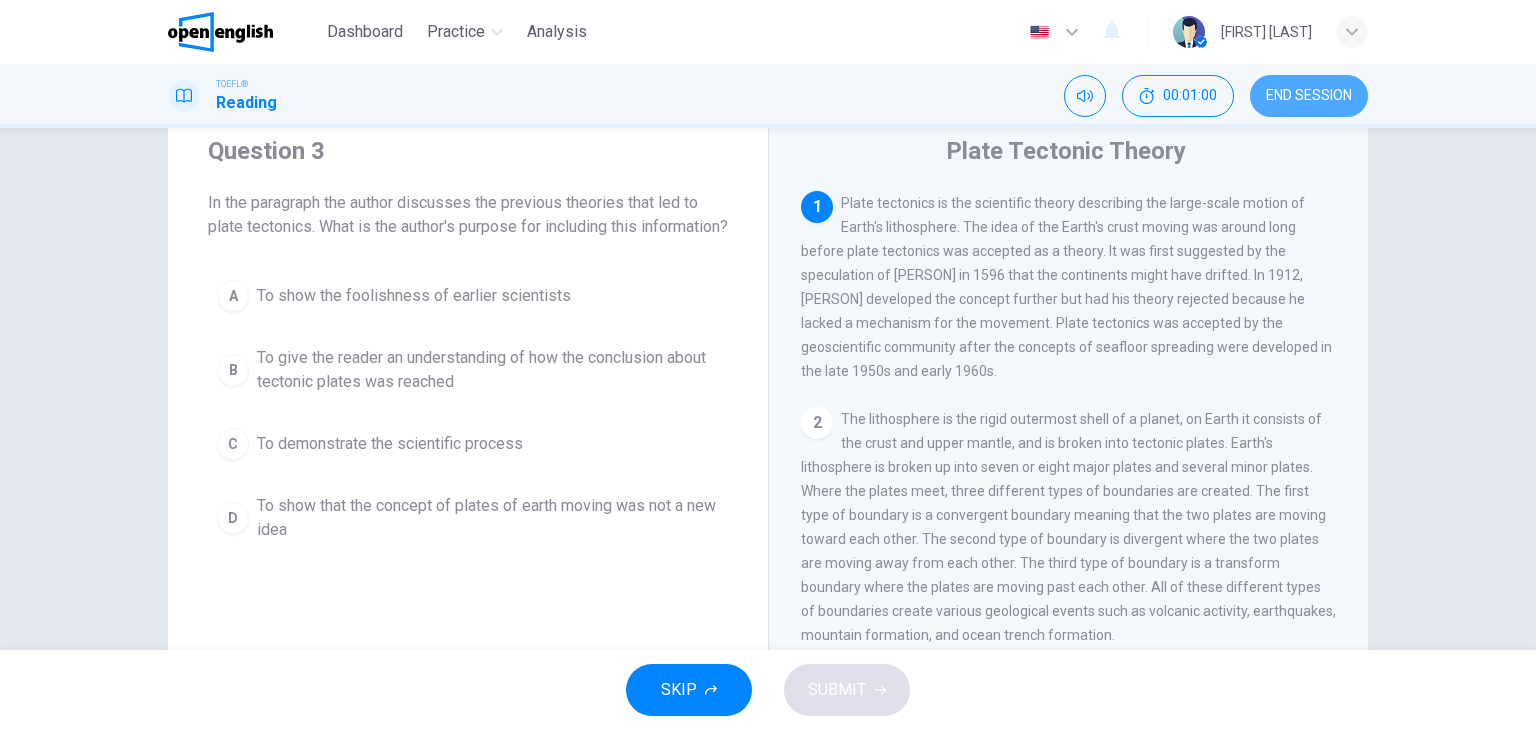 click on "END SESSION" at bounding box center (1309, 96) 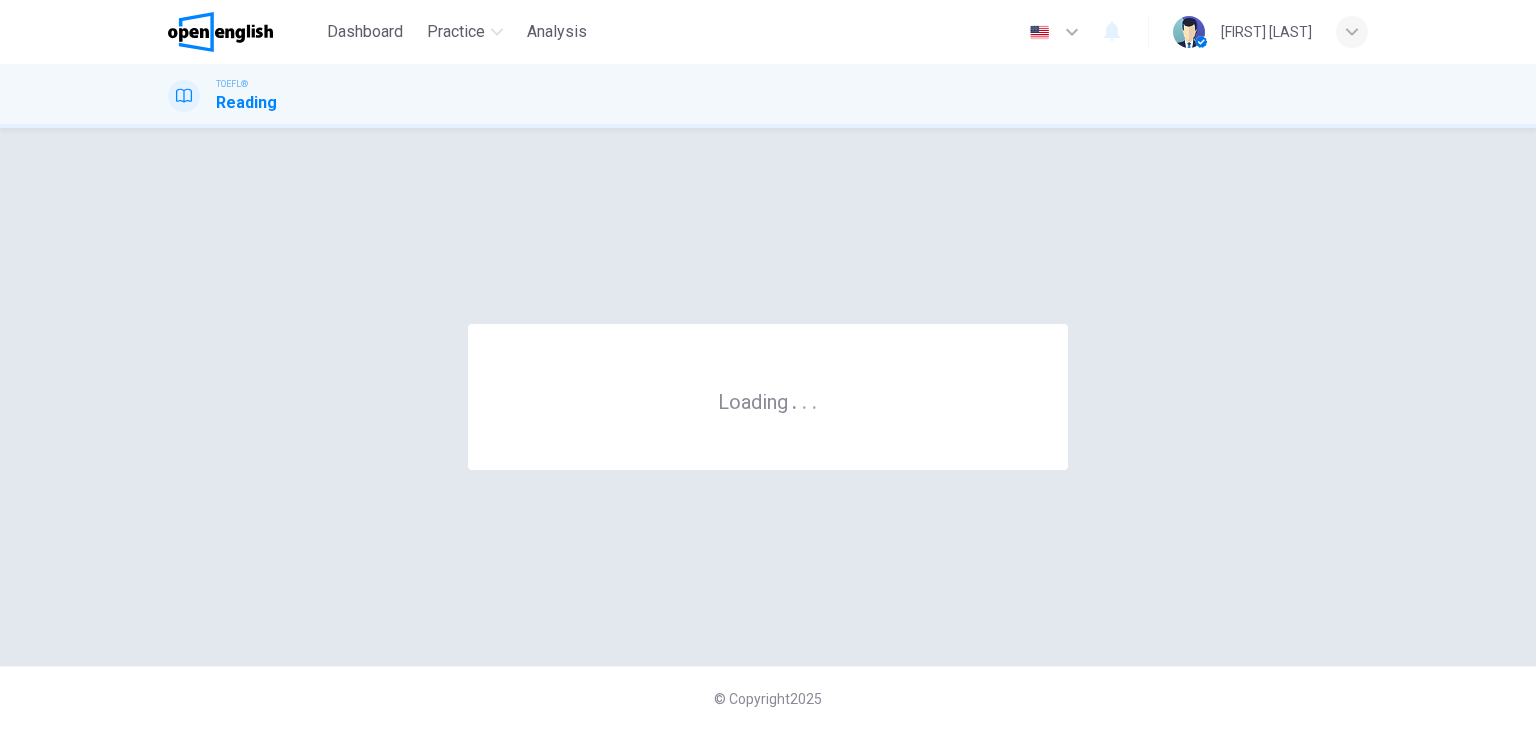 scroll, scrollTop: 0, scrollLeft: 0, axis: both 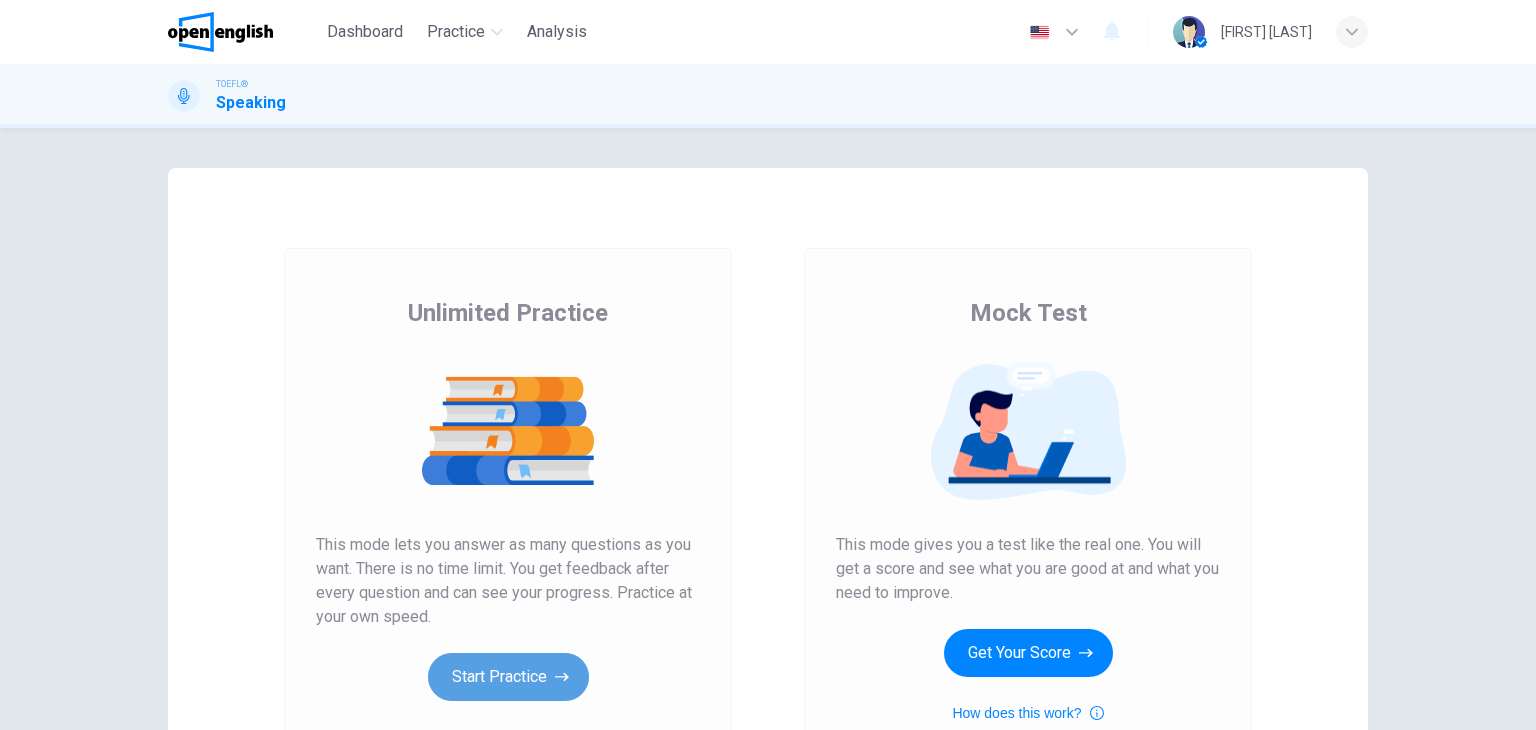 click on "Start Practice" at bounding box center [508, 677] 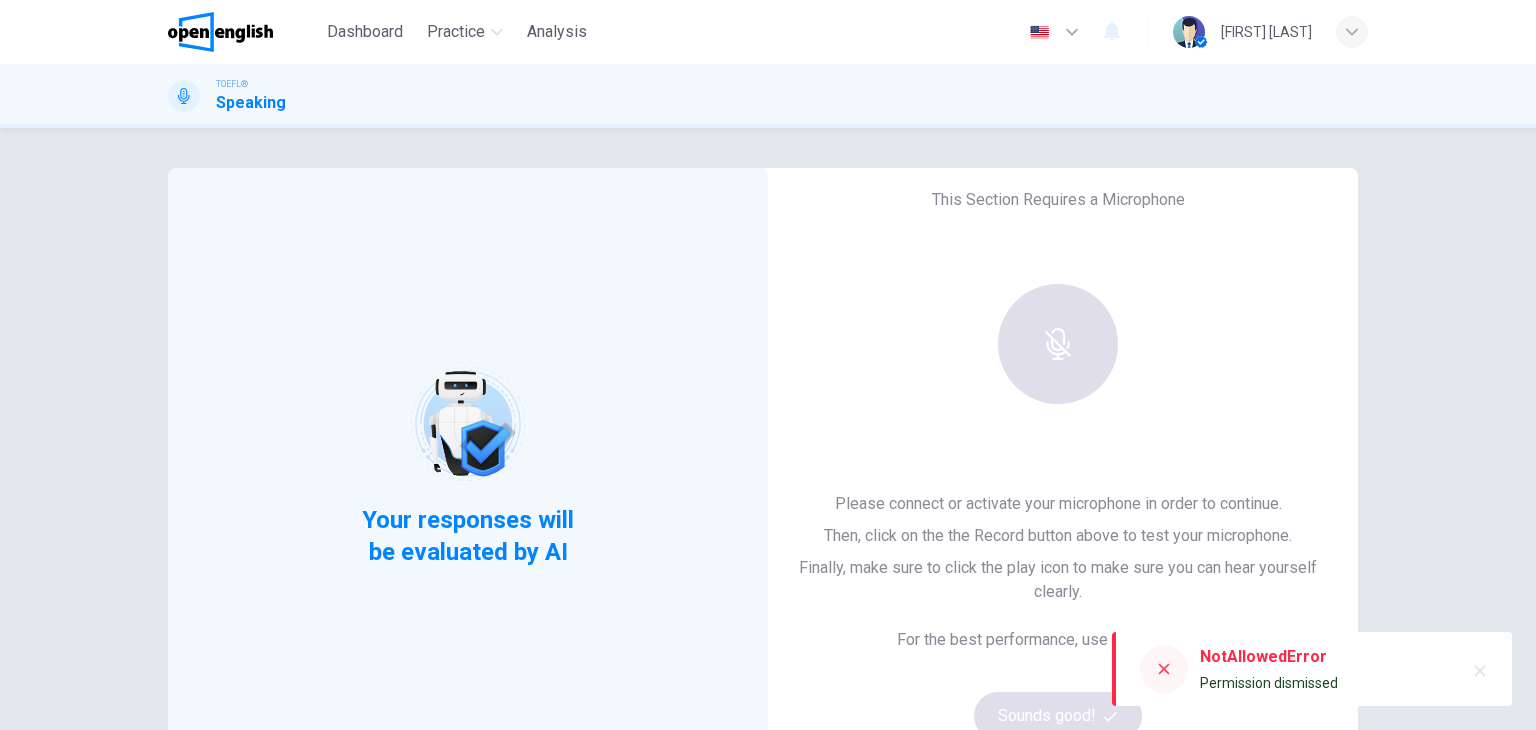 click at bounding box center (220, 32) 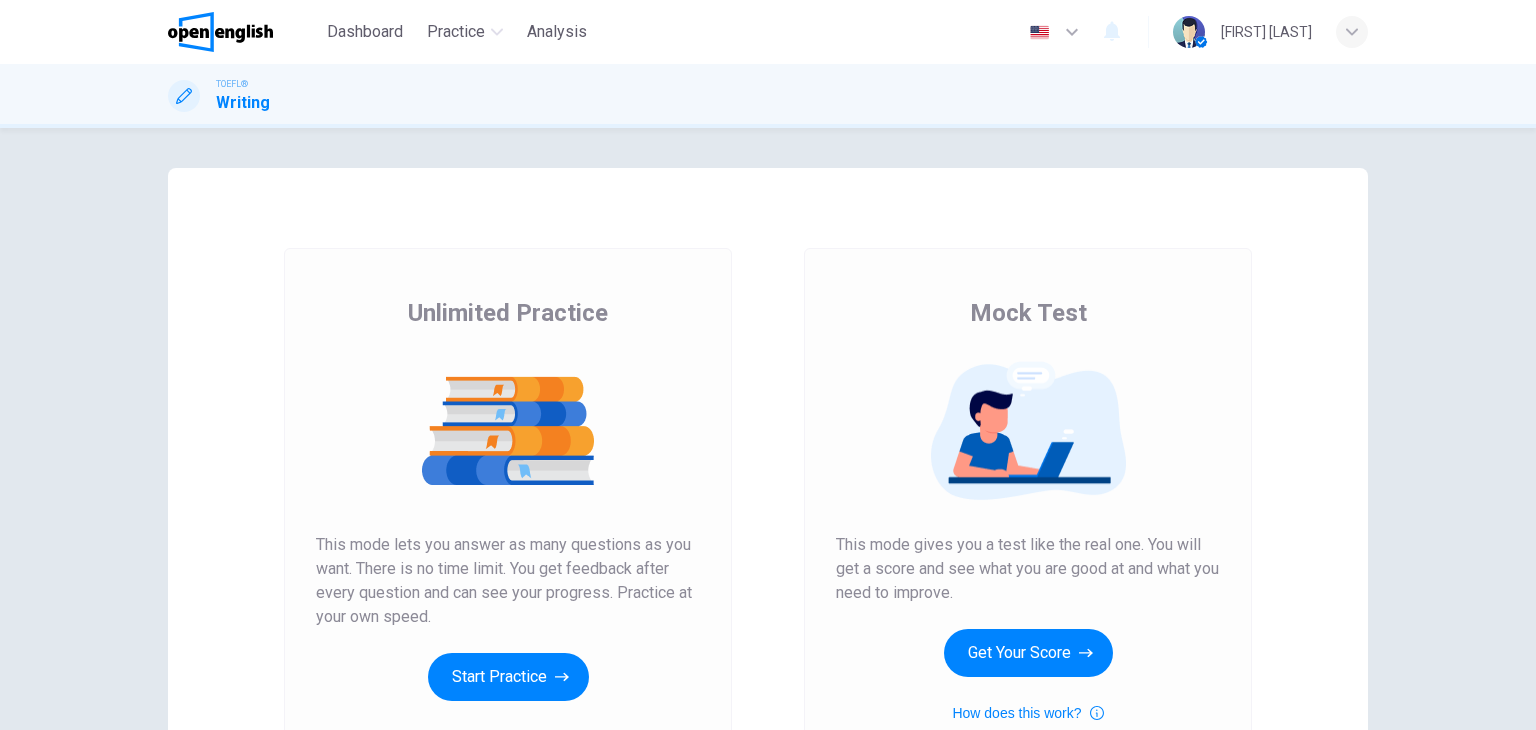 scroll, scrollTop: 0, scrollLeft: 0, axis: both 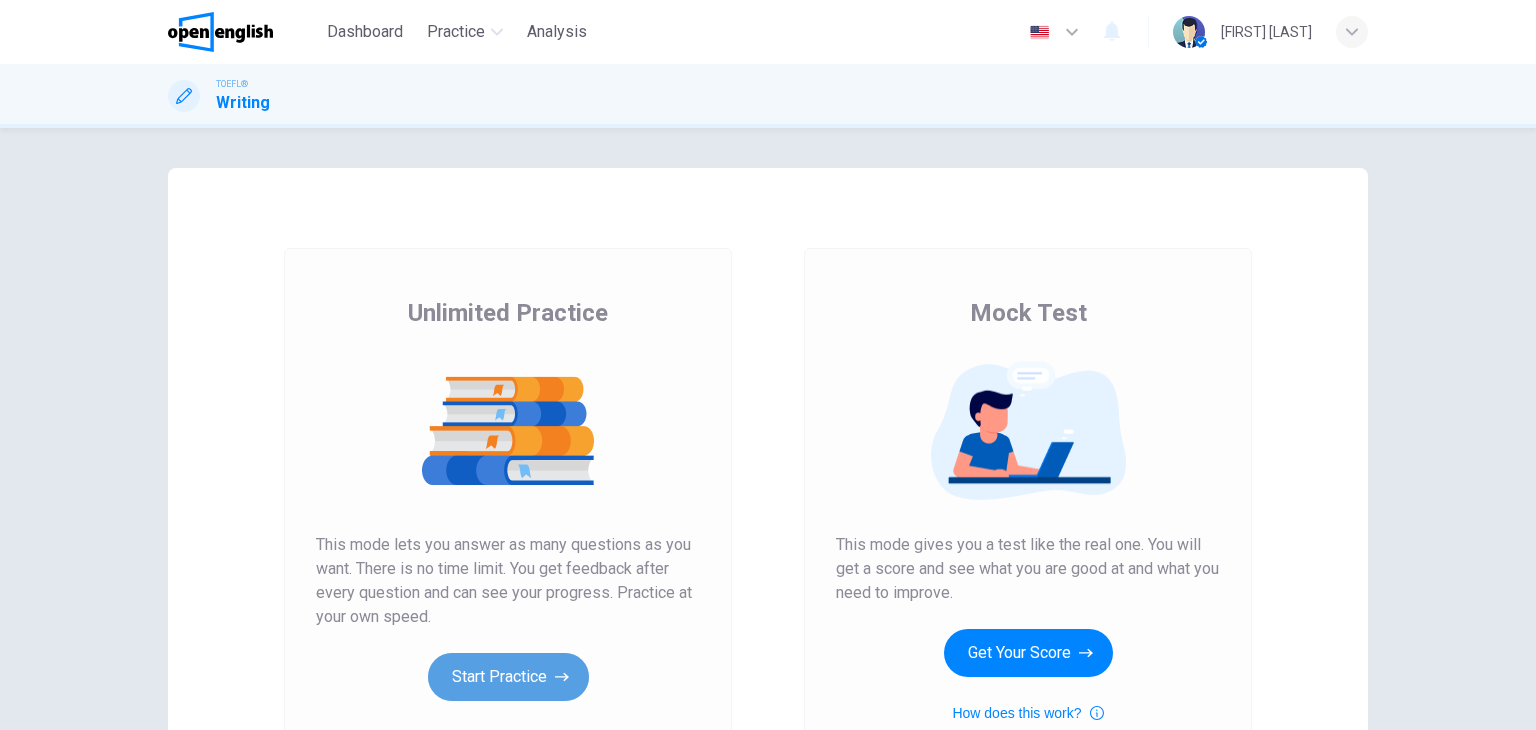 click on "Start Practice" at bounding box center (508, 677) 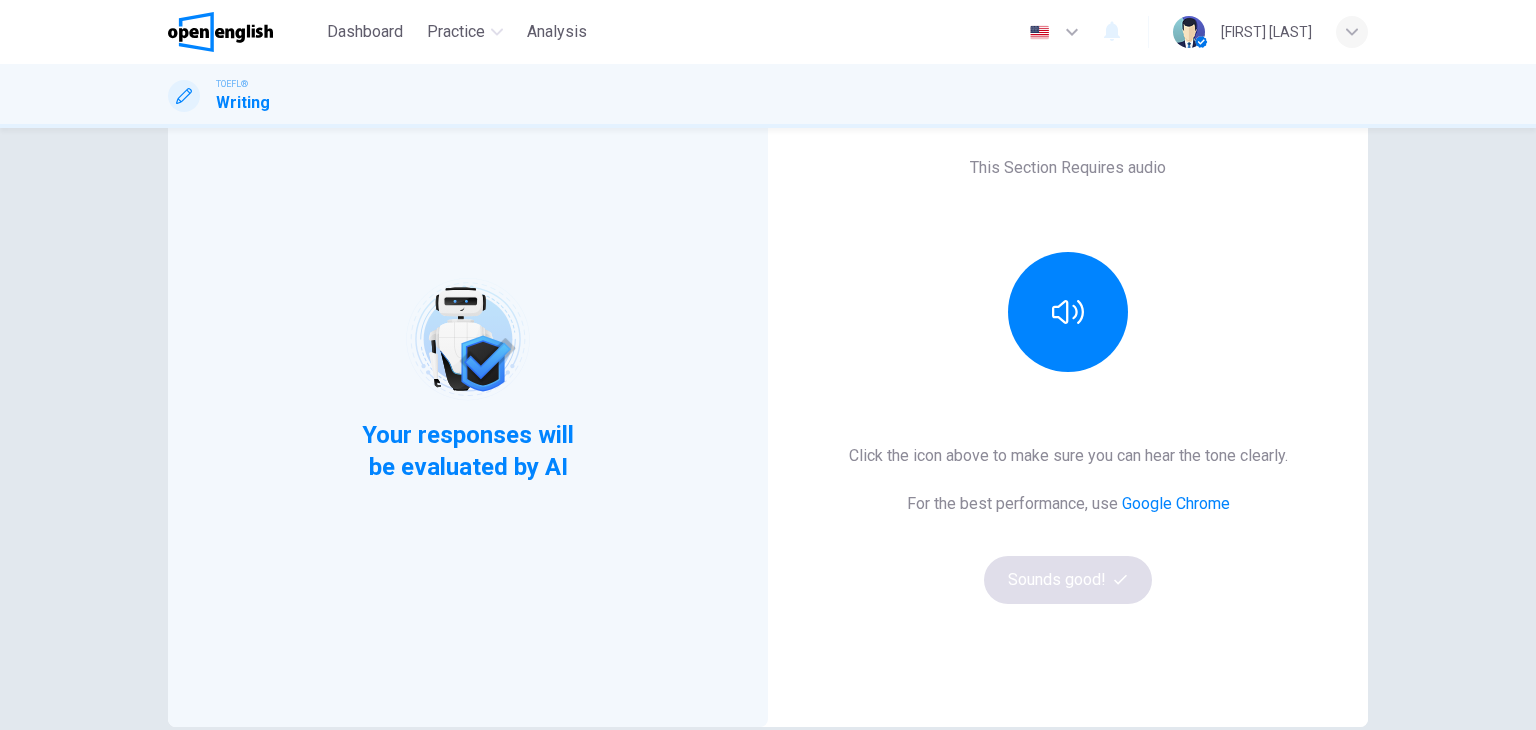scroll, scrollTop: 136, scrollLeft: 0, axis: vertical 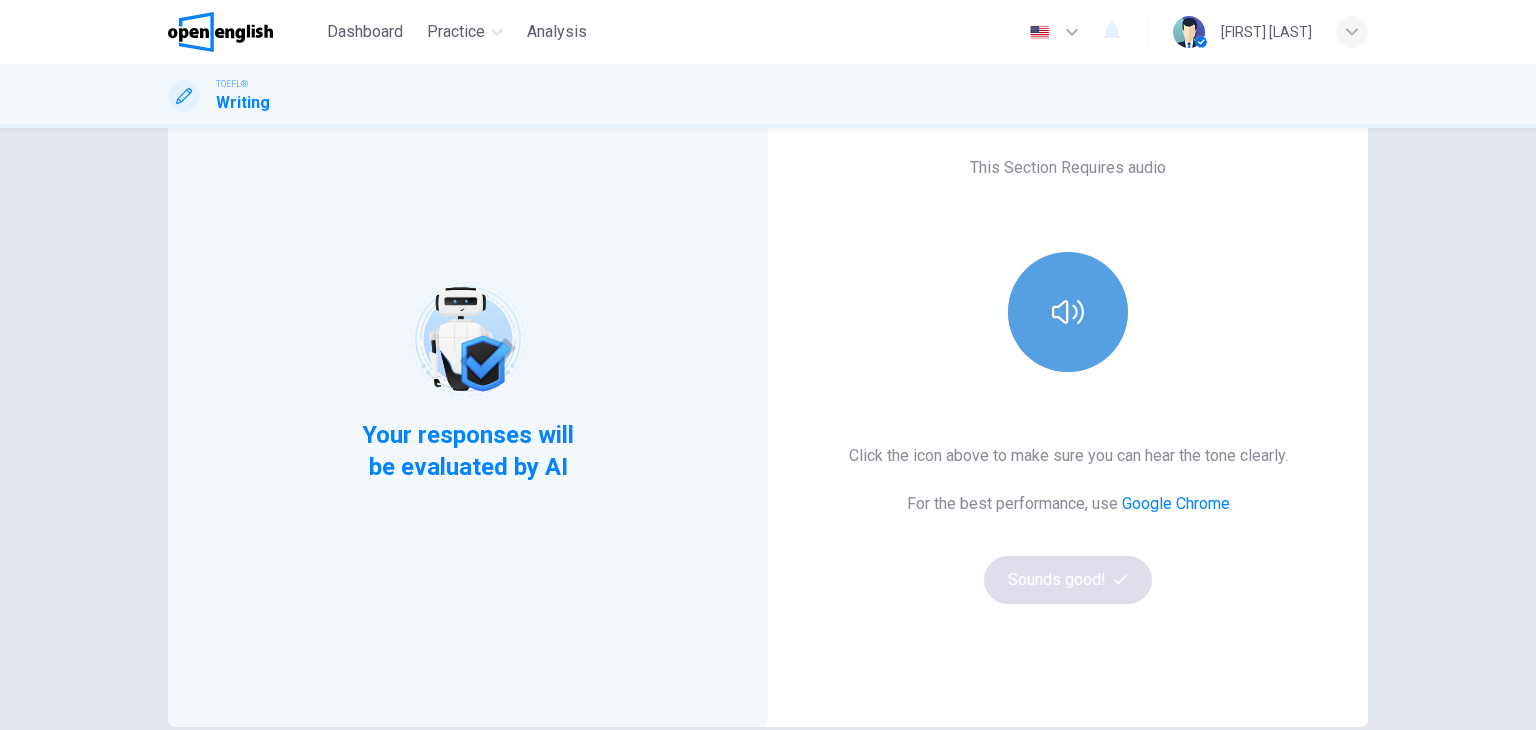 click at bounding box center (1068, 312) 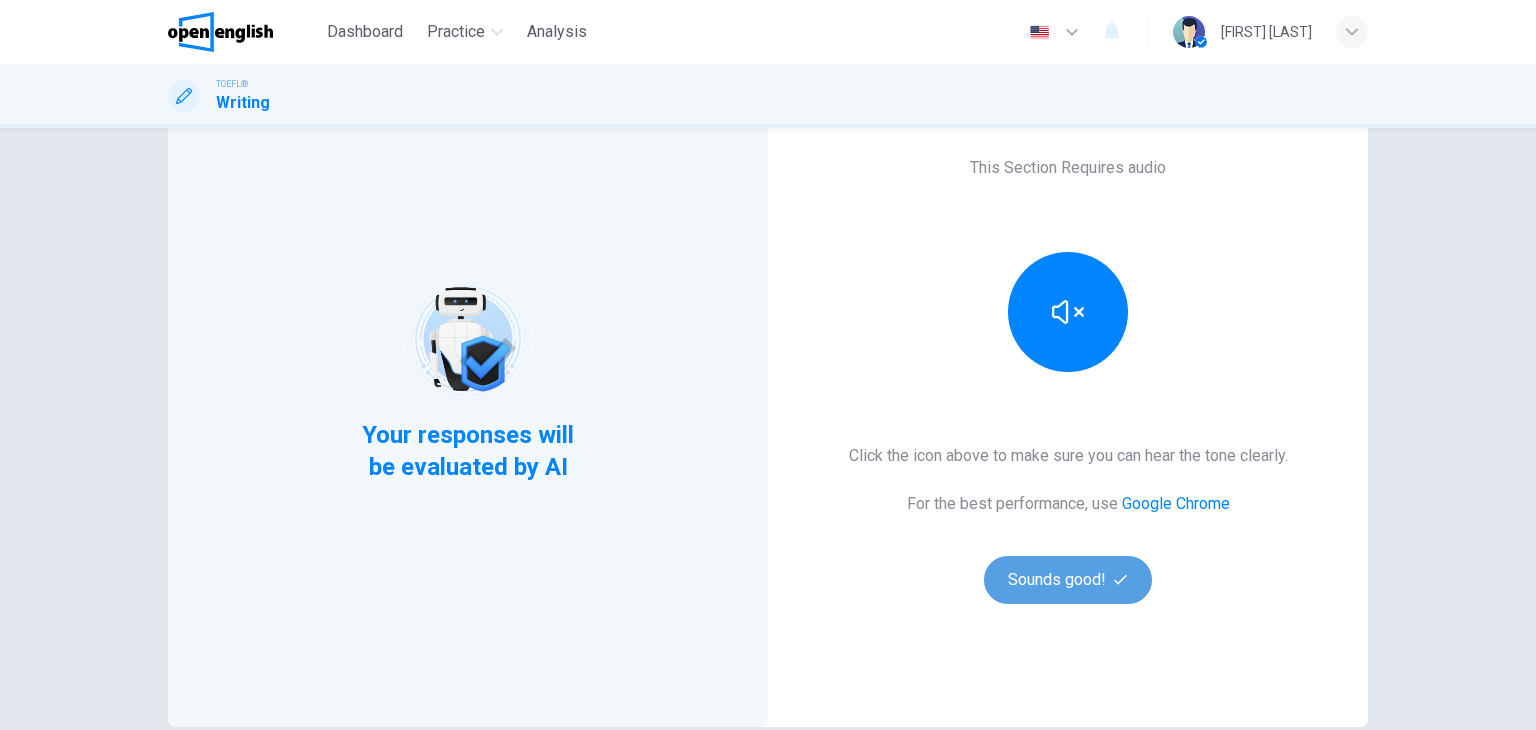 click on "Sounds good!" at bounding box center [1068, 580] 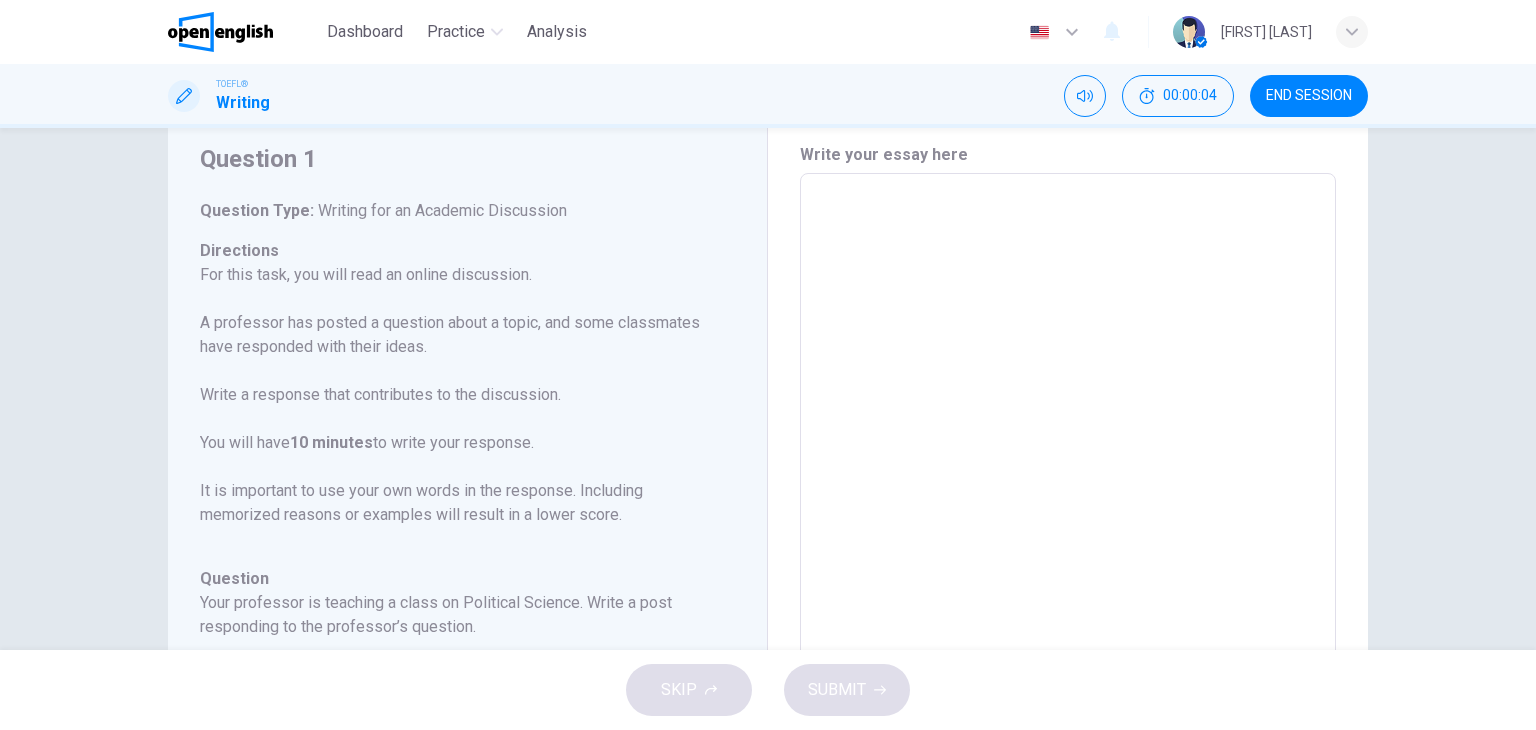 scroll, scrollTop: 69, scrollLeft: 0, axis: vertical 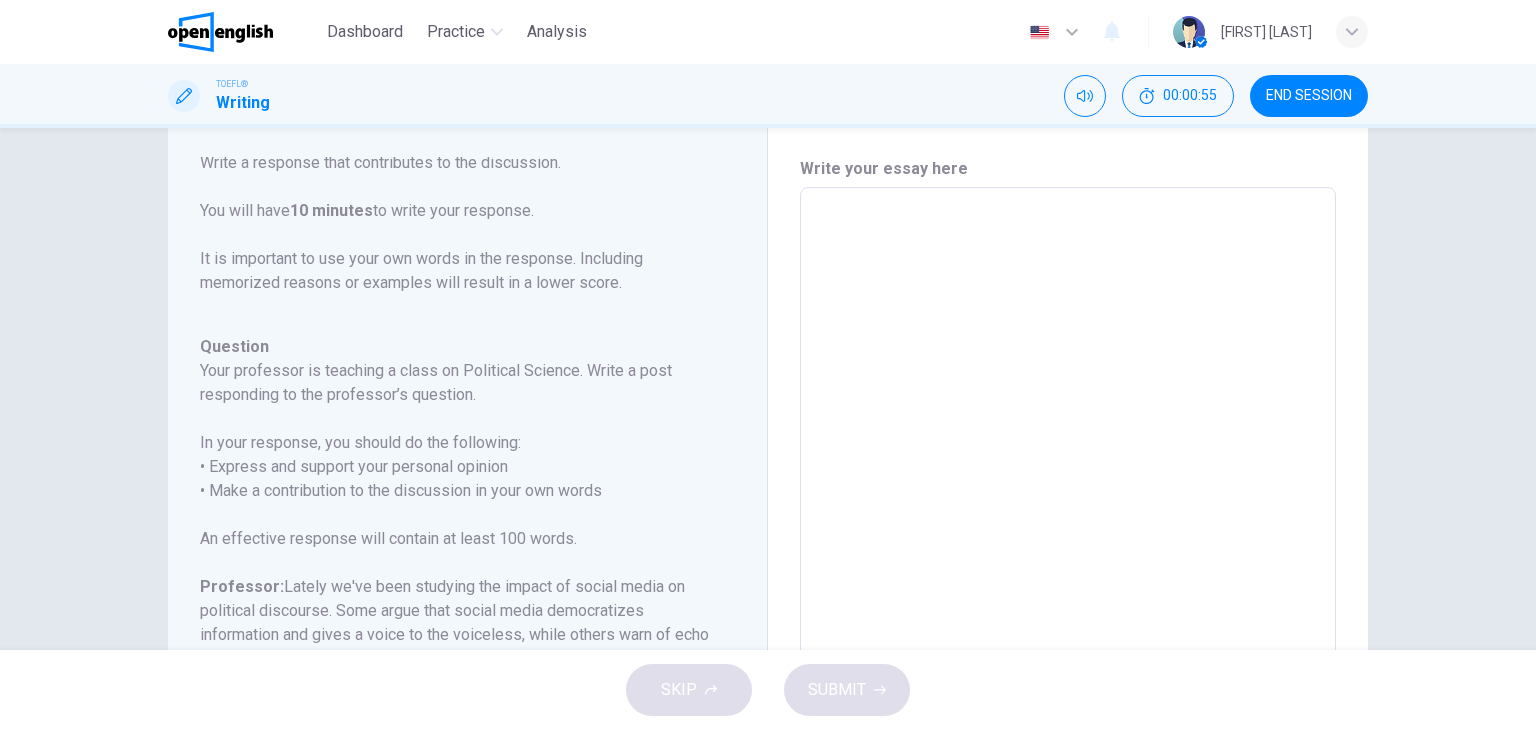 click at bounding box center (1068, 521) 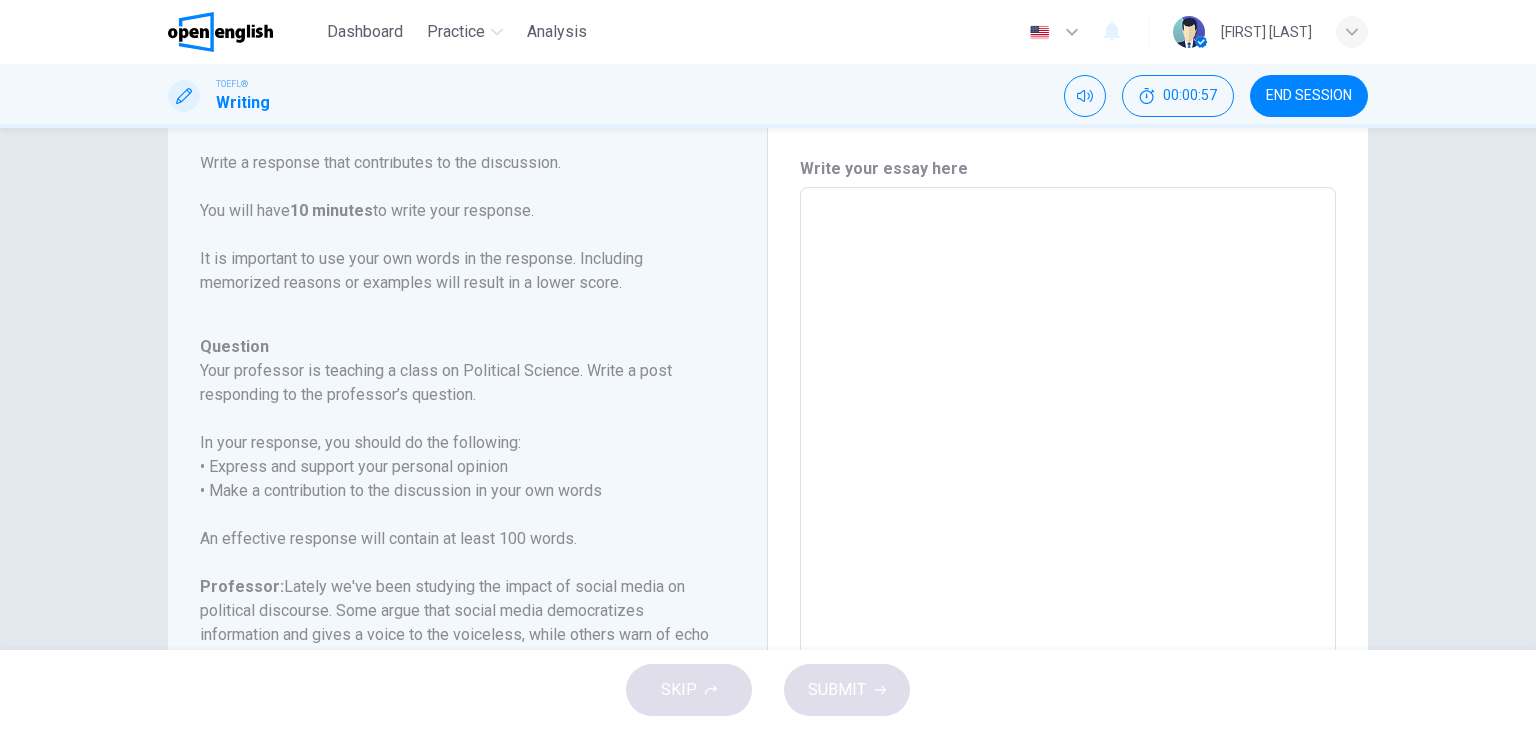 type on "*" 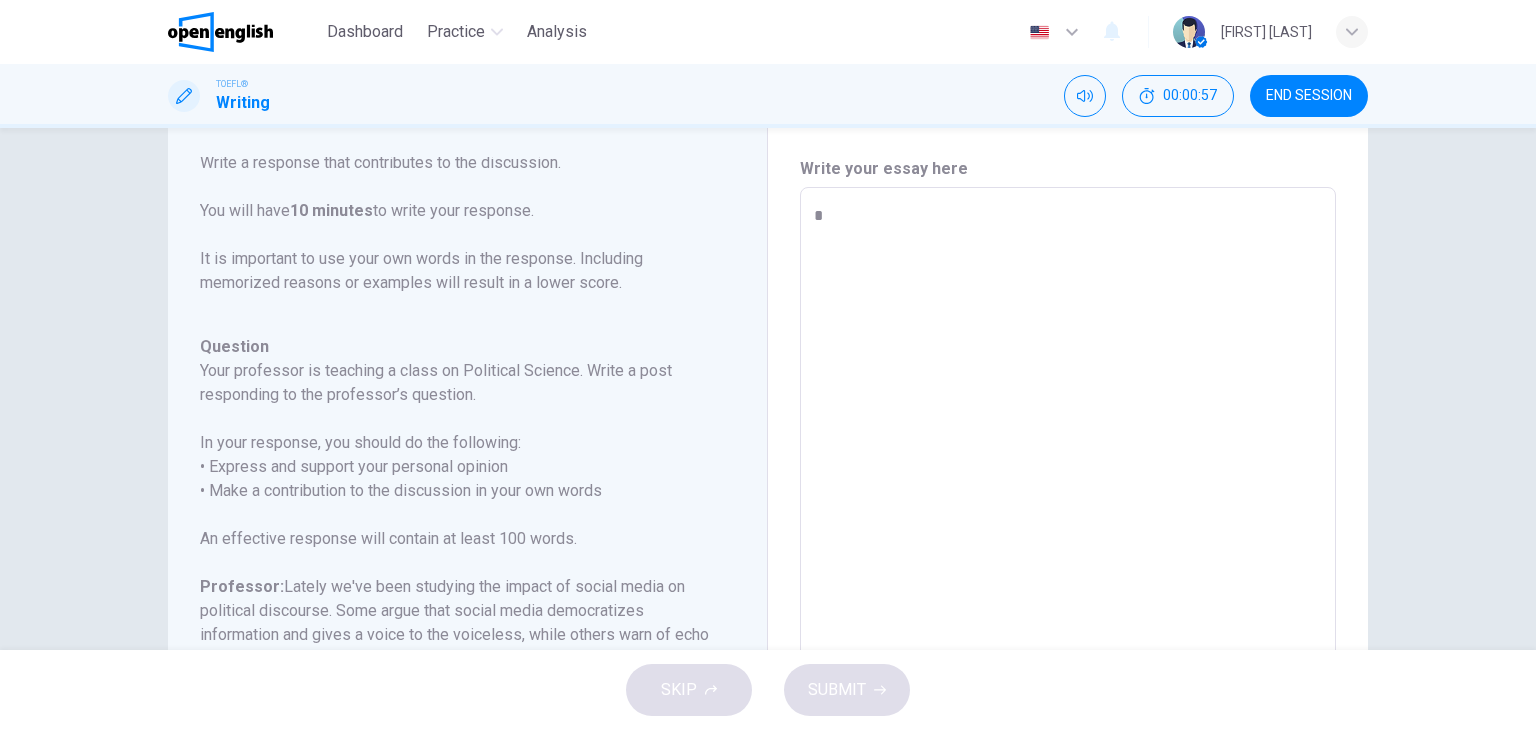 type on "*" 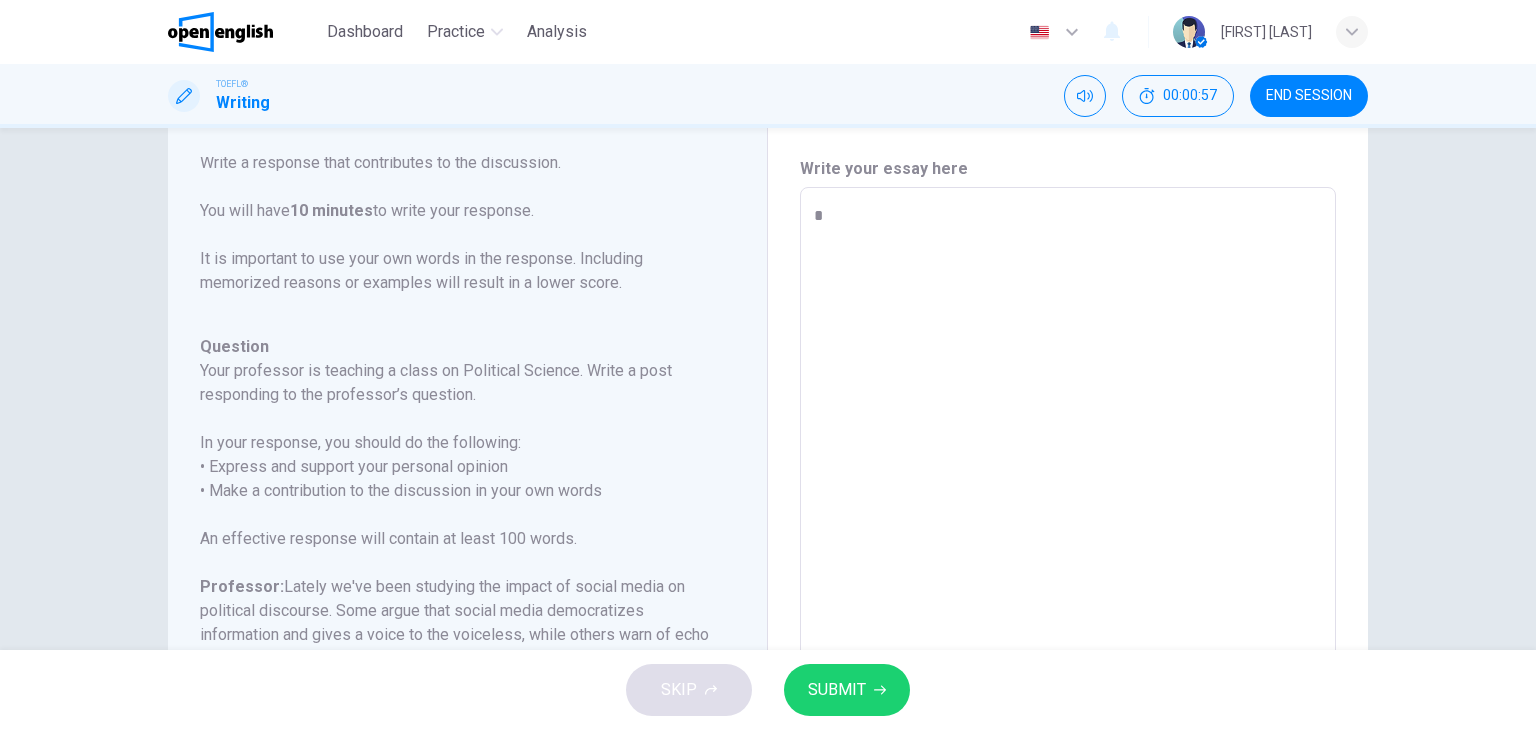 type on "**" 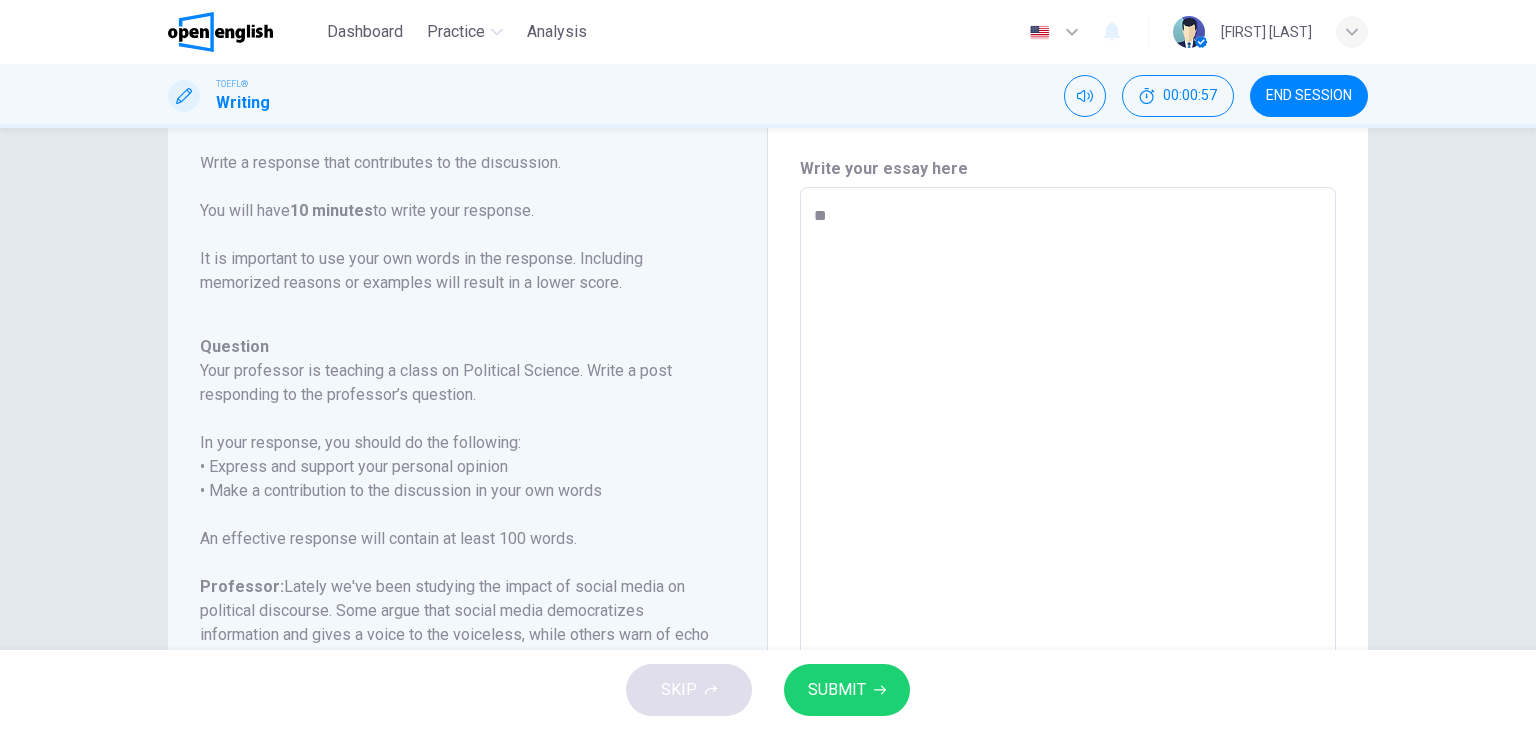 type on "*" 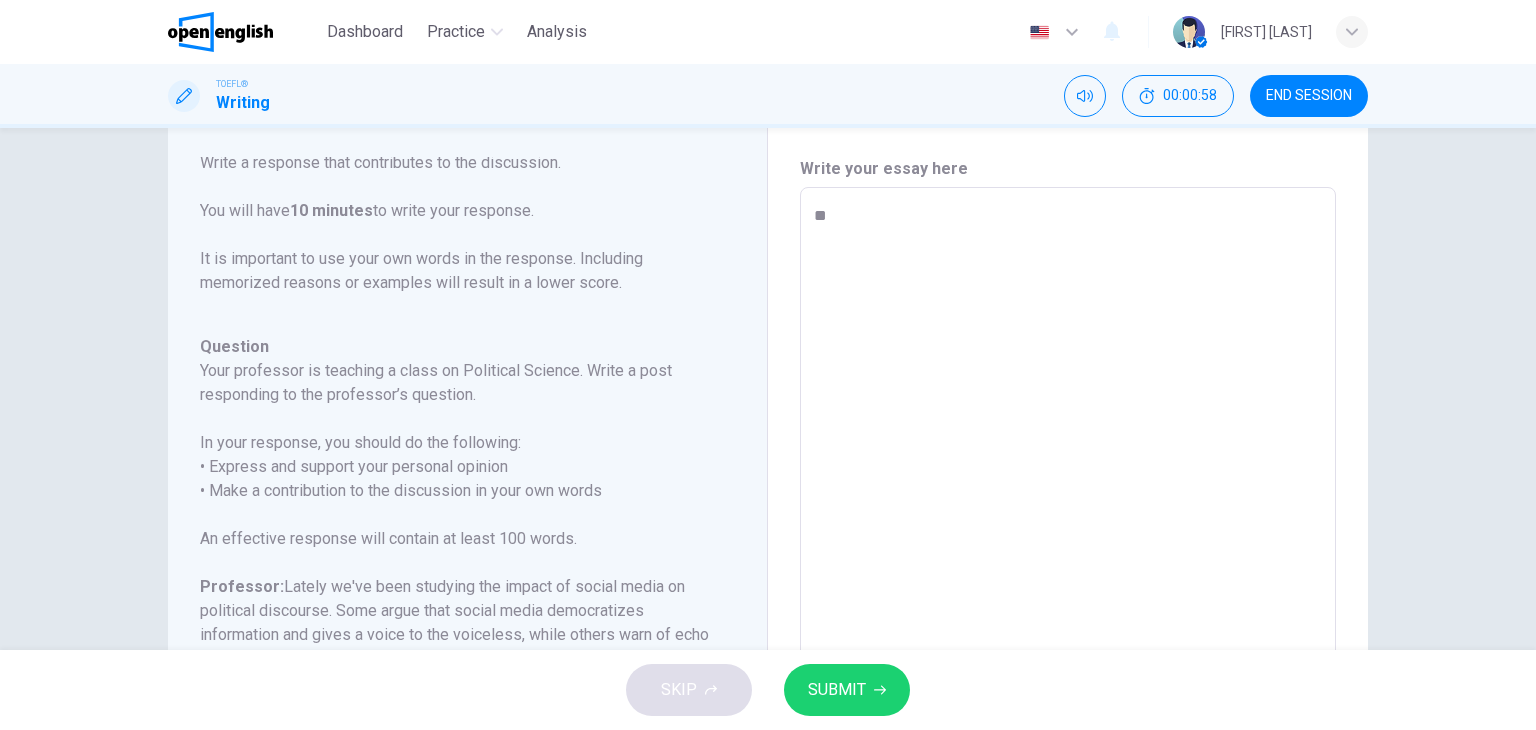 type on "**" 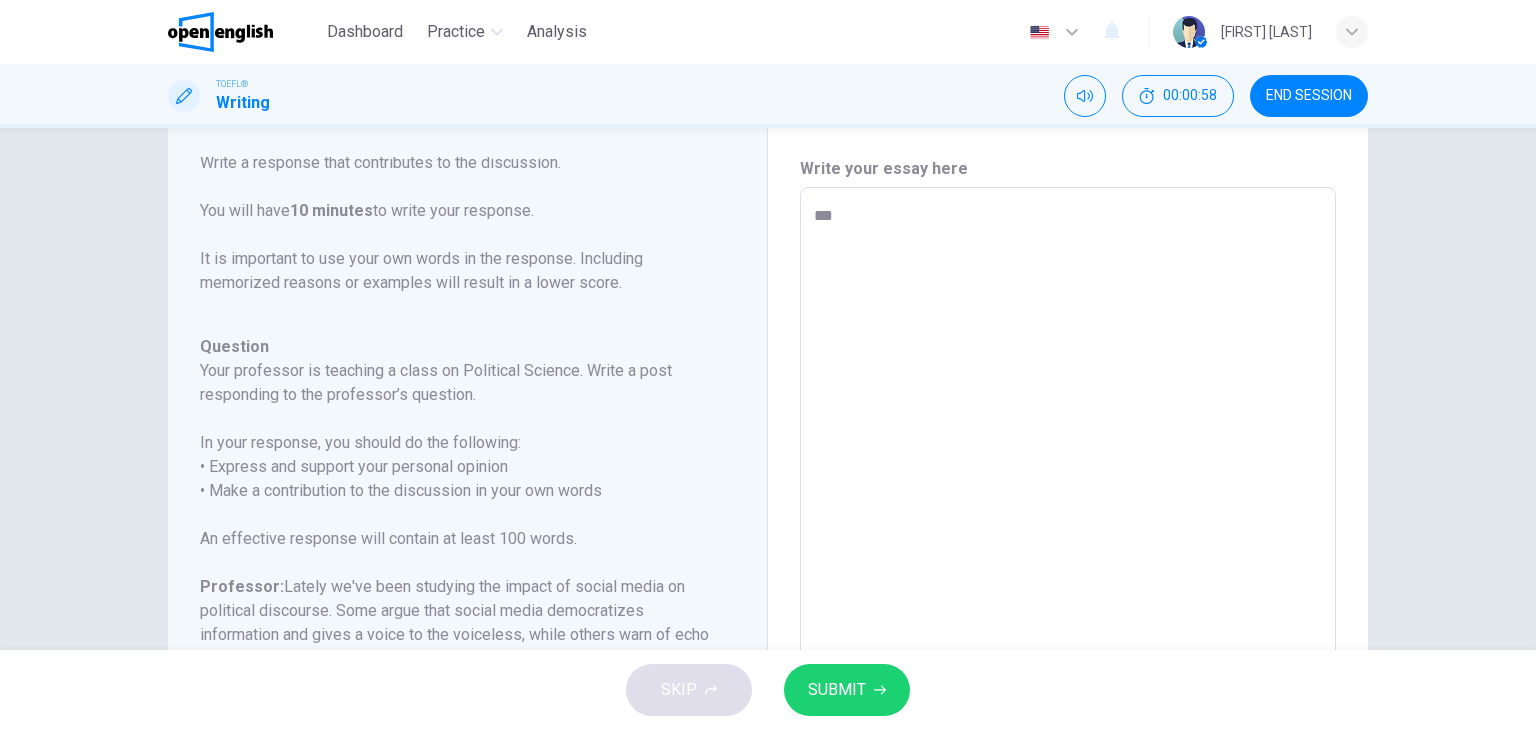 type on "*" 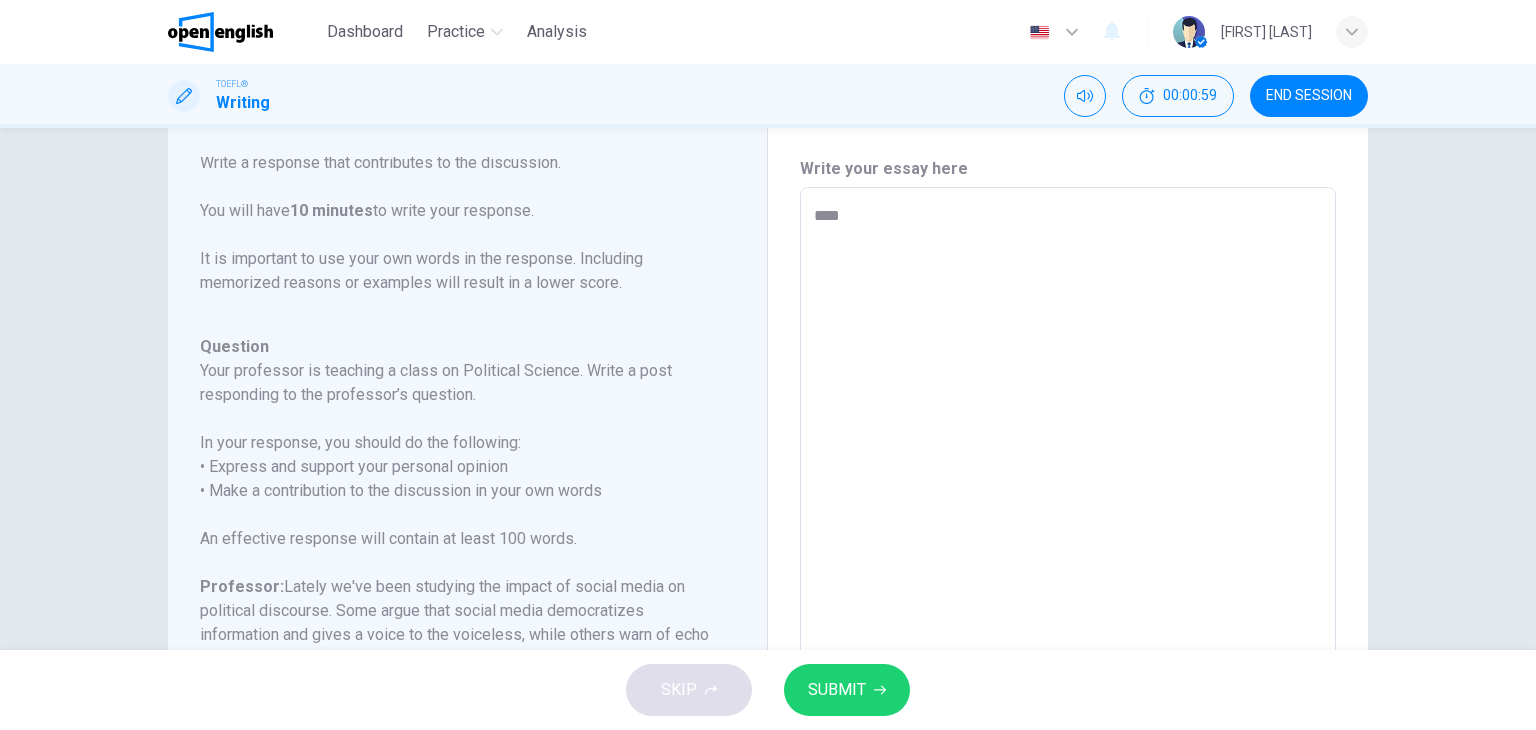 type on "*****" 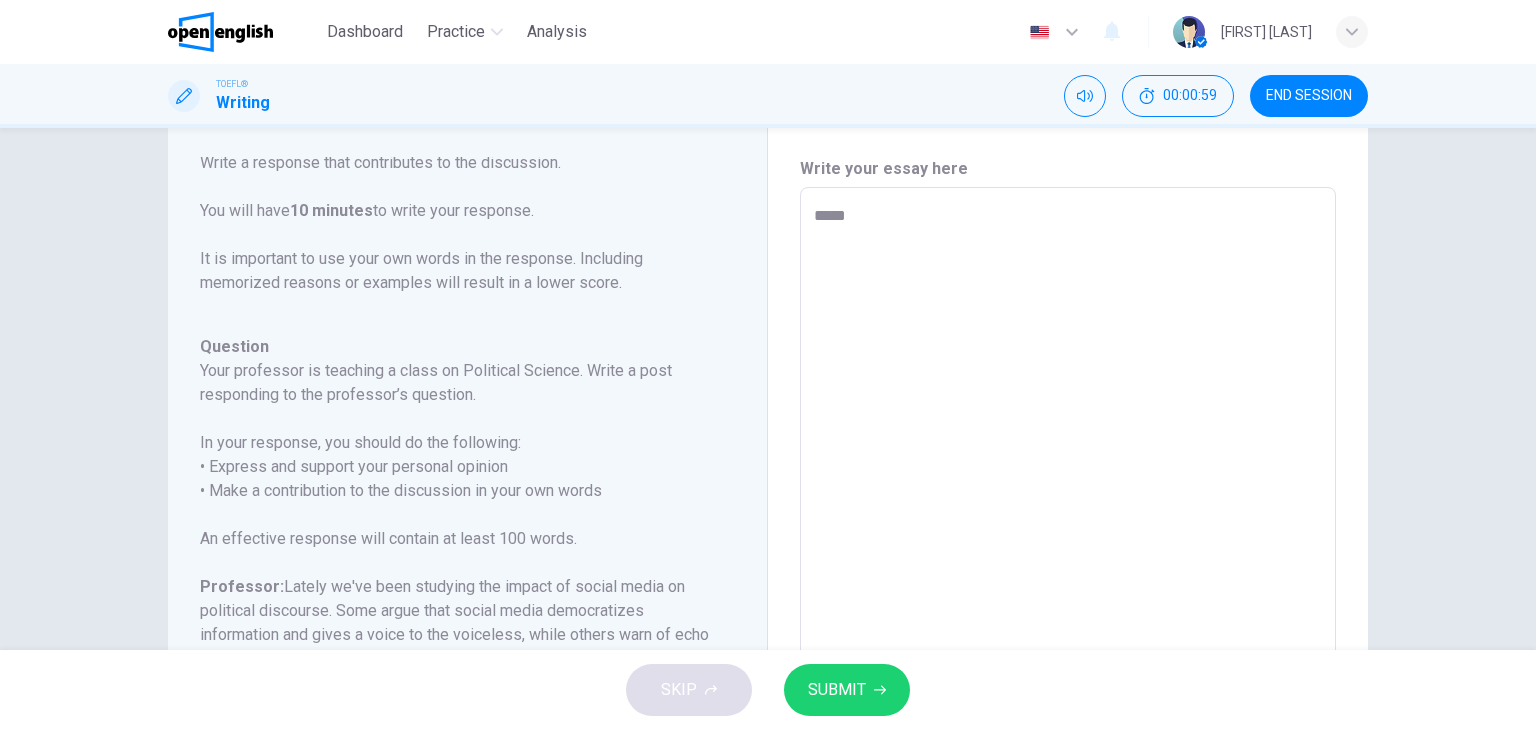 type on "*" 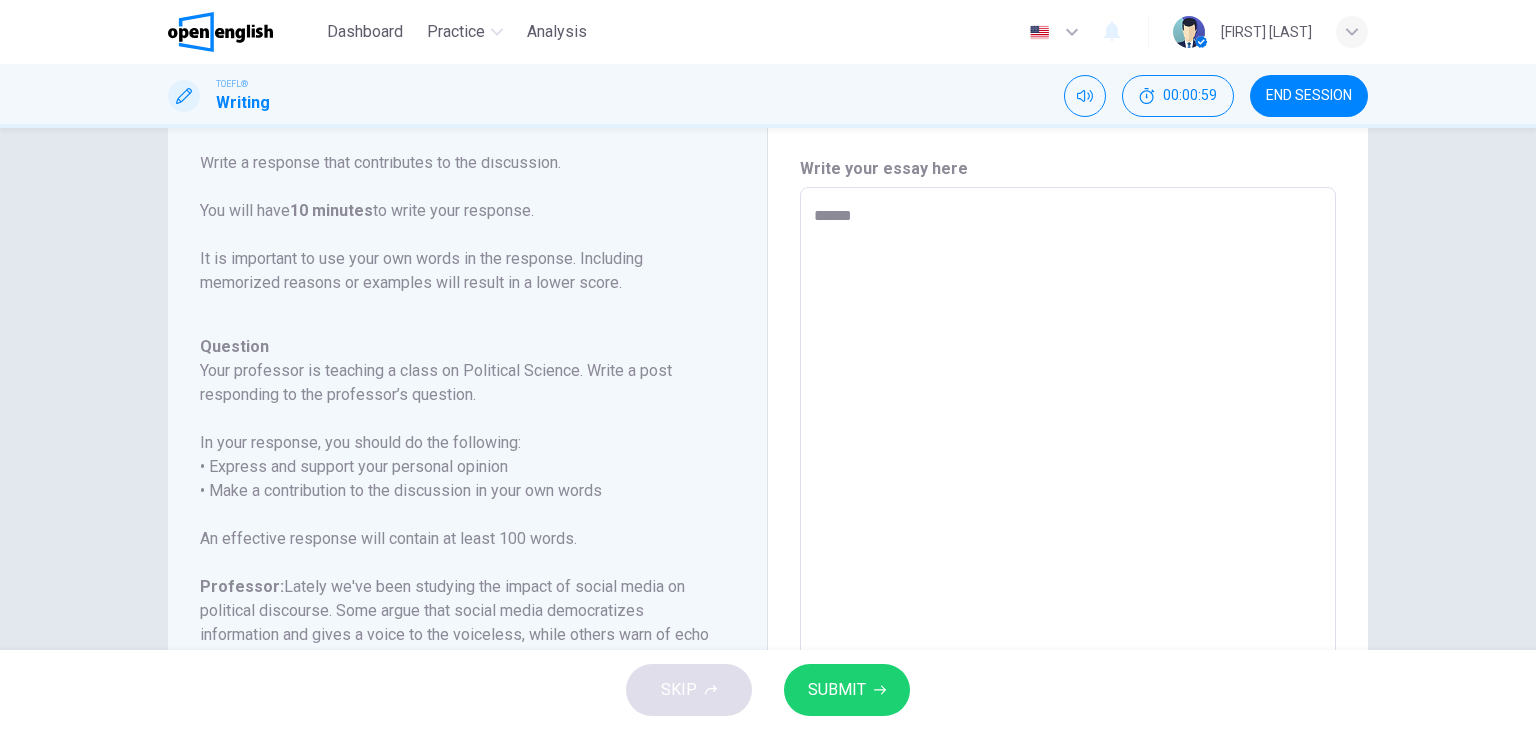 type on "*" 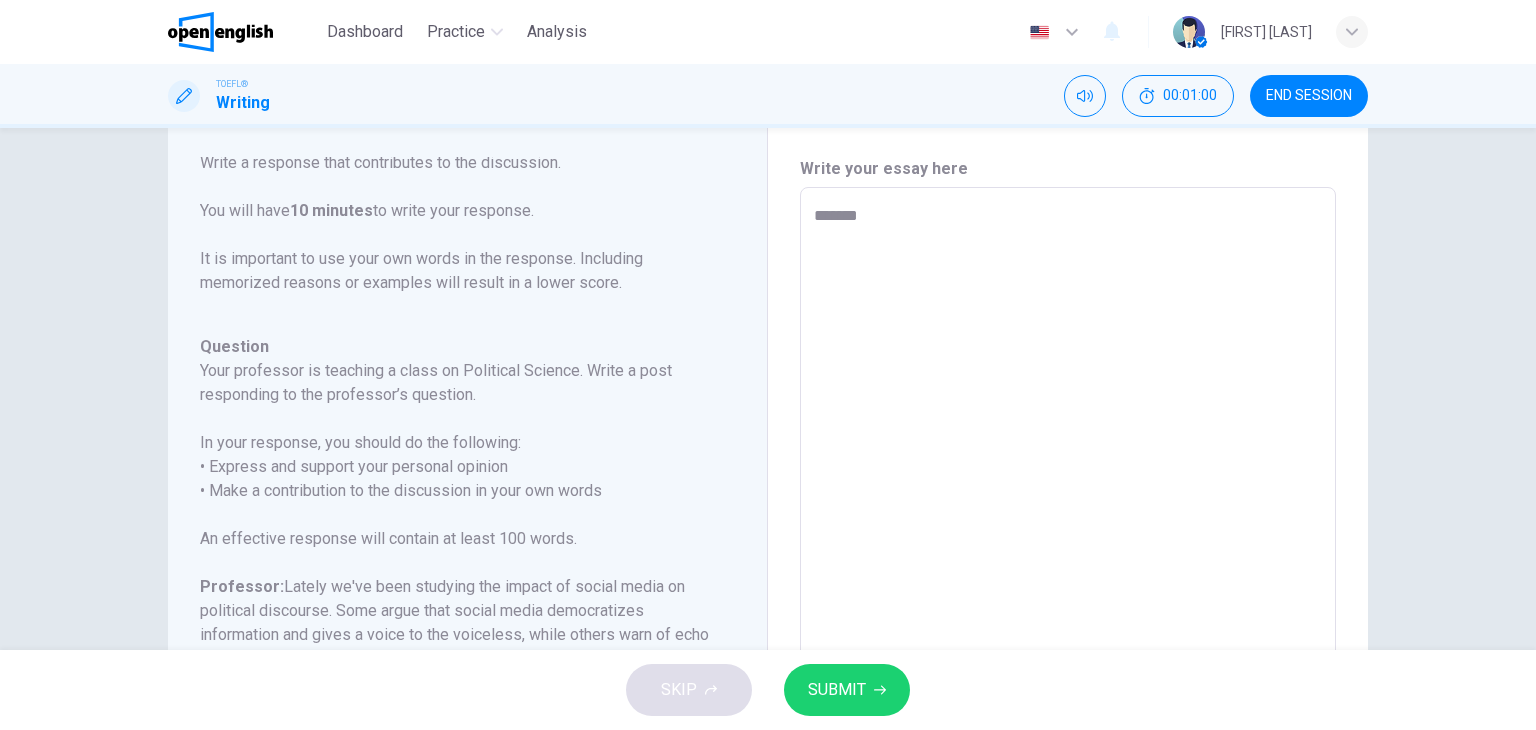type on "*****" 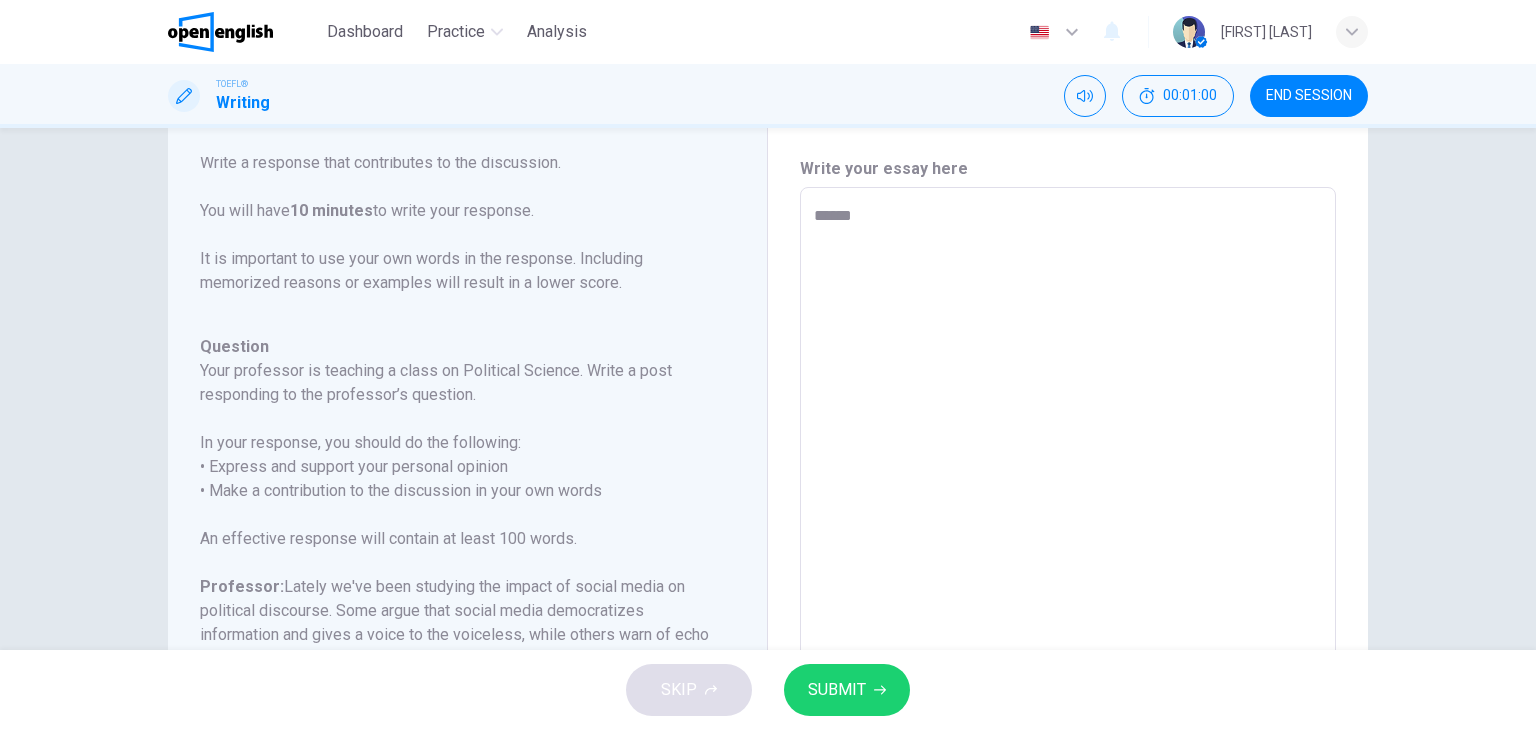 type on "*" 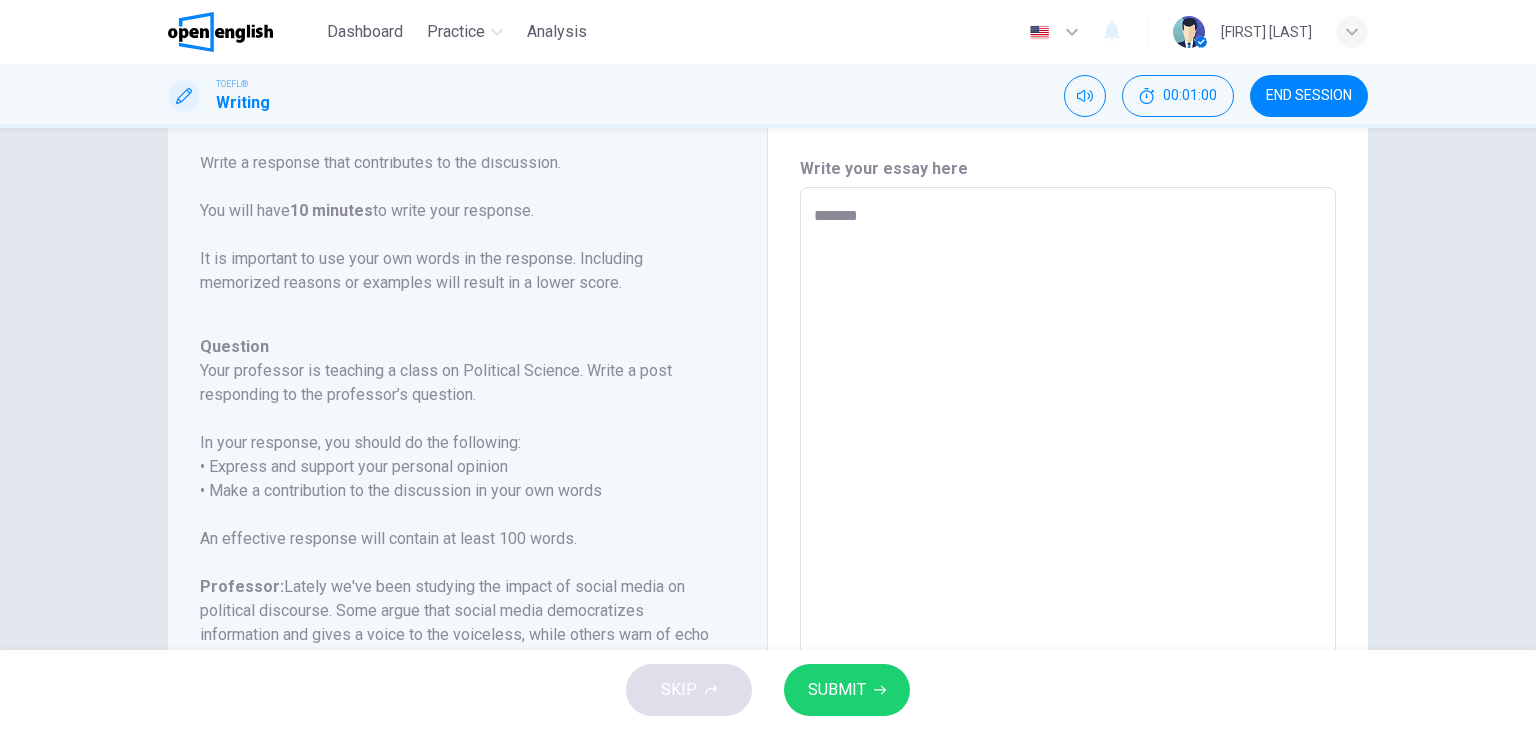 type on "********" 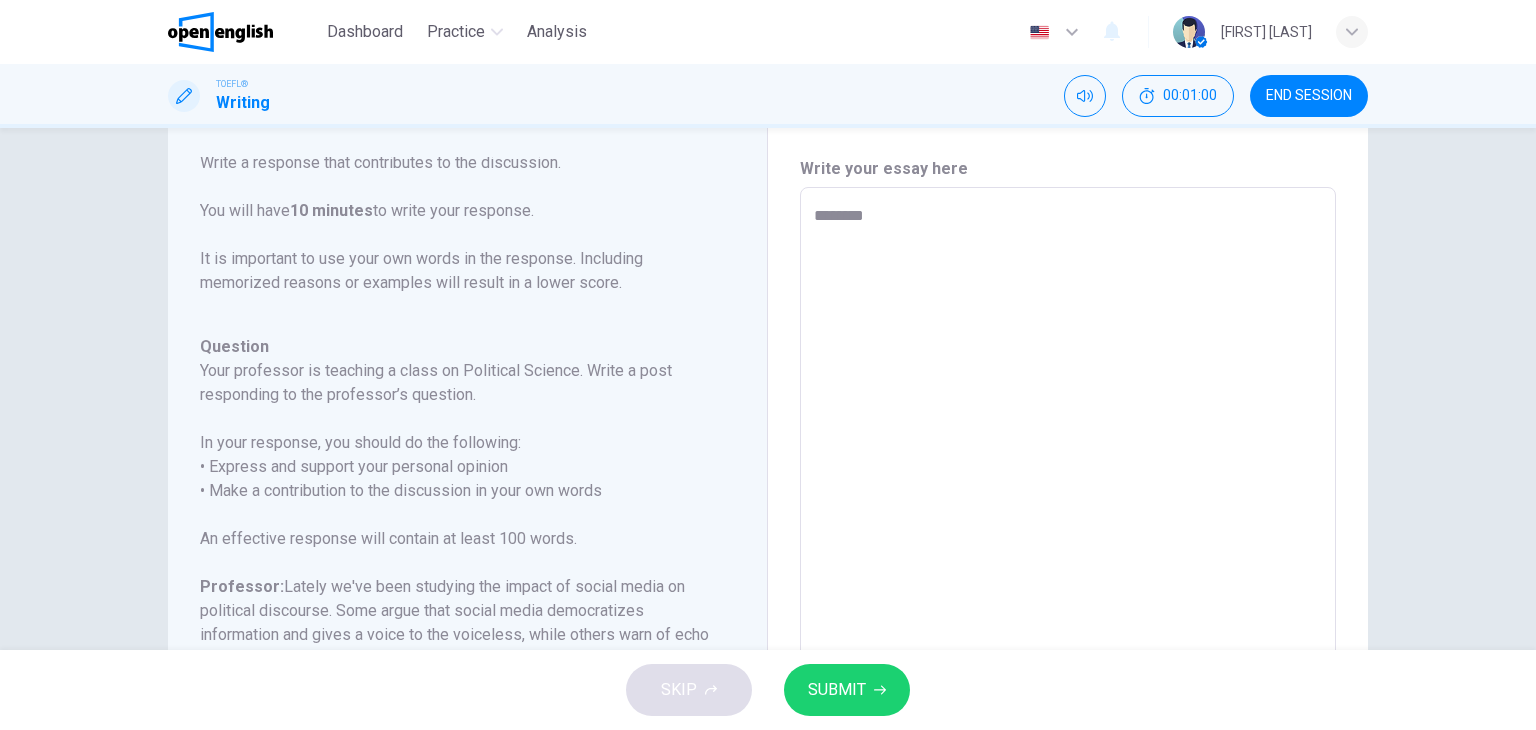 type on "*" 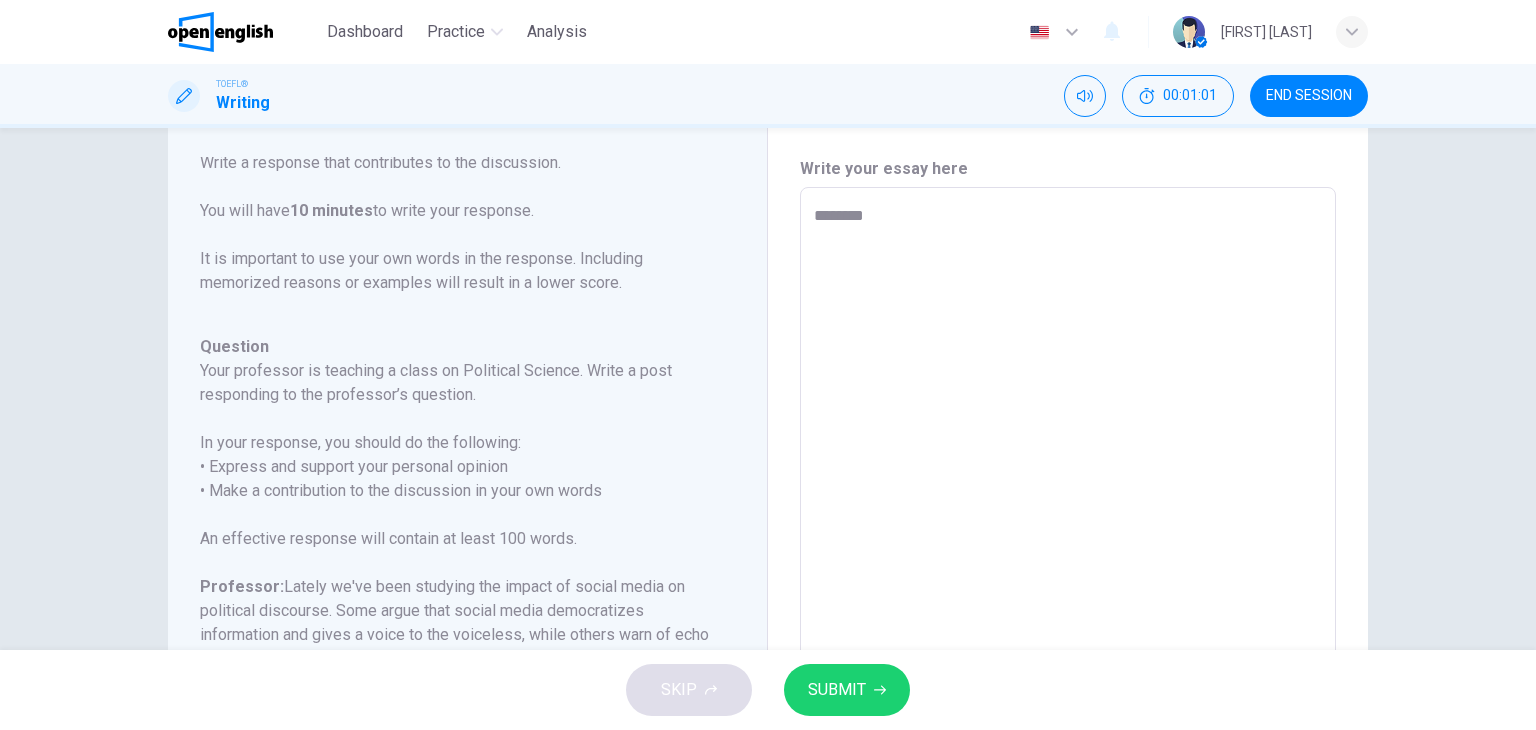 type on "*********" 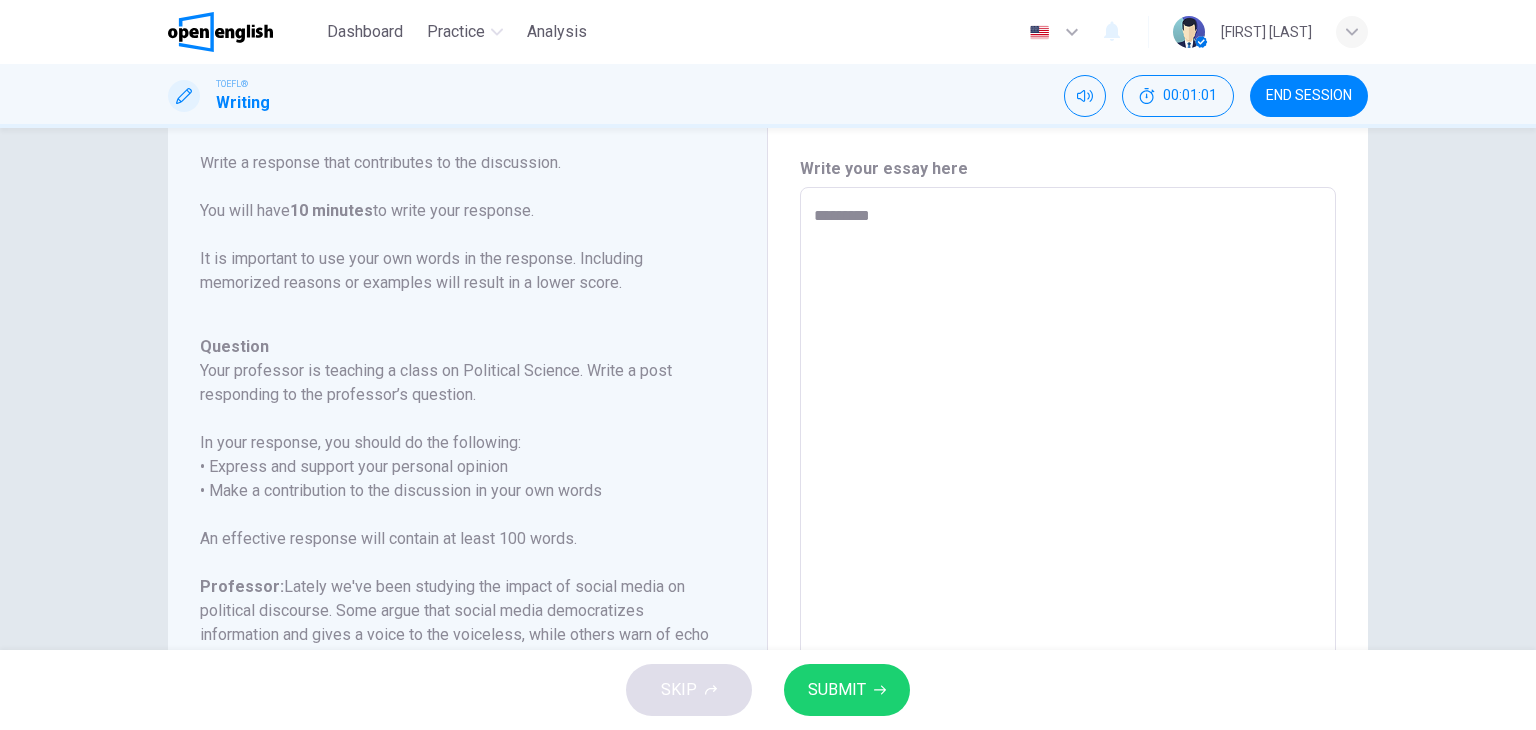 type on "*" 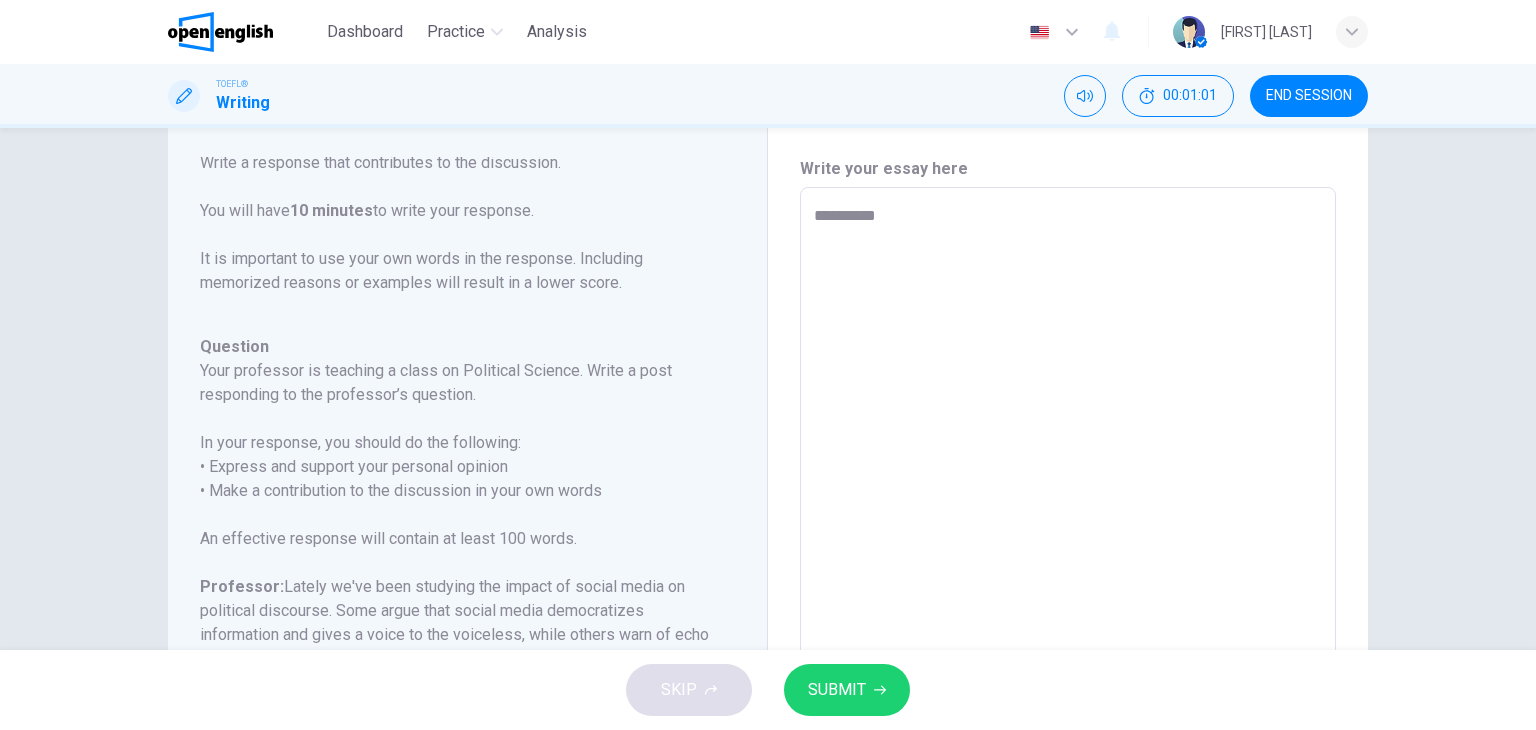 type on "*" 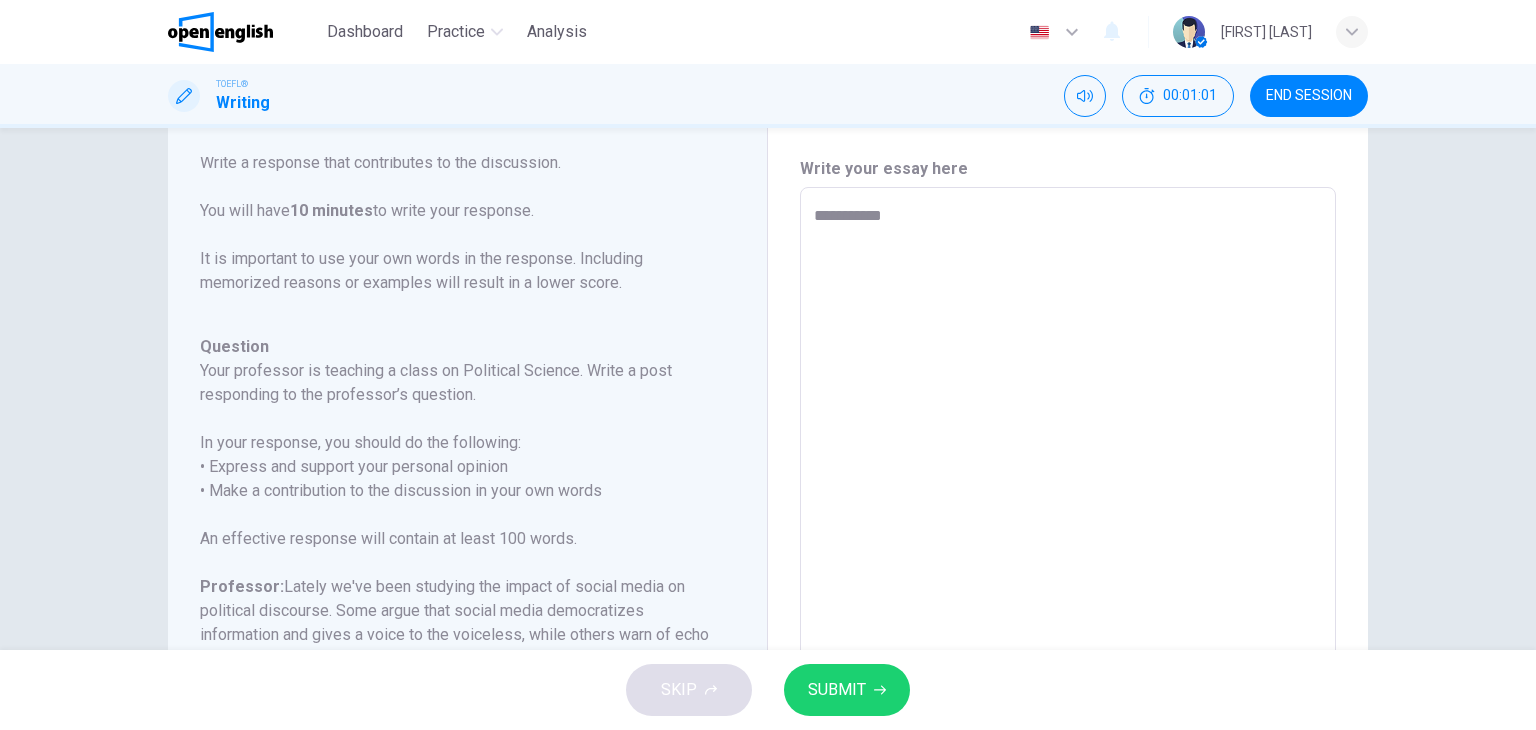 type on "*" 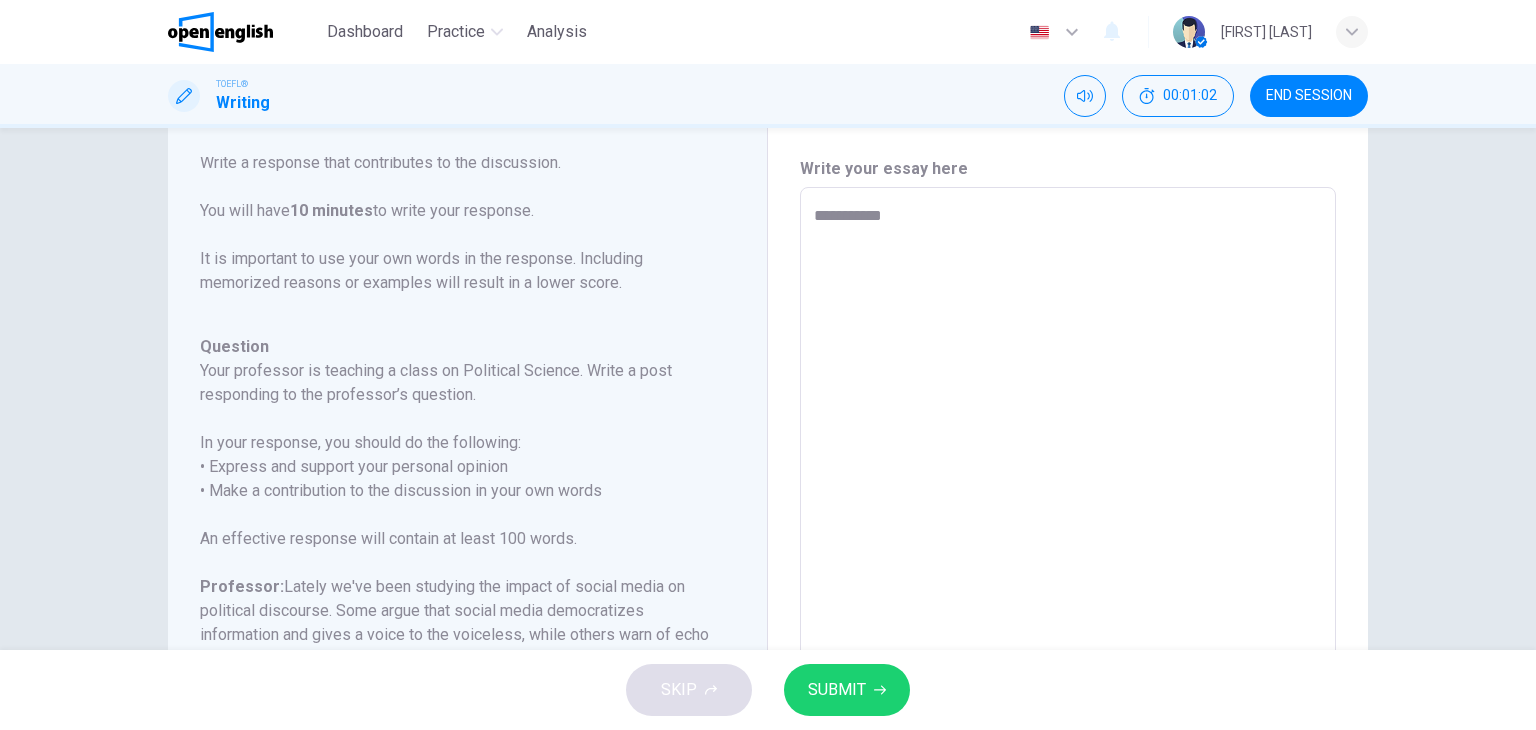 type on "**********" 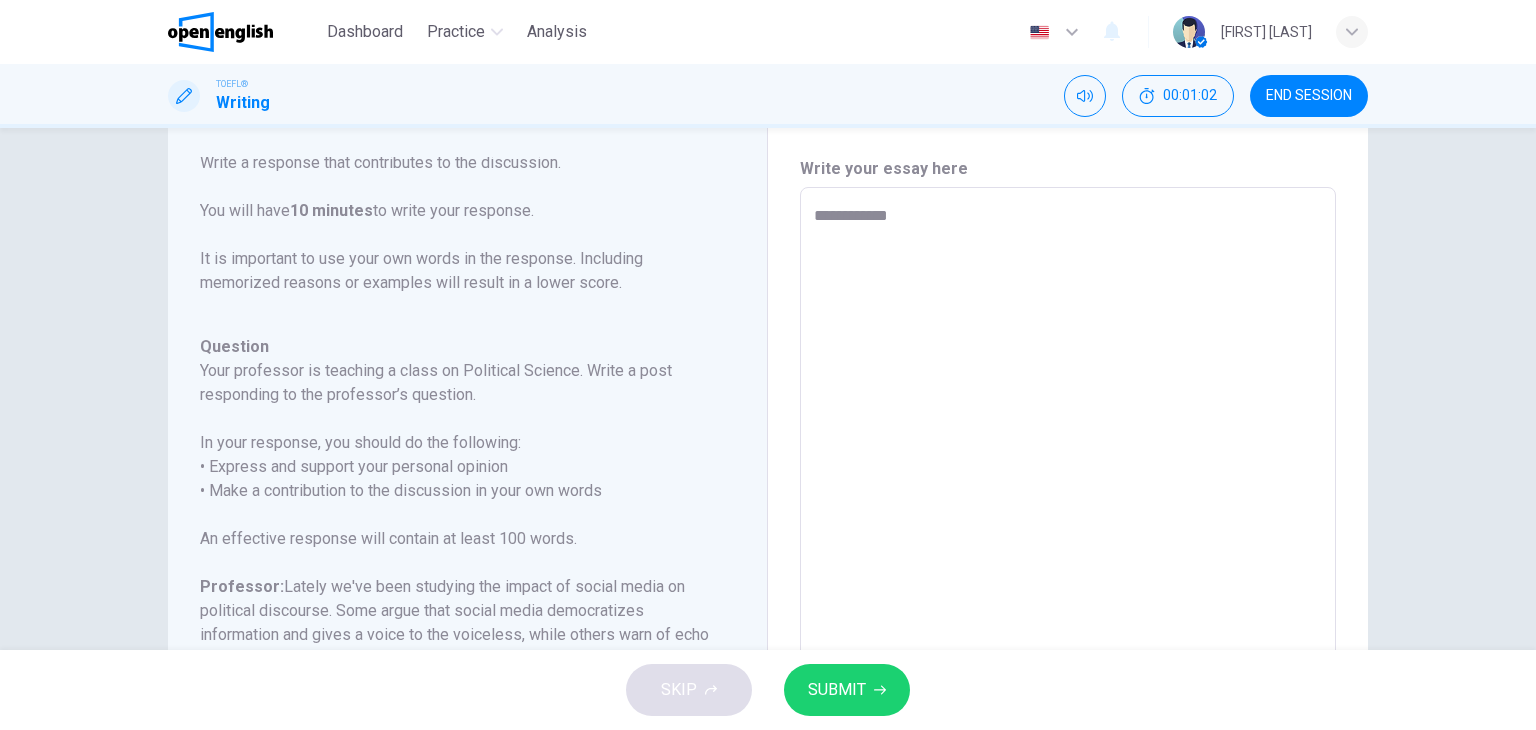 type on "**********" 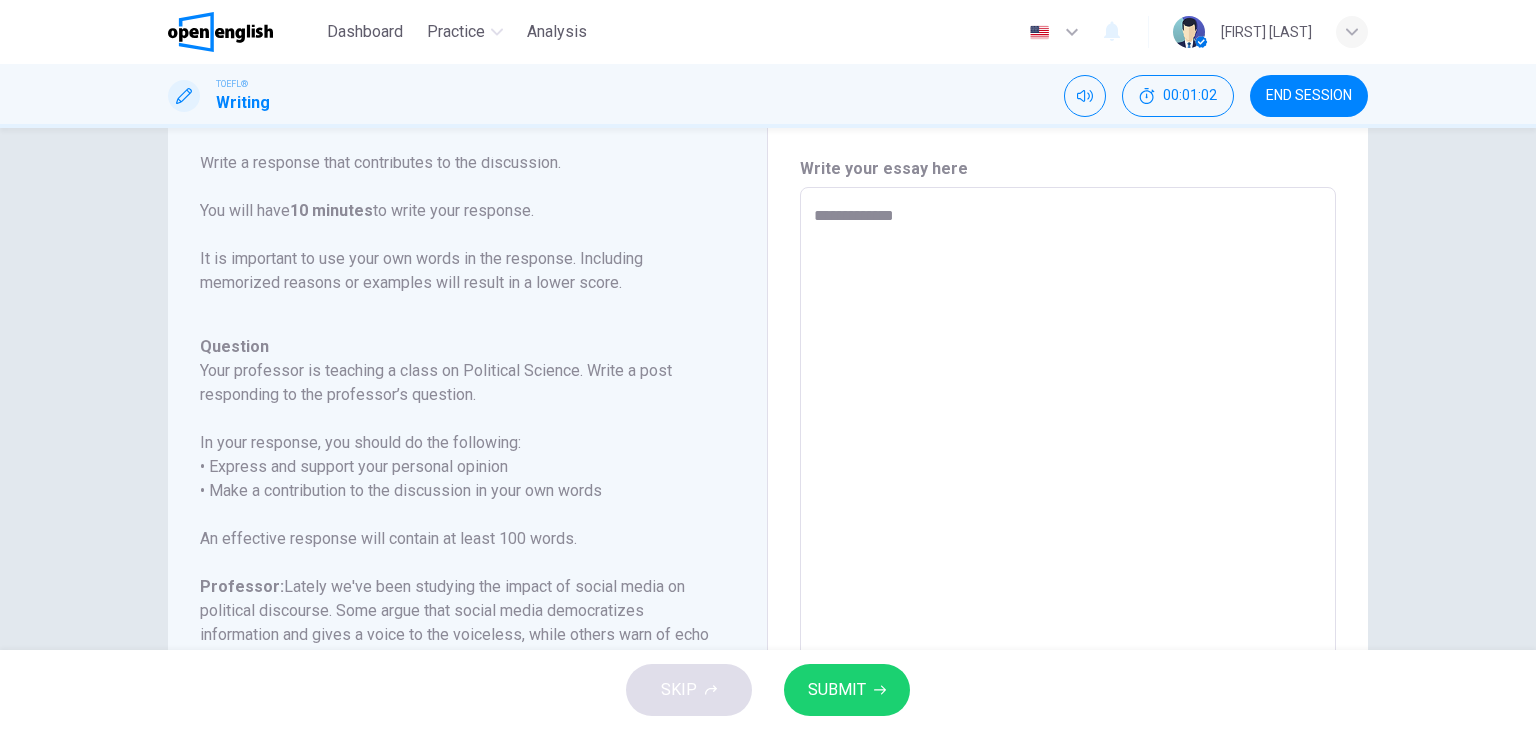 type on "*" 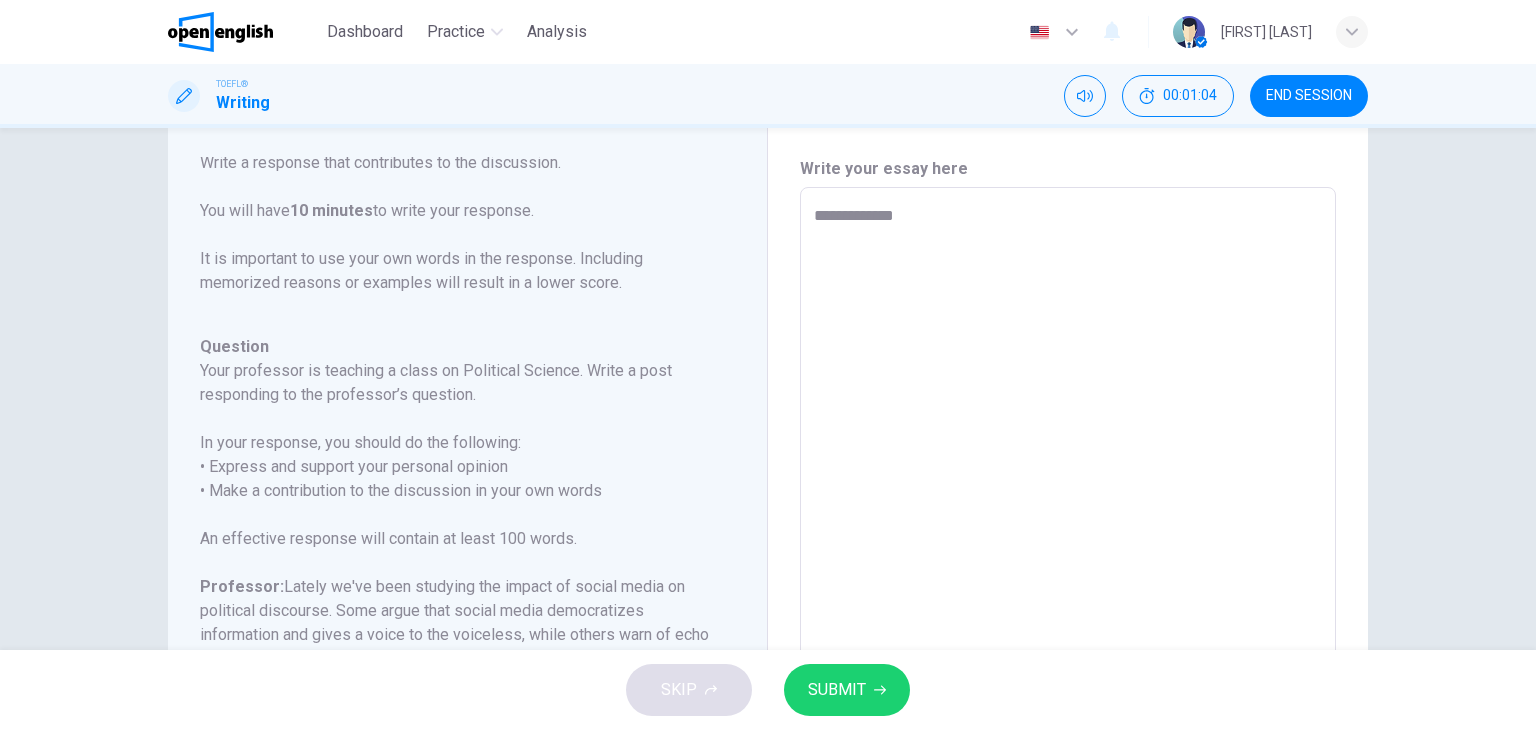type on "**********" 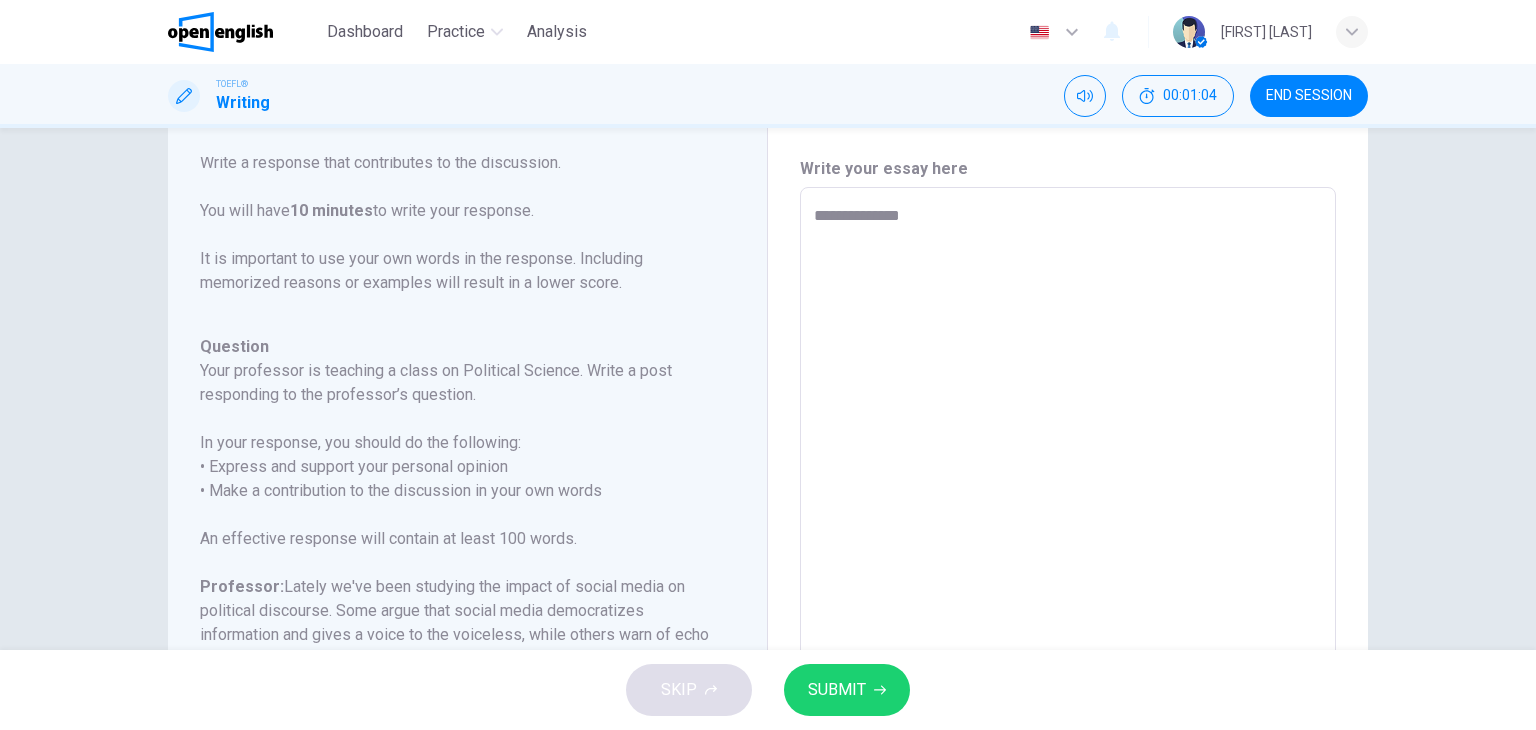 type on "**********" 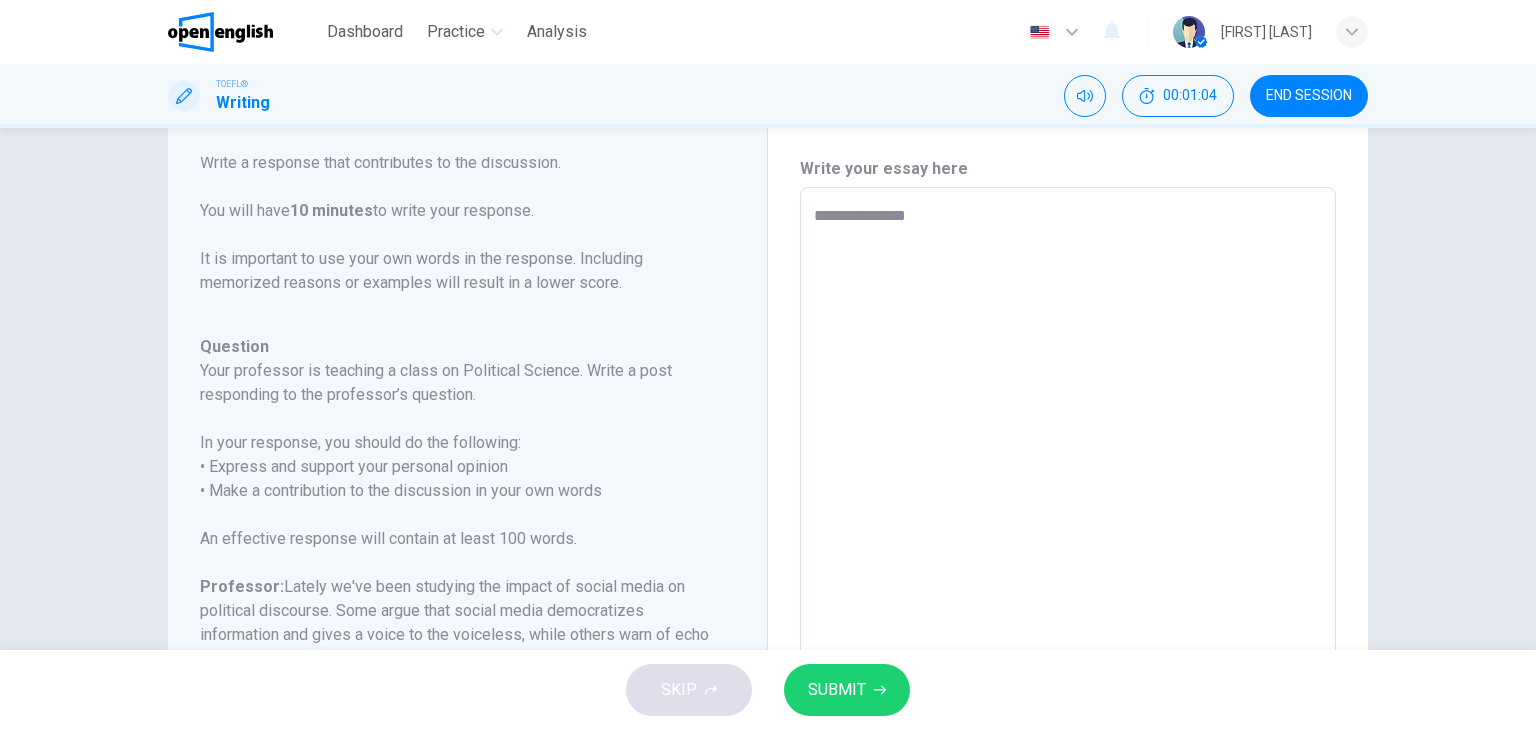 type on "*" 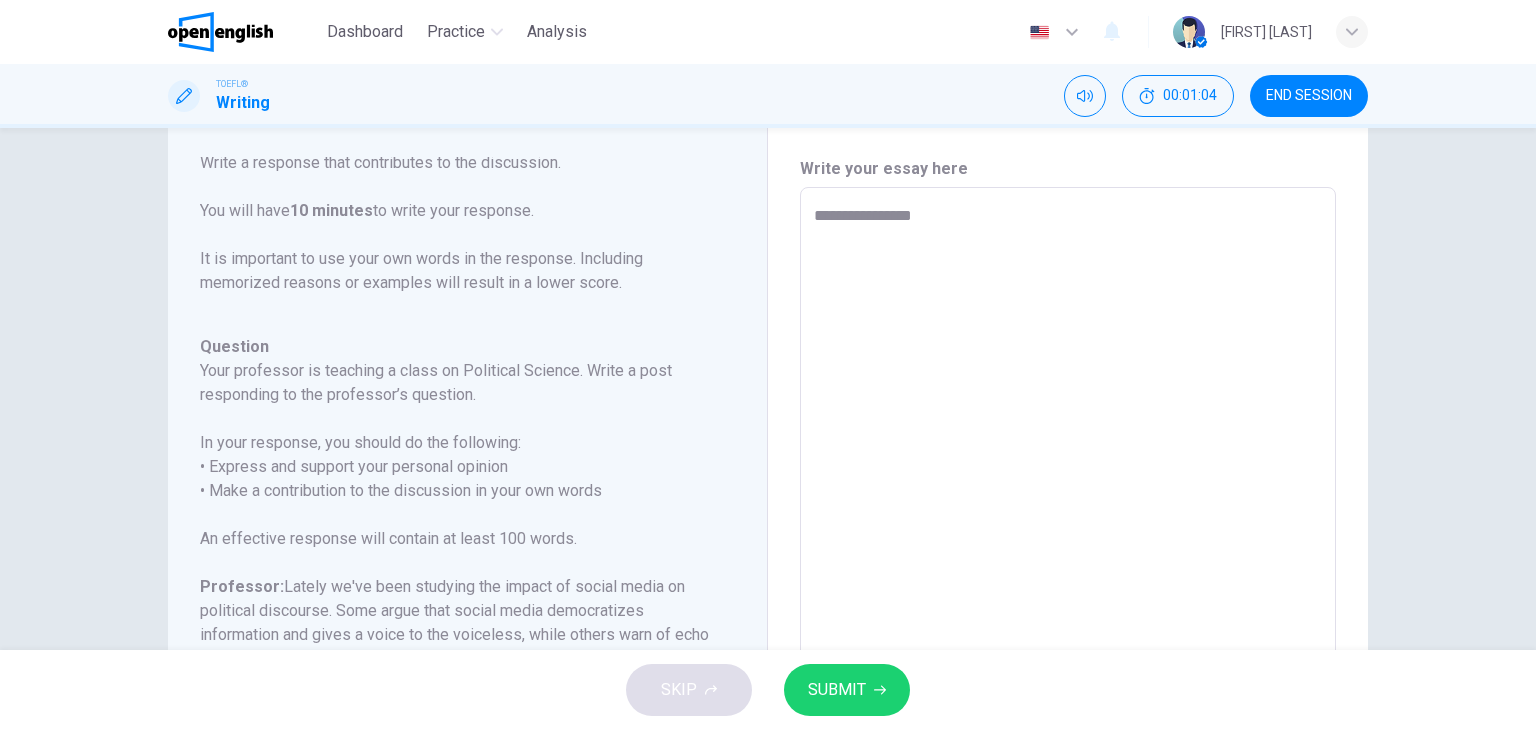 type on "*" 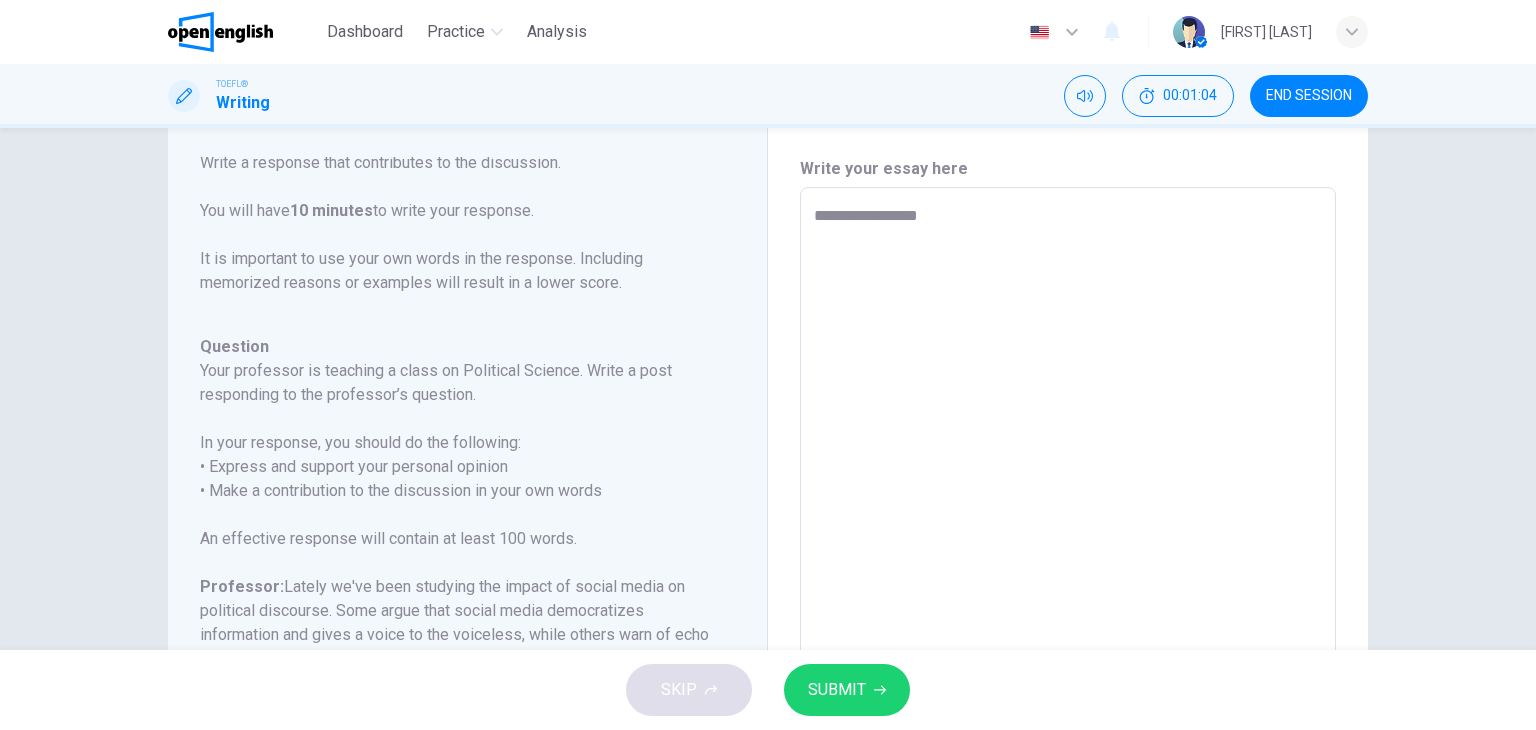 type on "*" 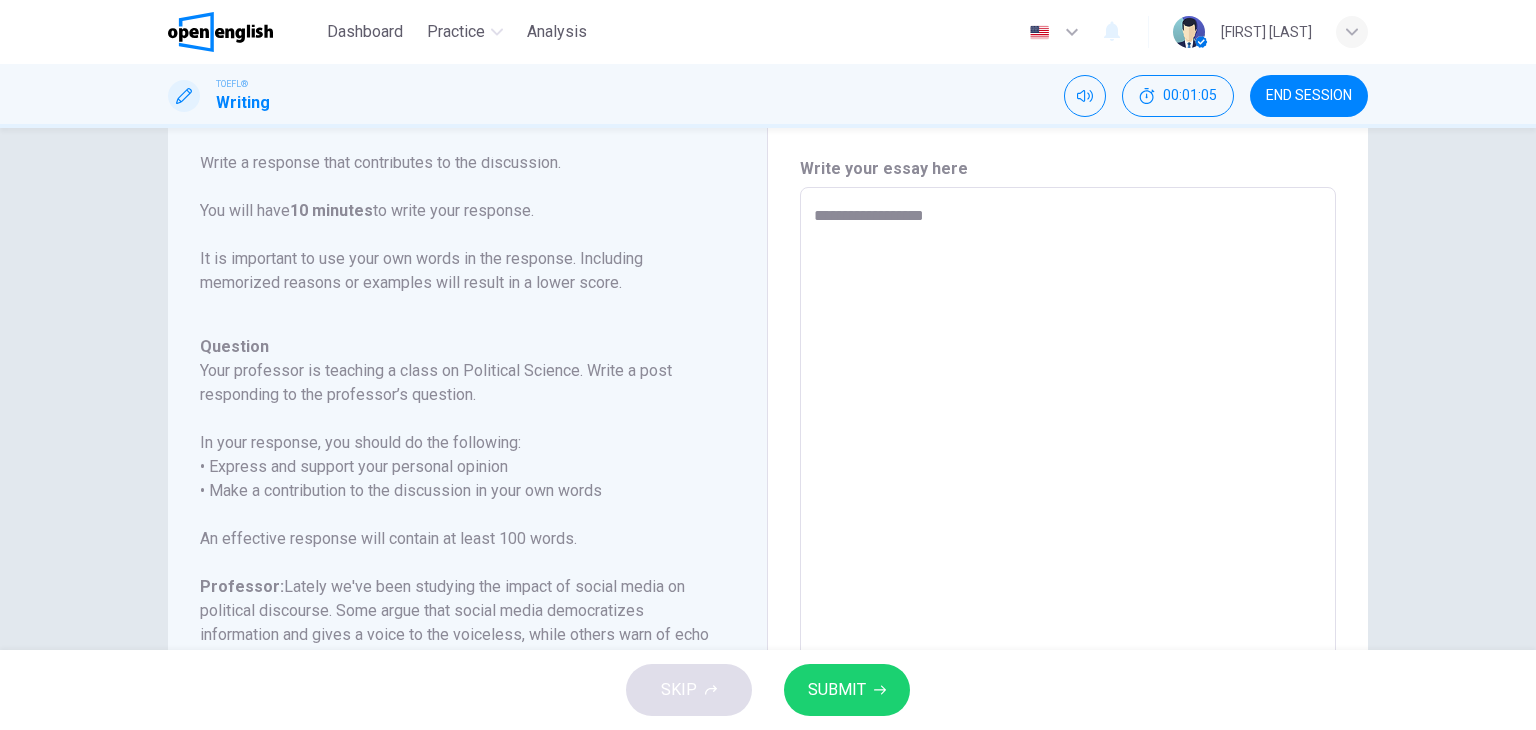type on "**********" 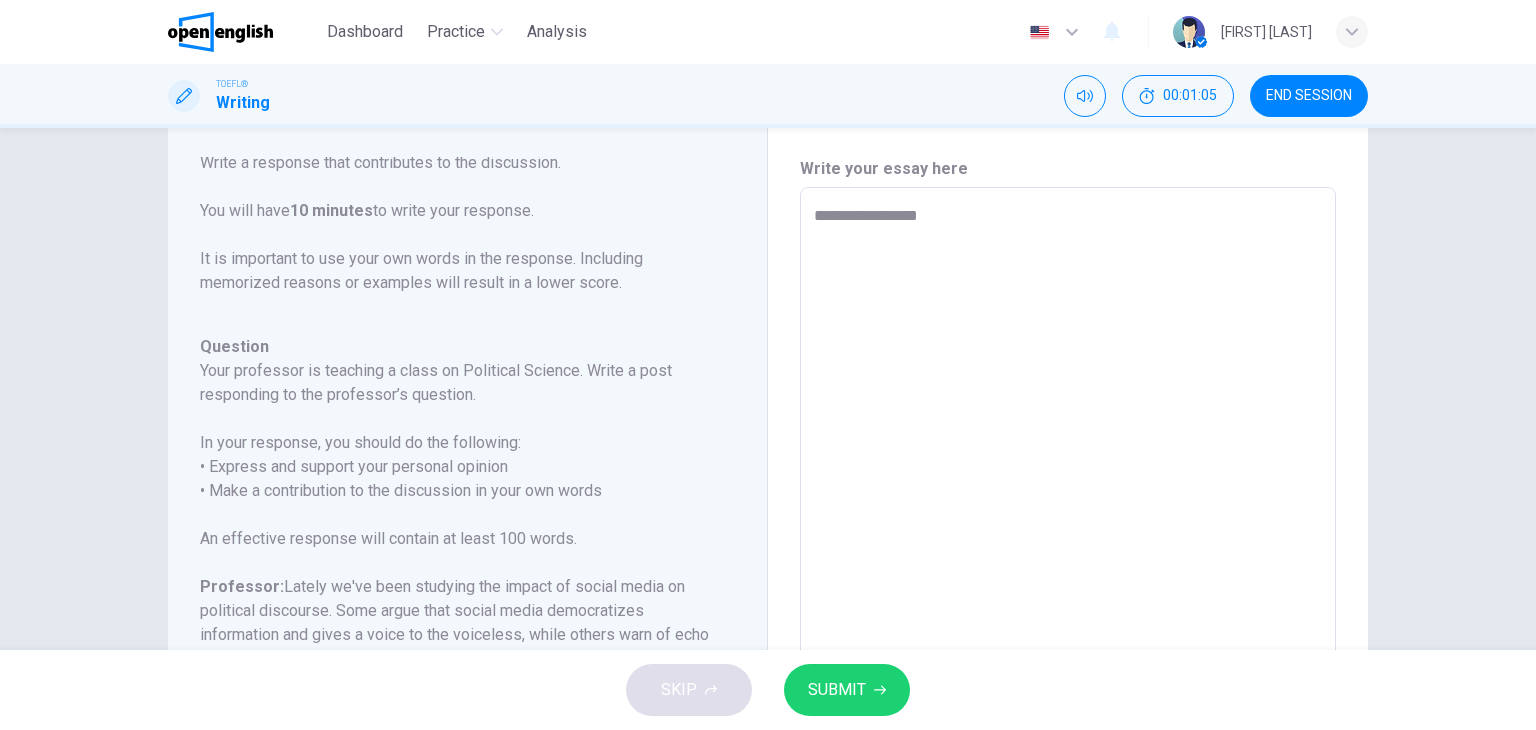 type on "*" 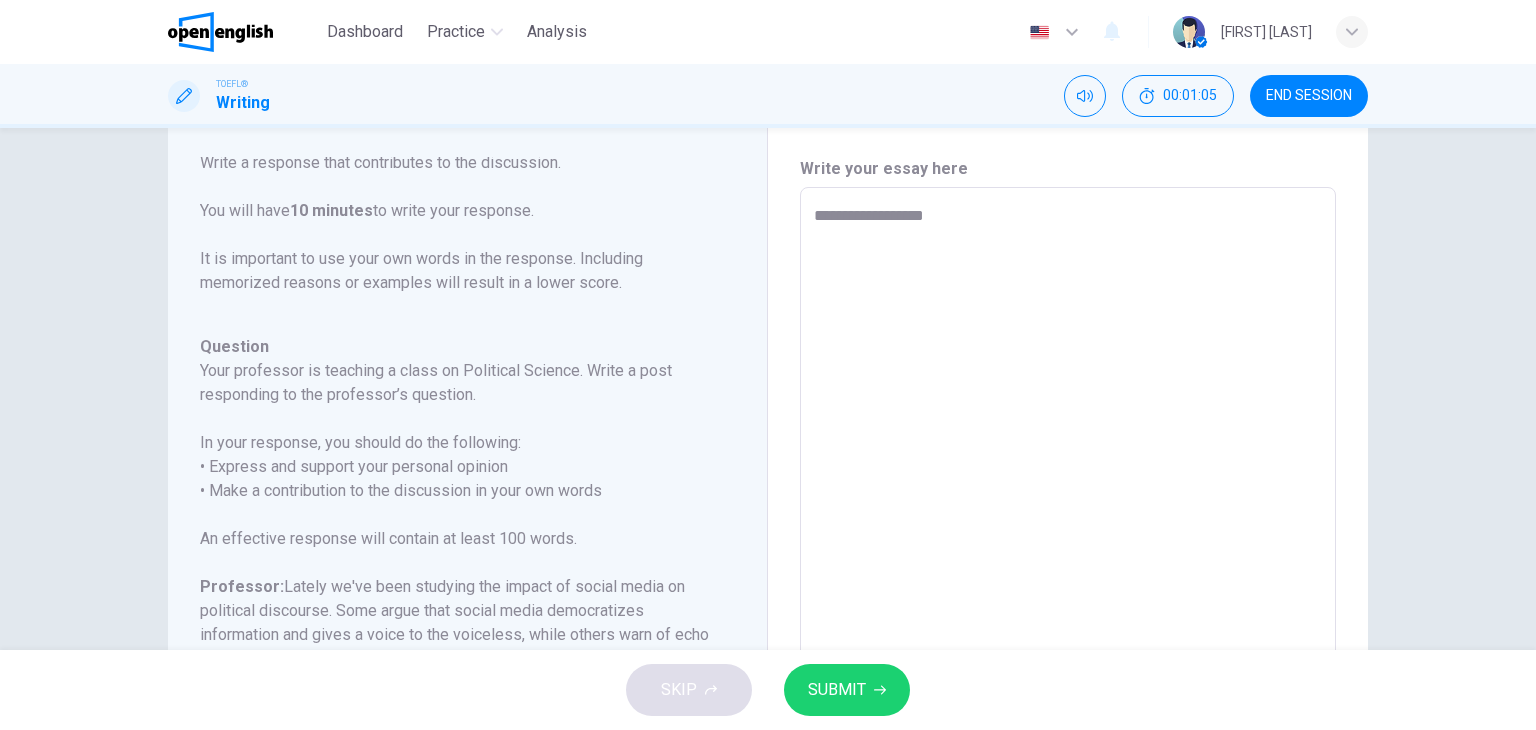 type on "*" 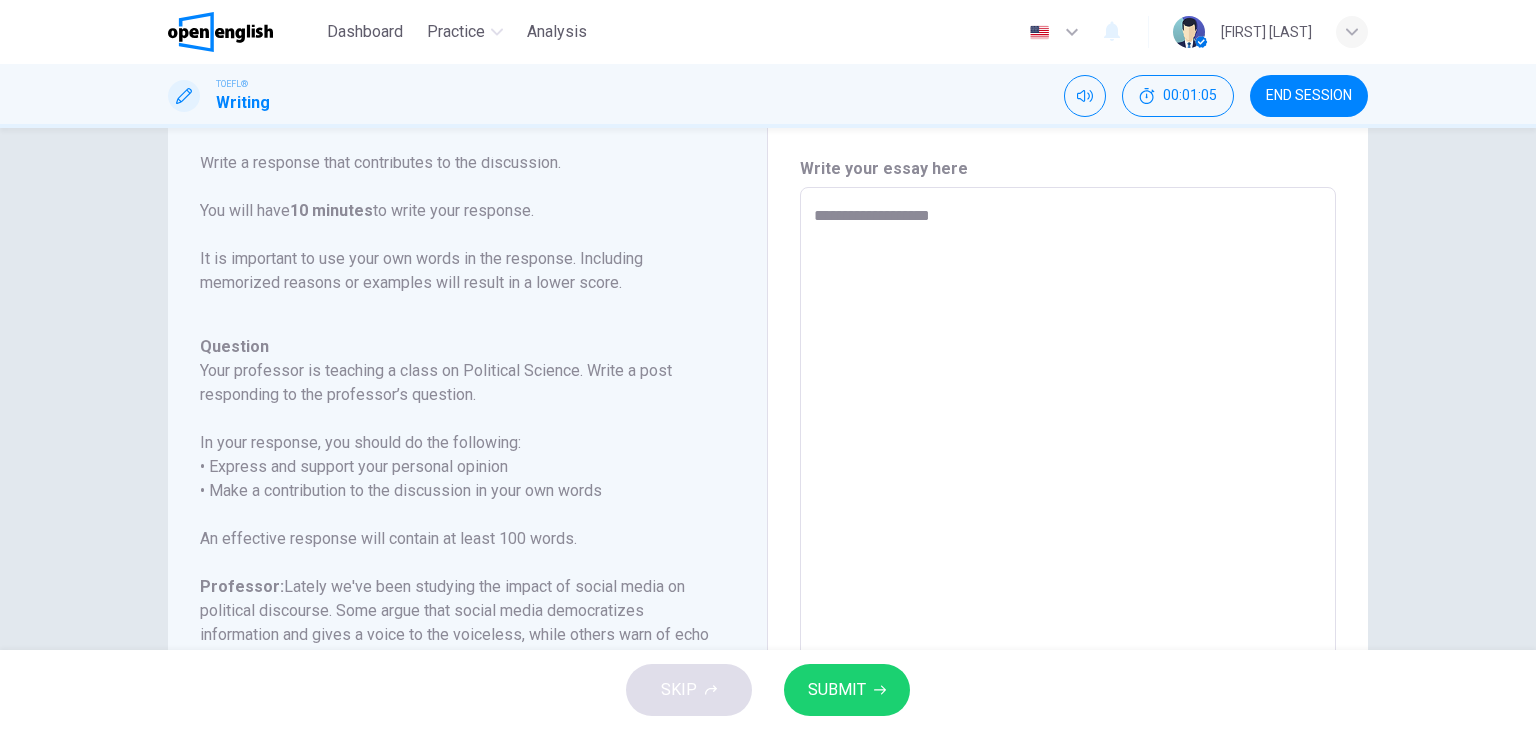 type on "*" 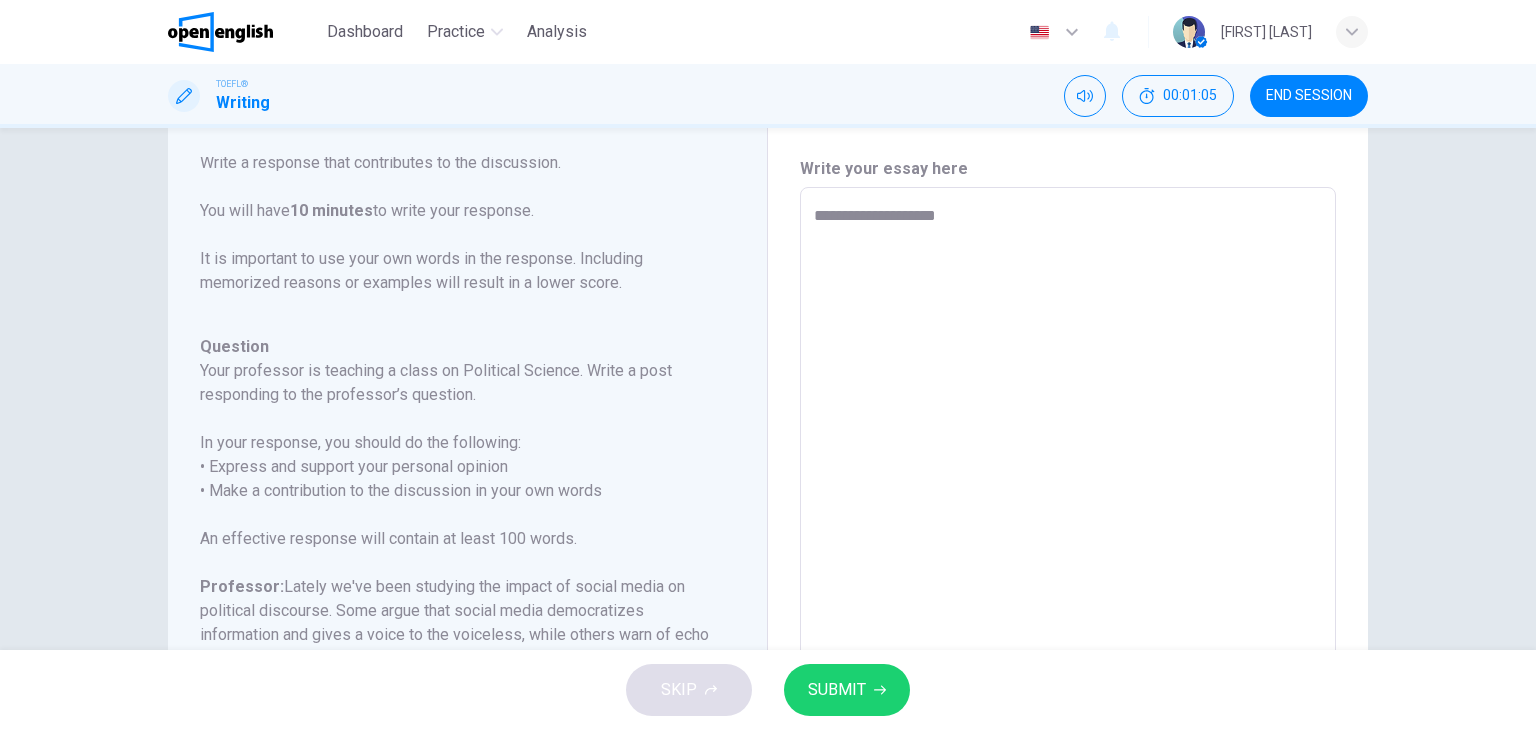 type on "**********" 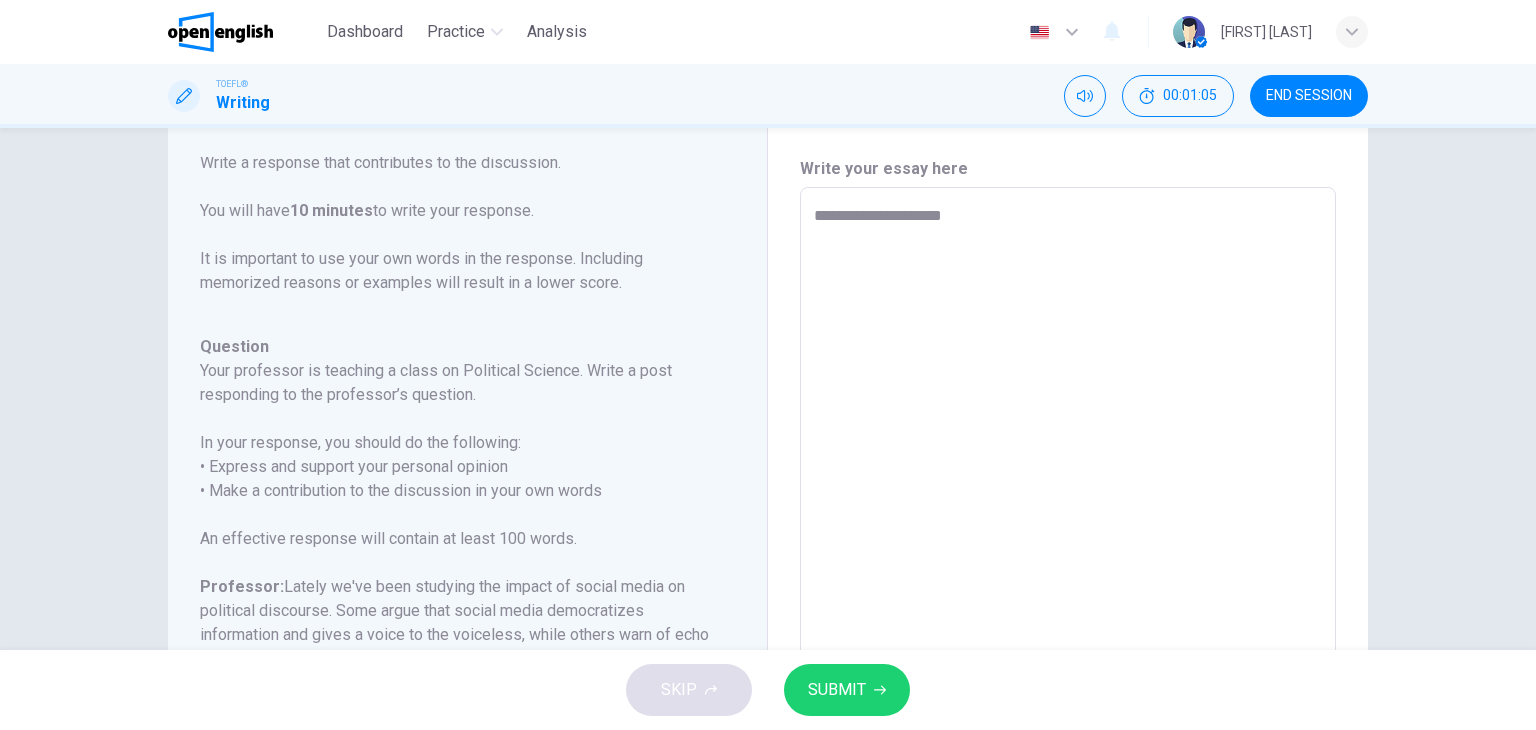 type on "*" 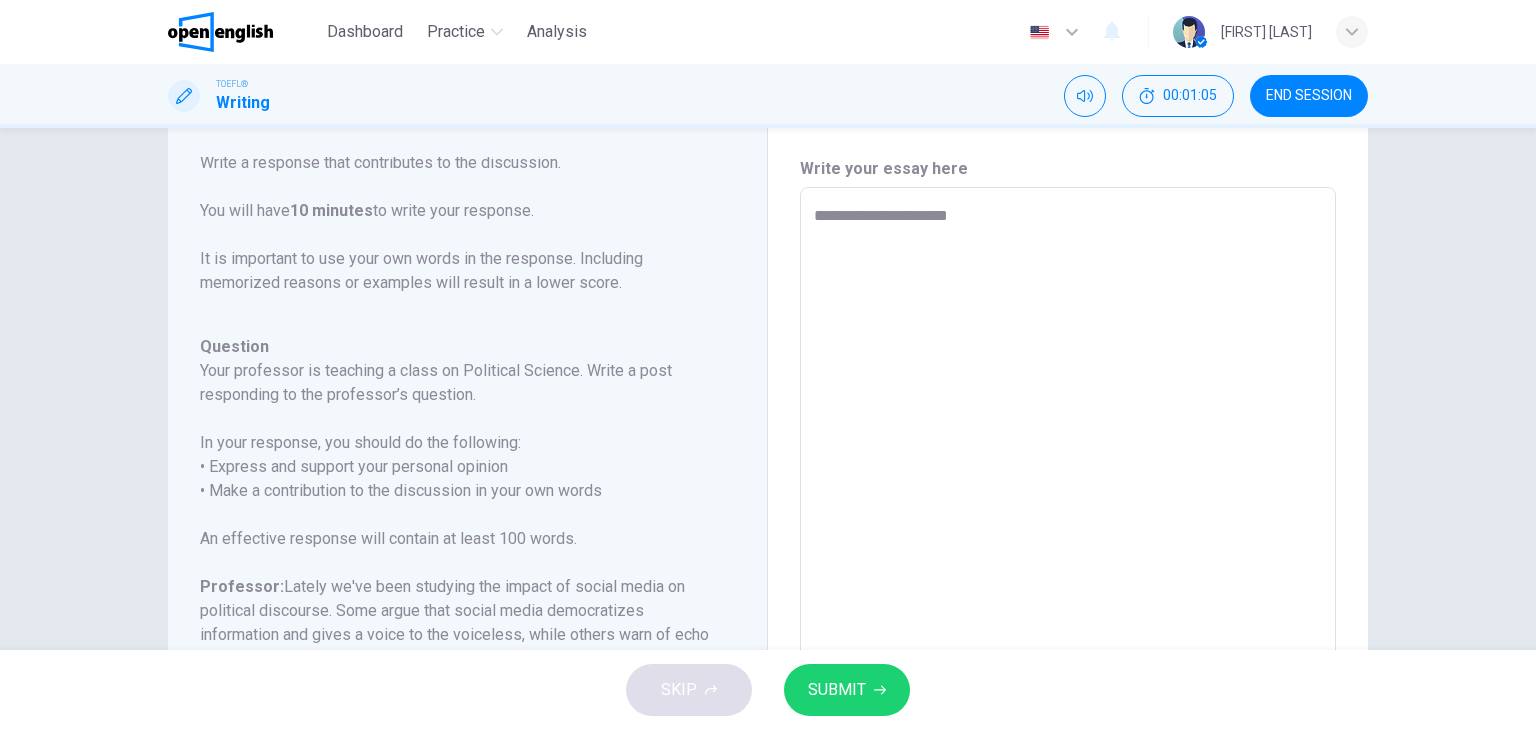 type on "*" 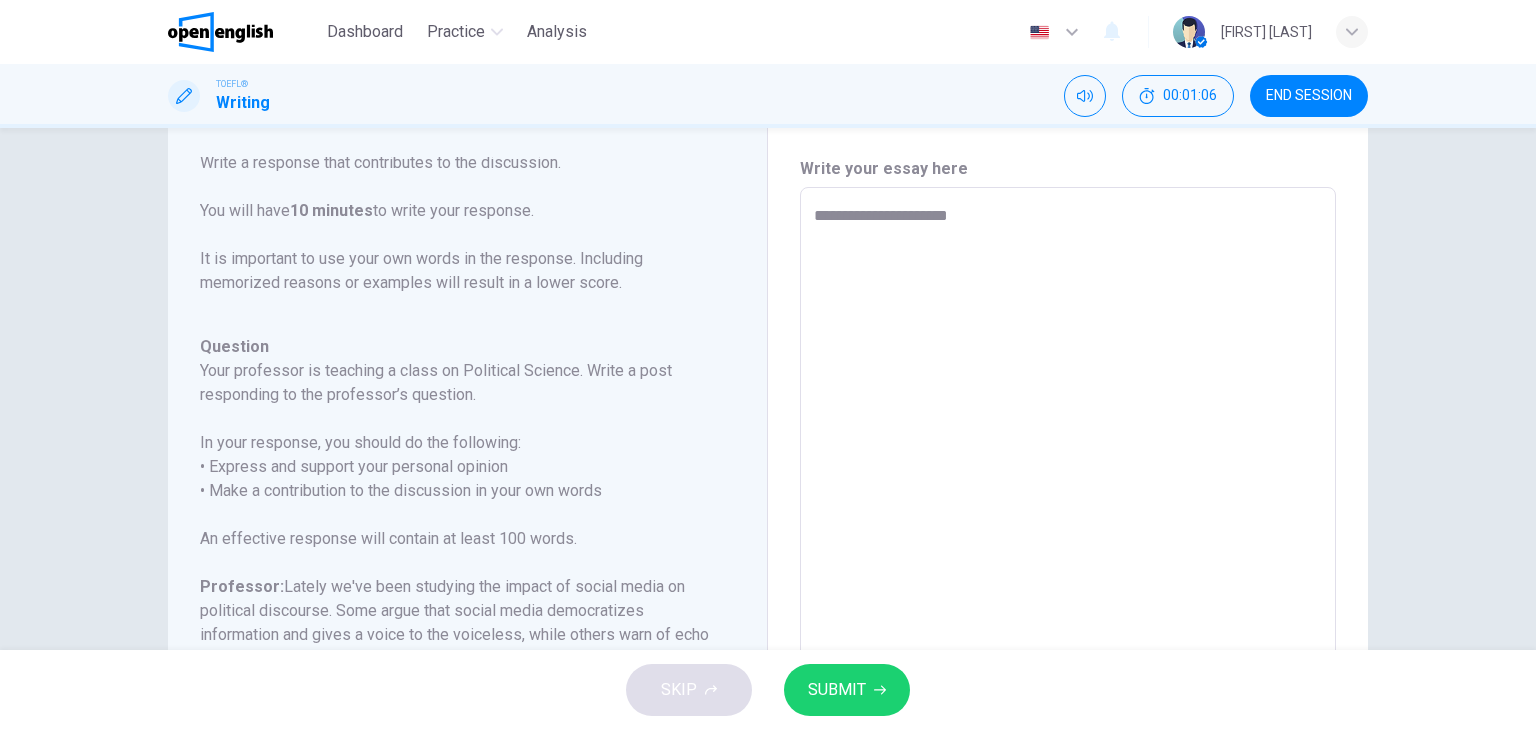 type on "**********" 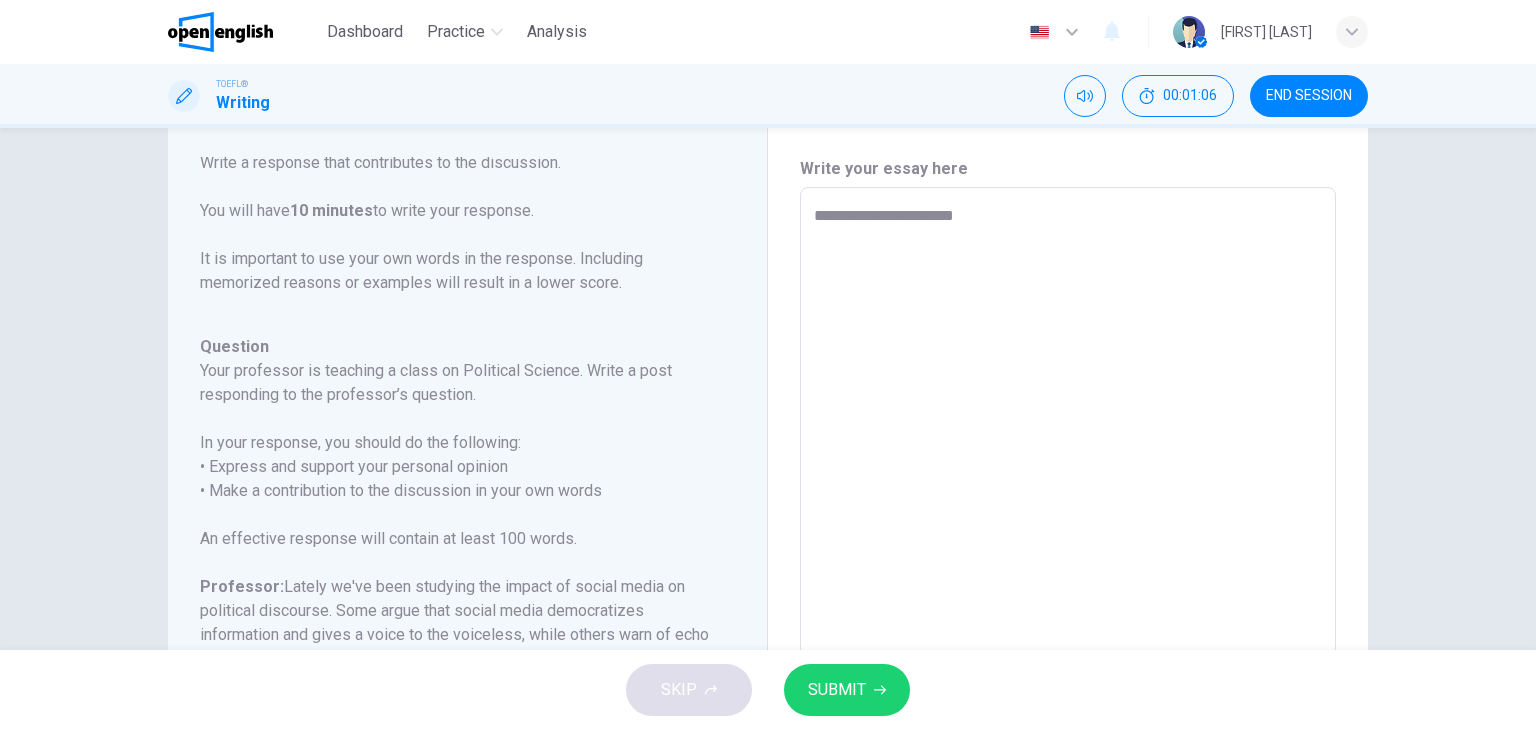 type on "*" 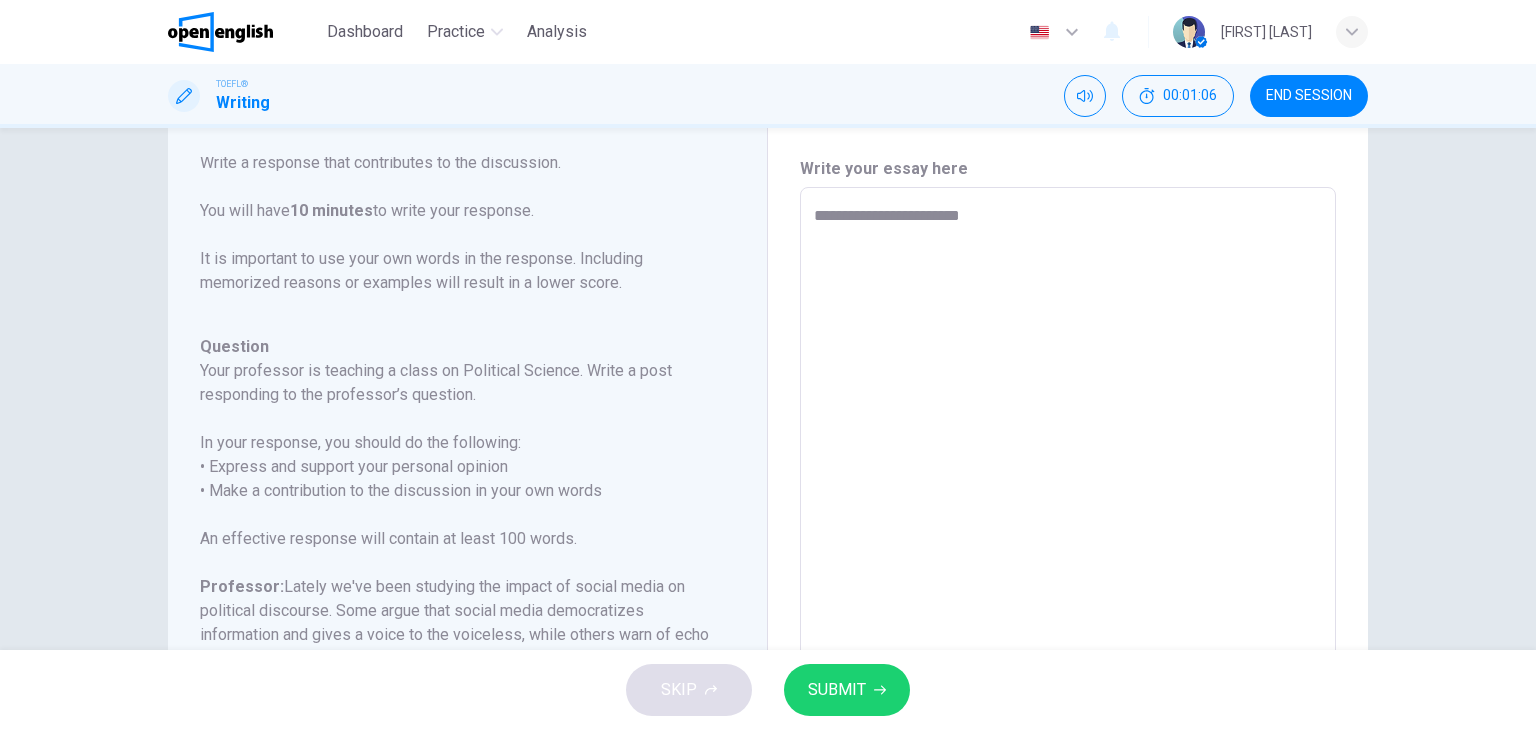 type on "**********" 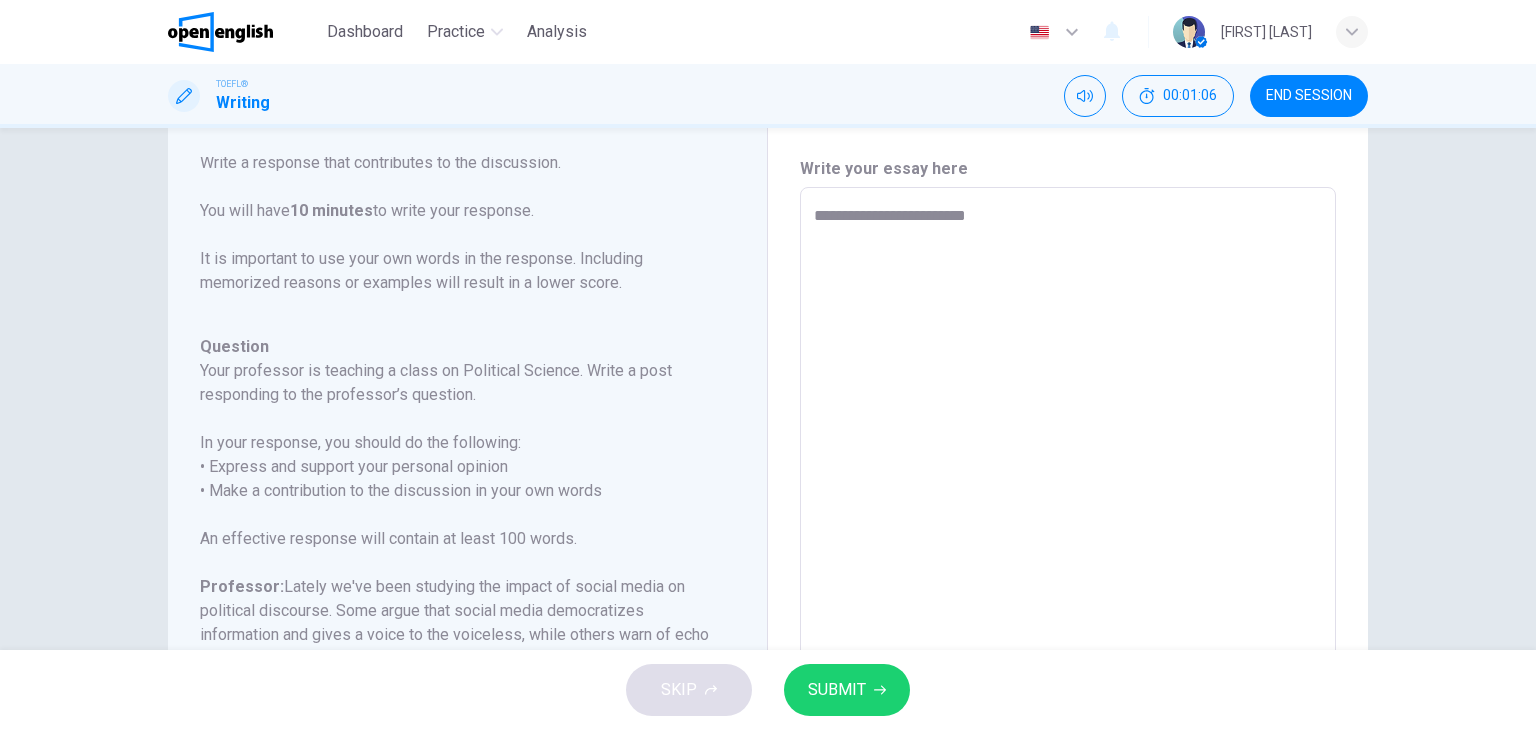 type on "*" 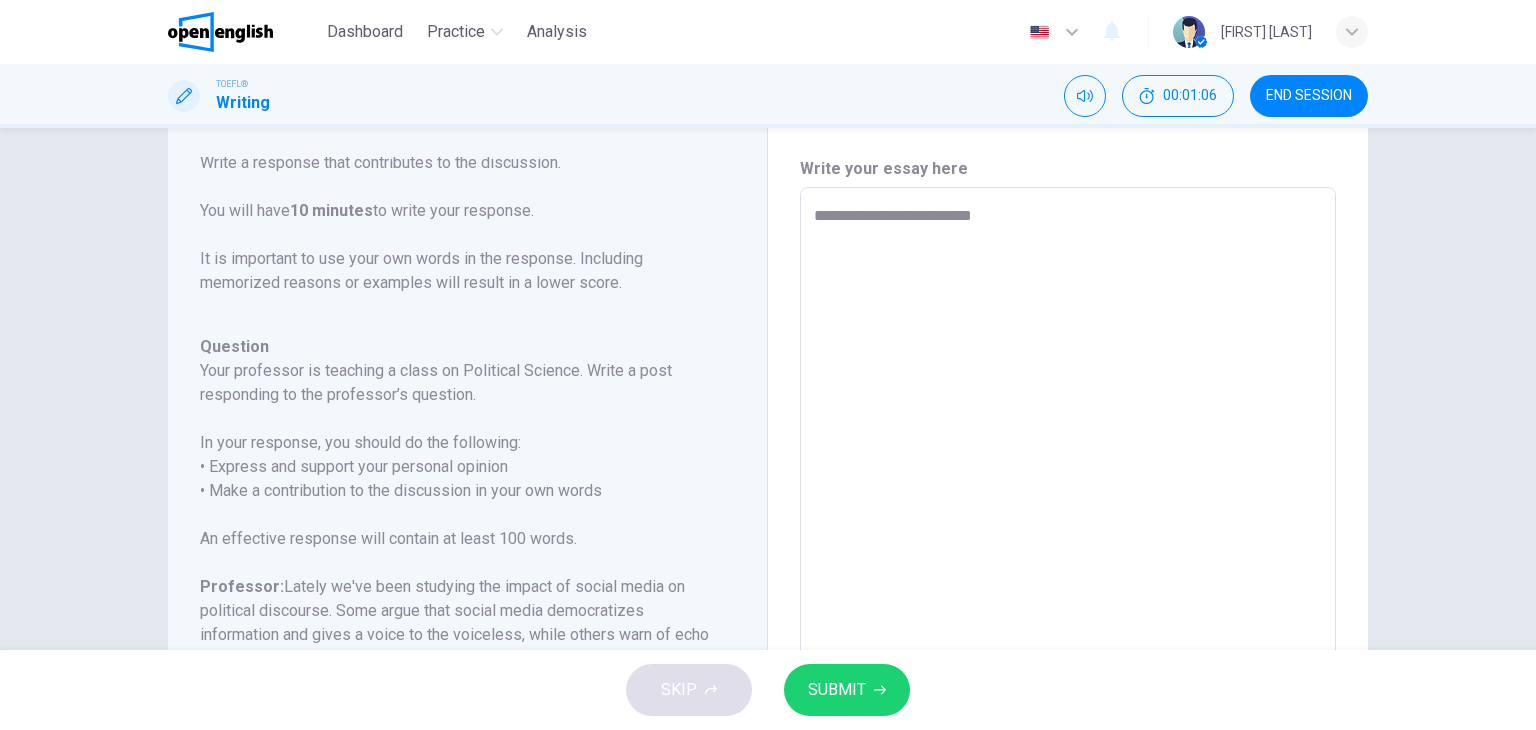 type on "*" 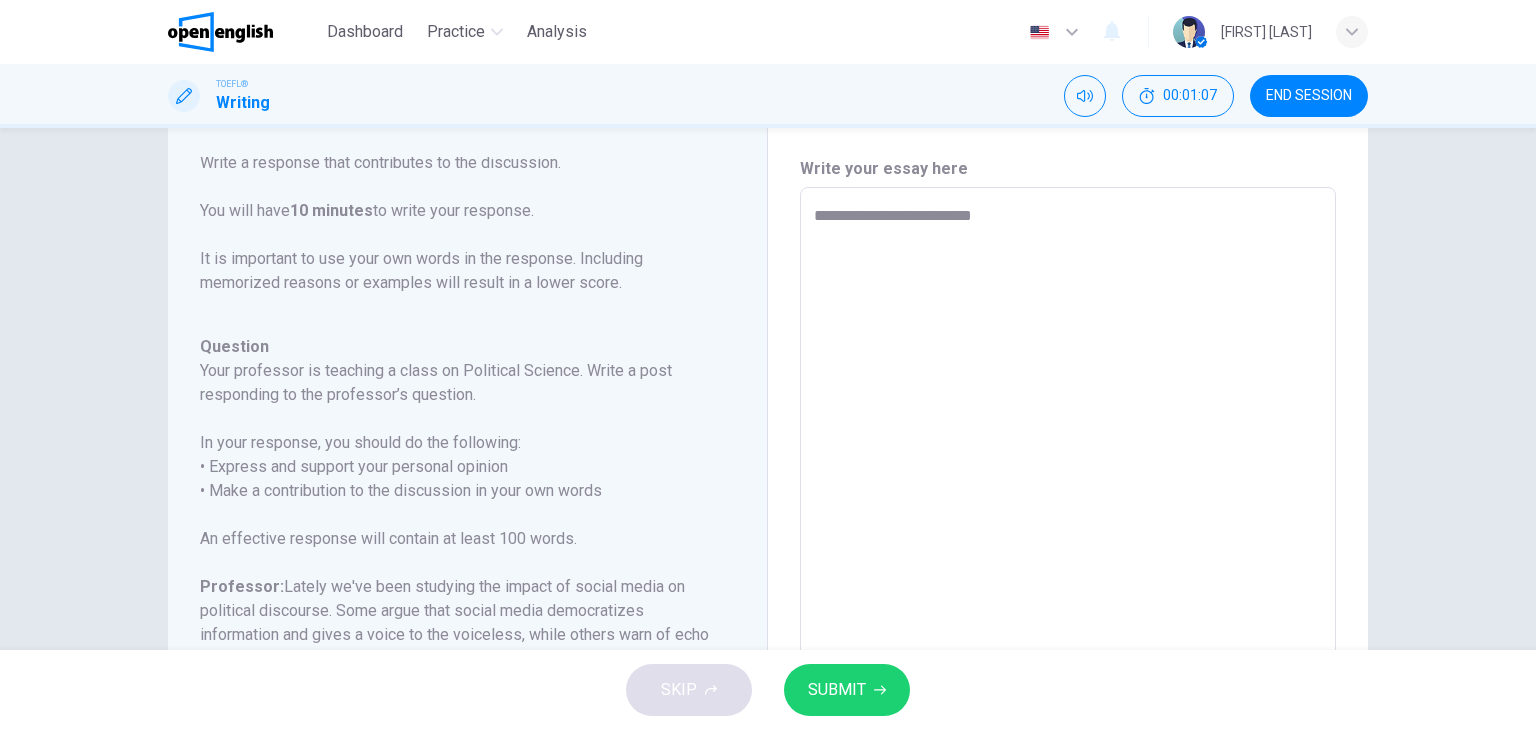 type on "**********" 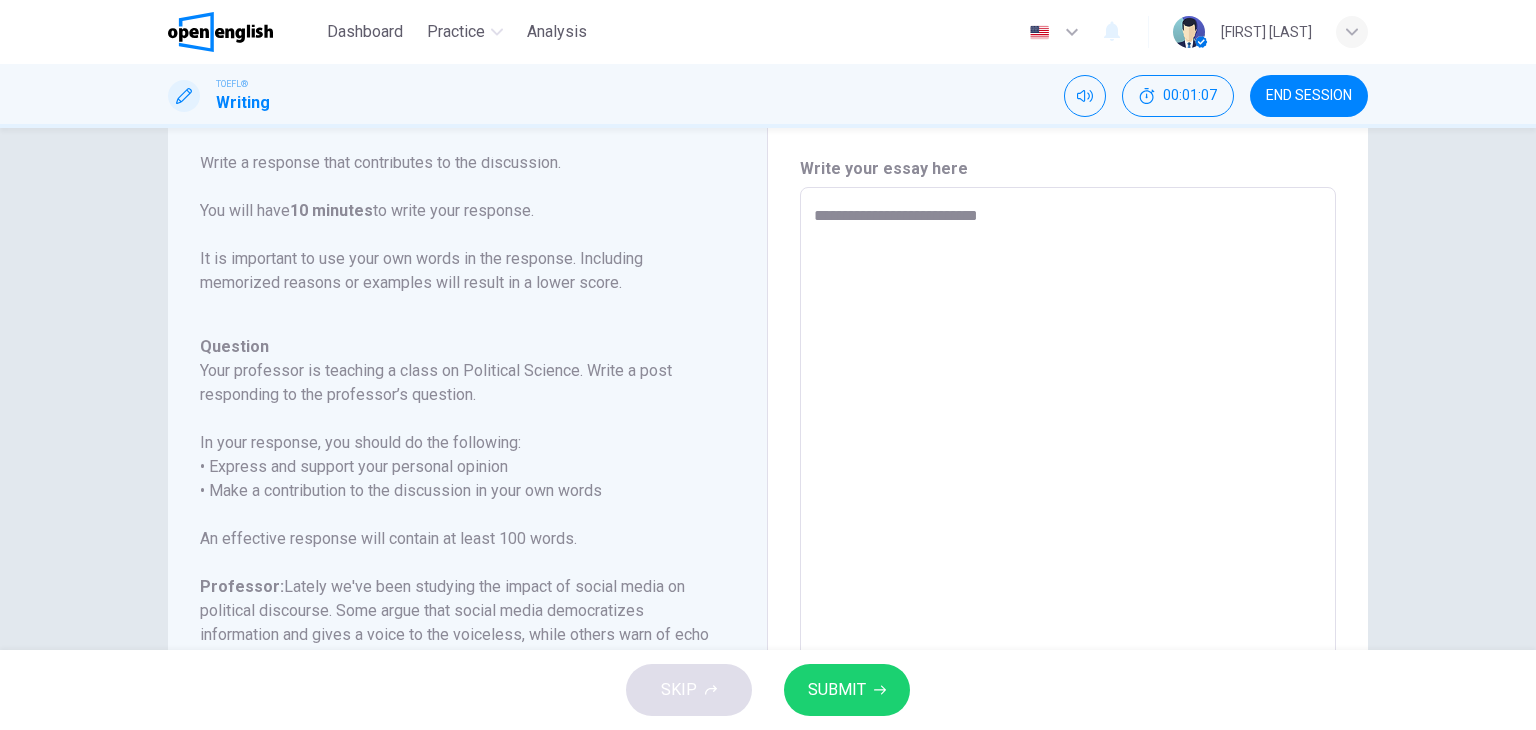 type on "*" 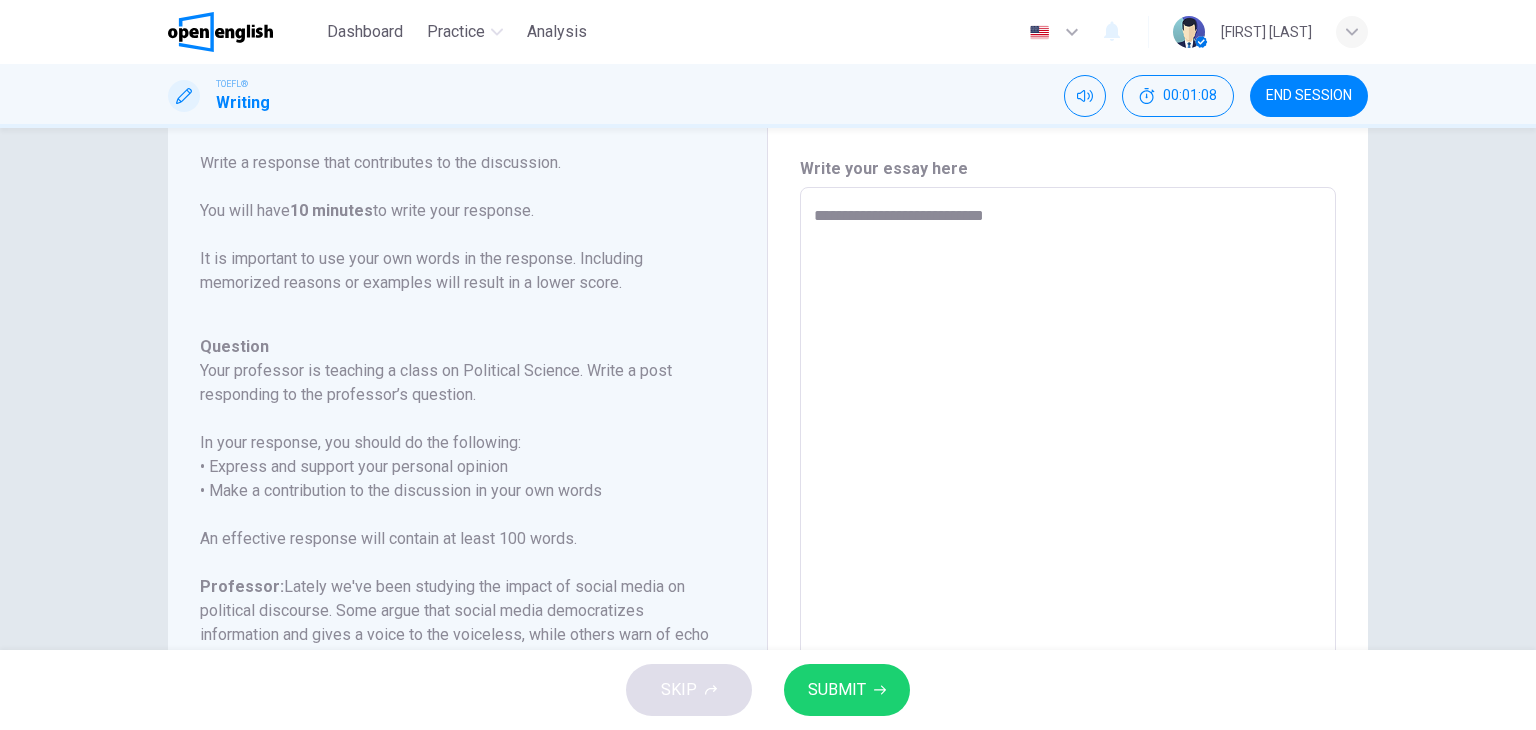 type on "**********" 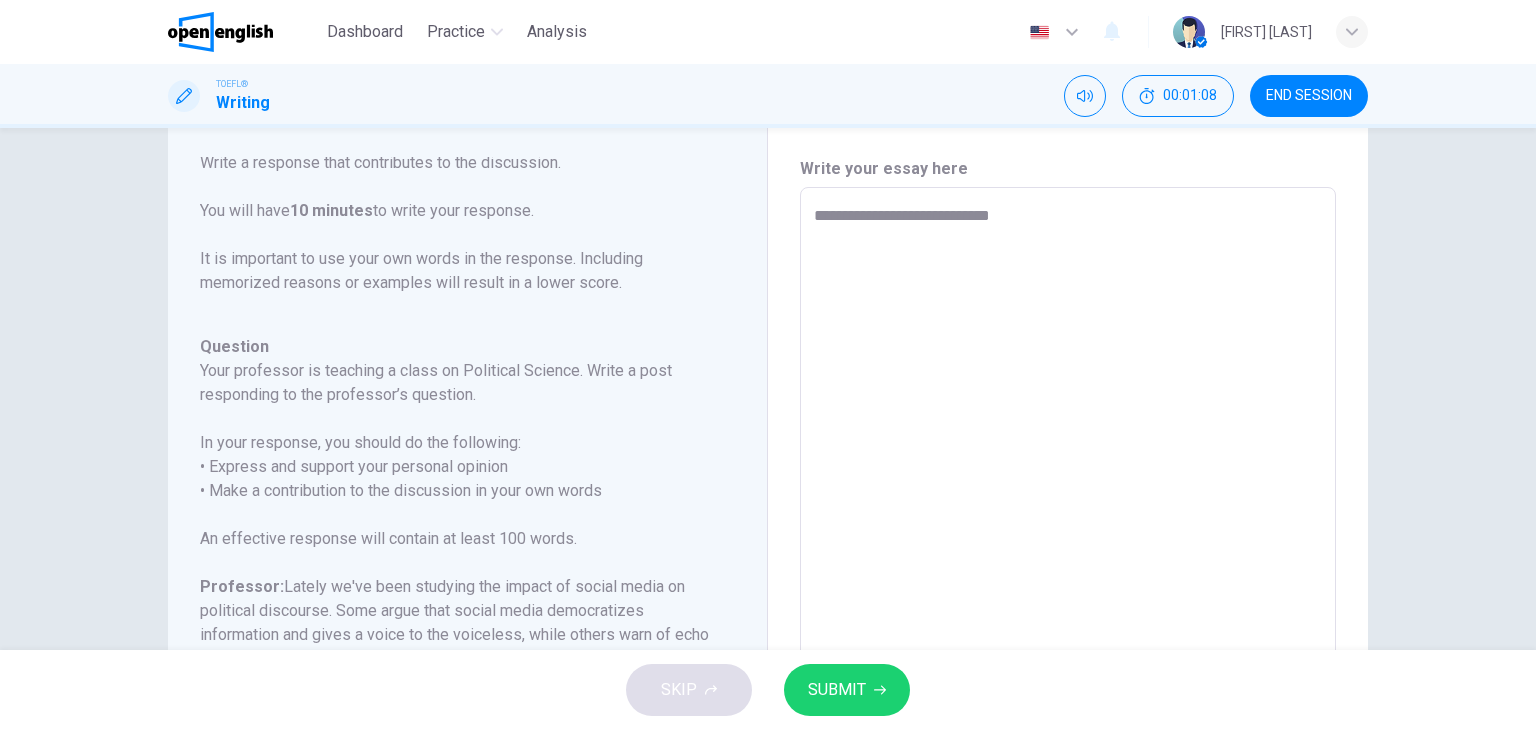 type on "**********" 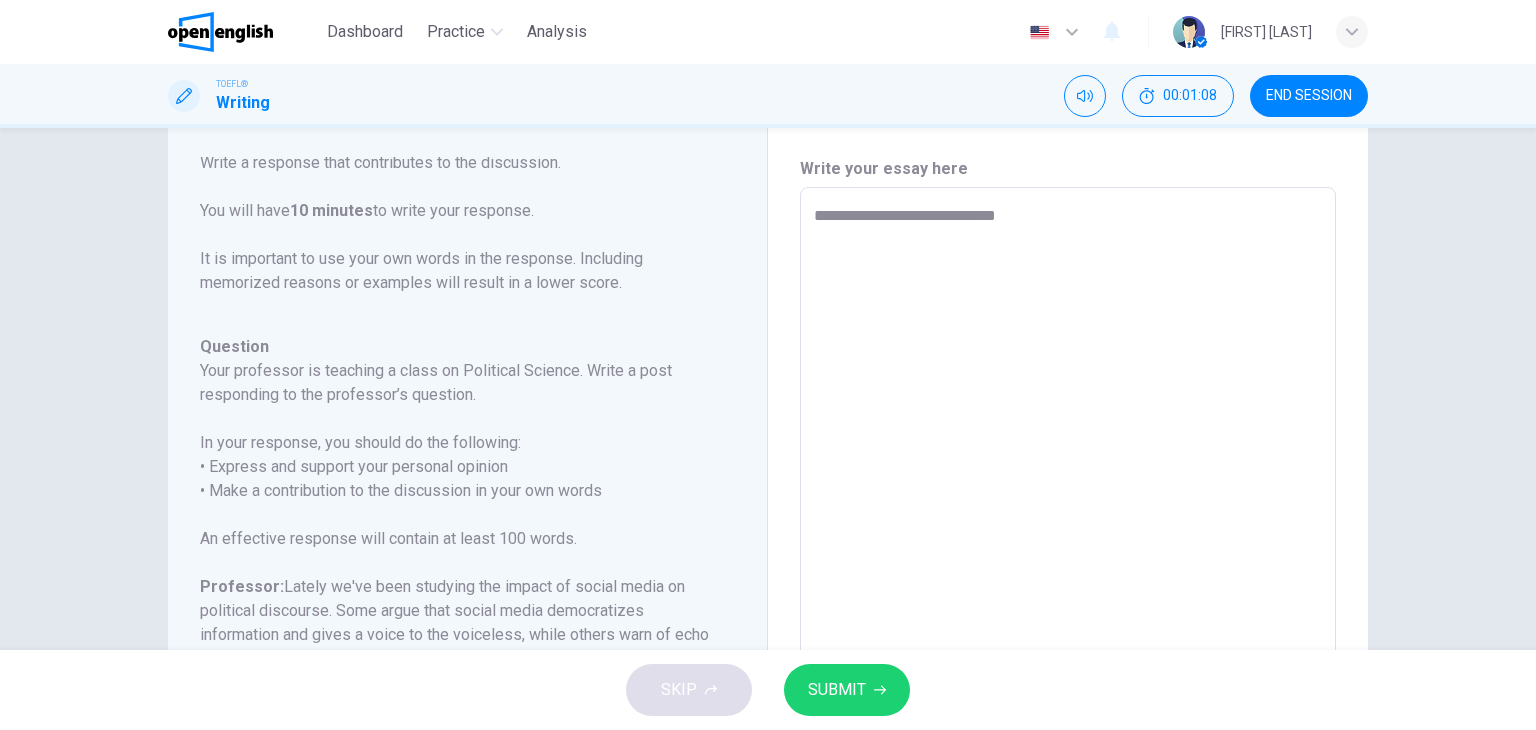 type on "*" 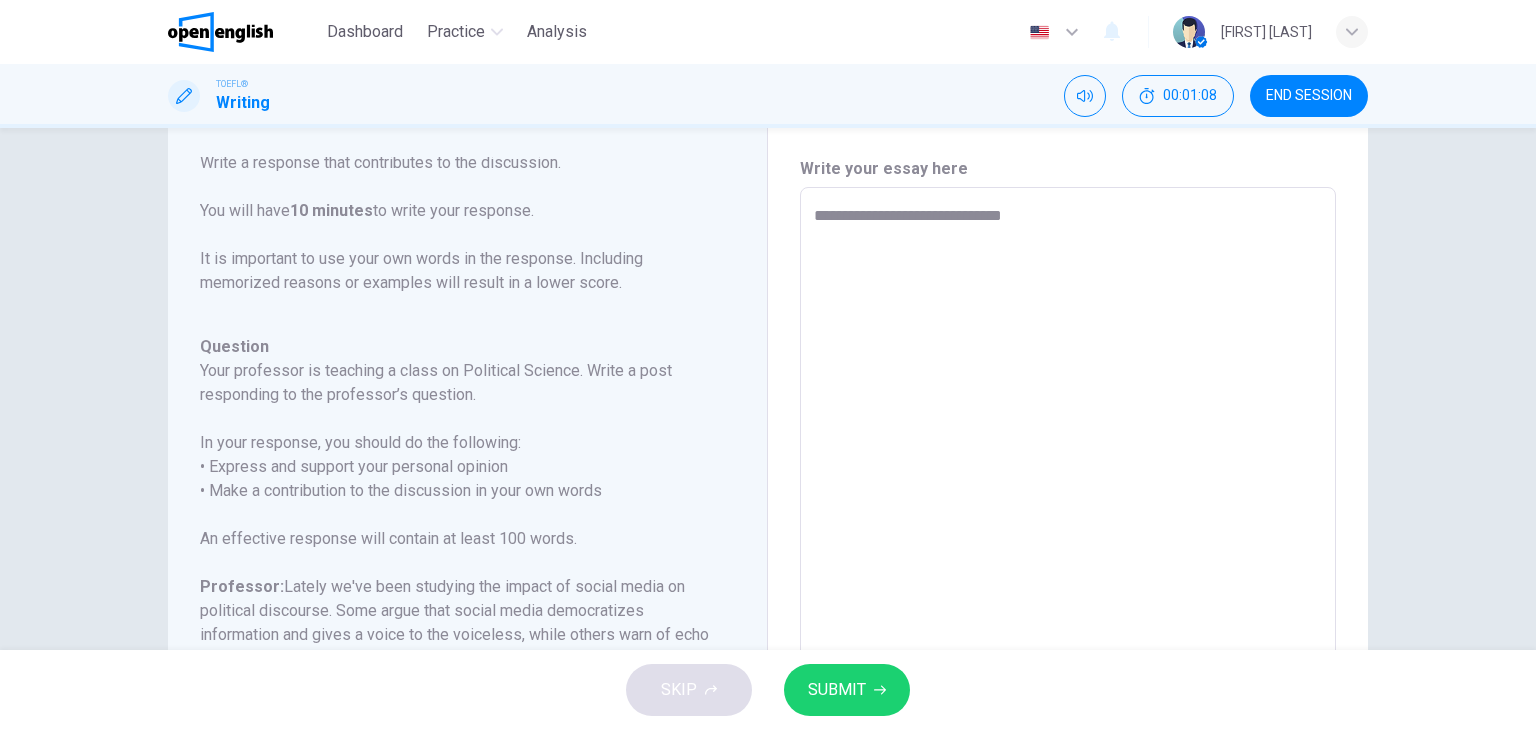 type on "*" 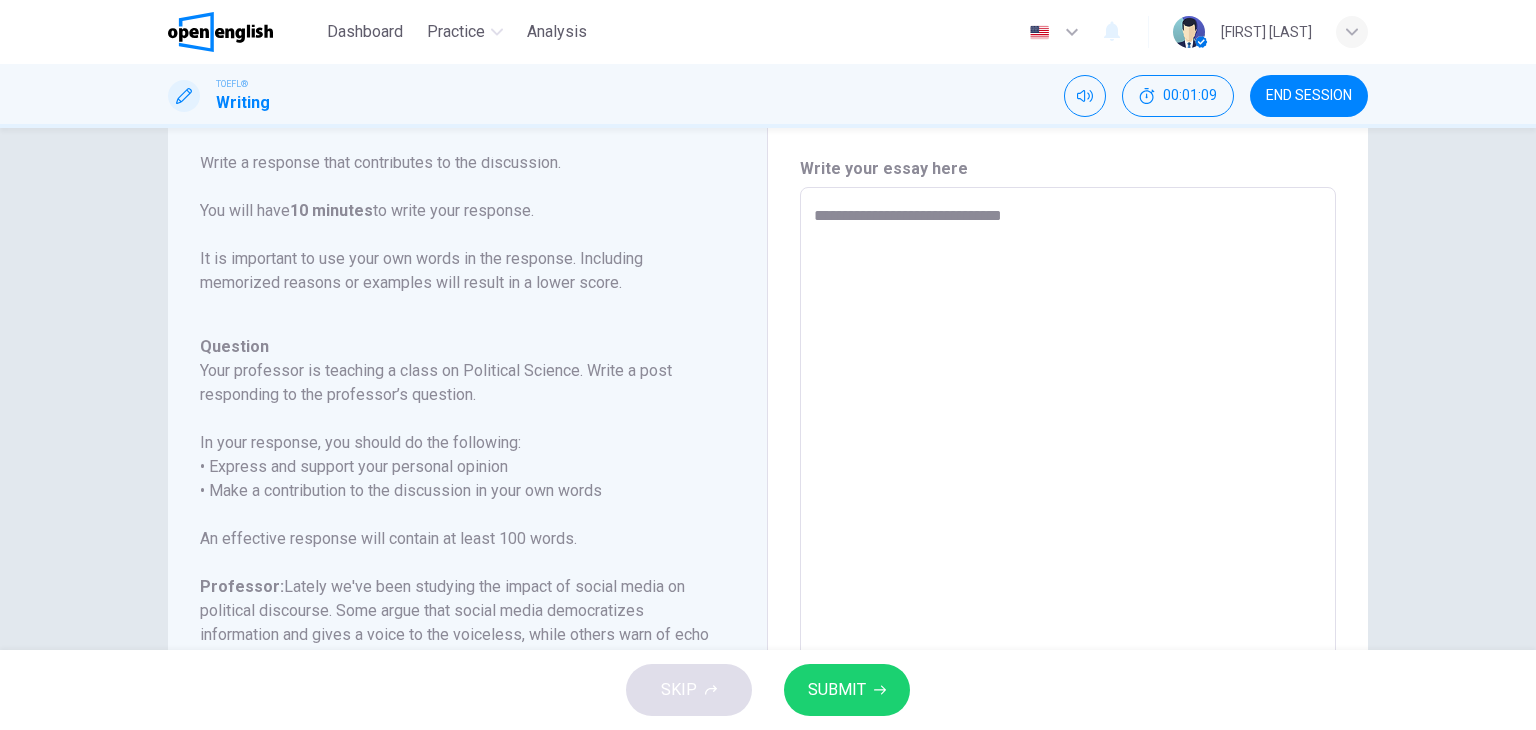 type on "**********" 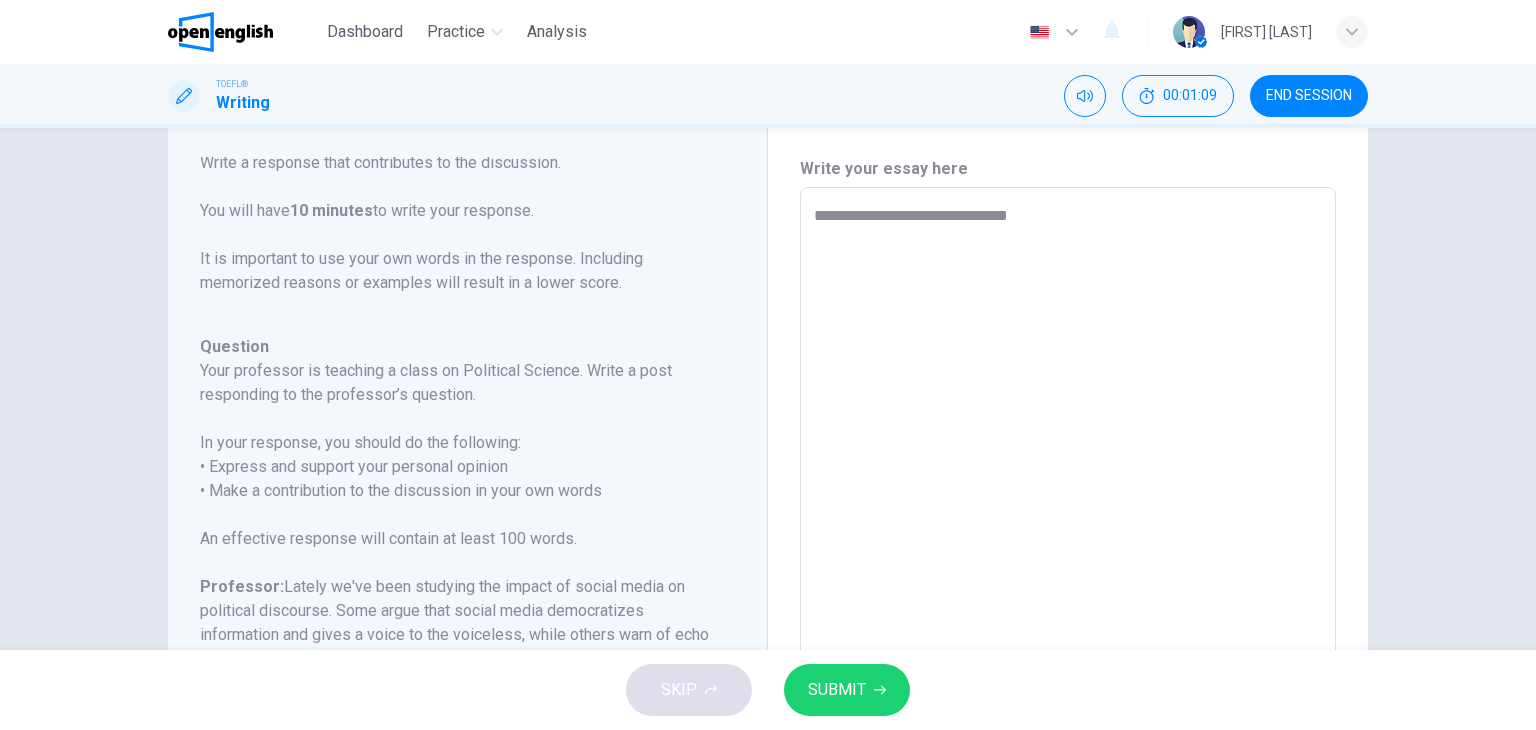 type on "*" 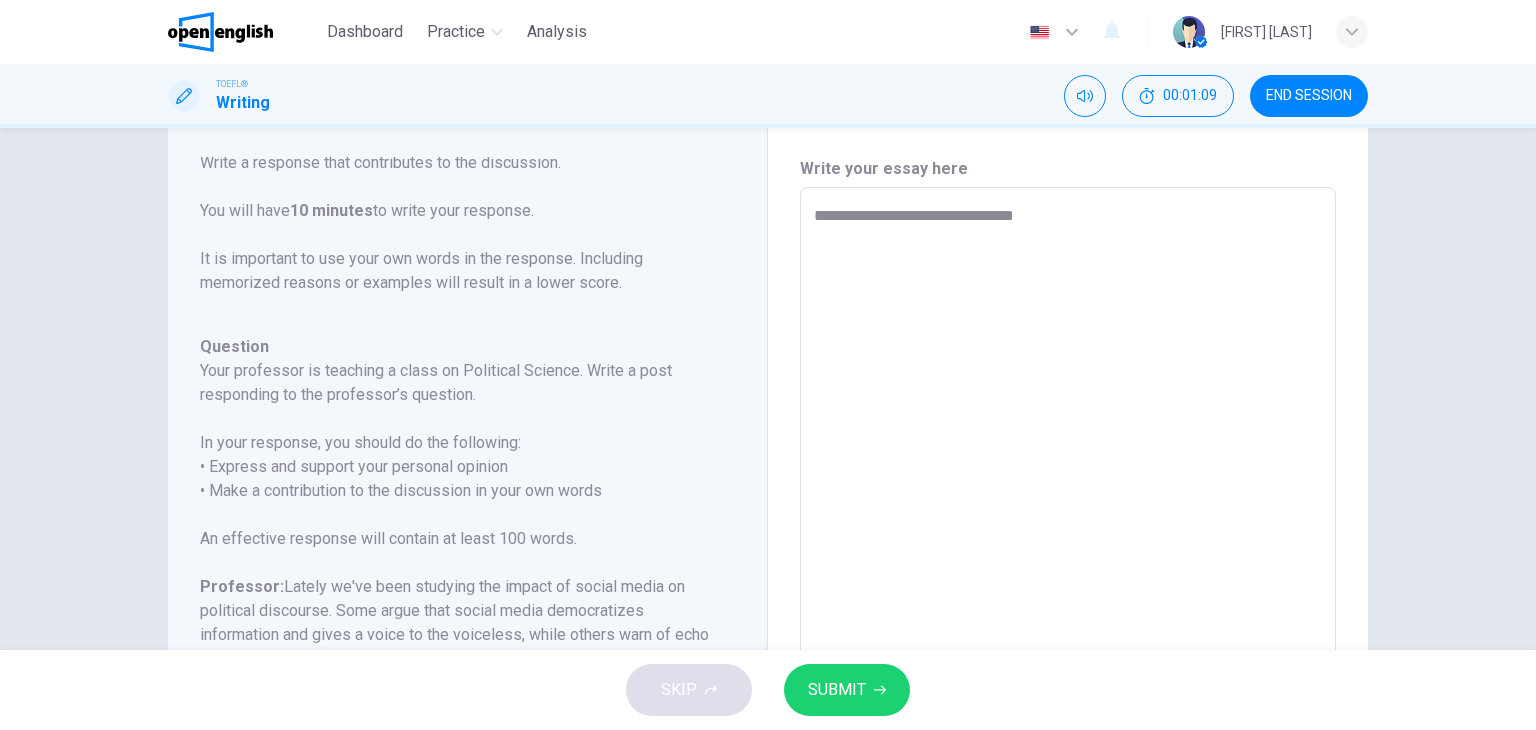 type on "*" 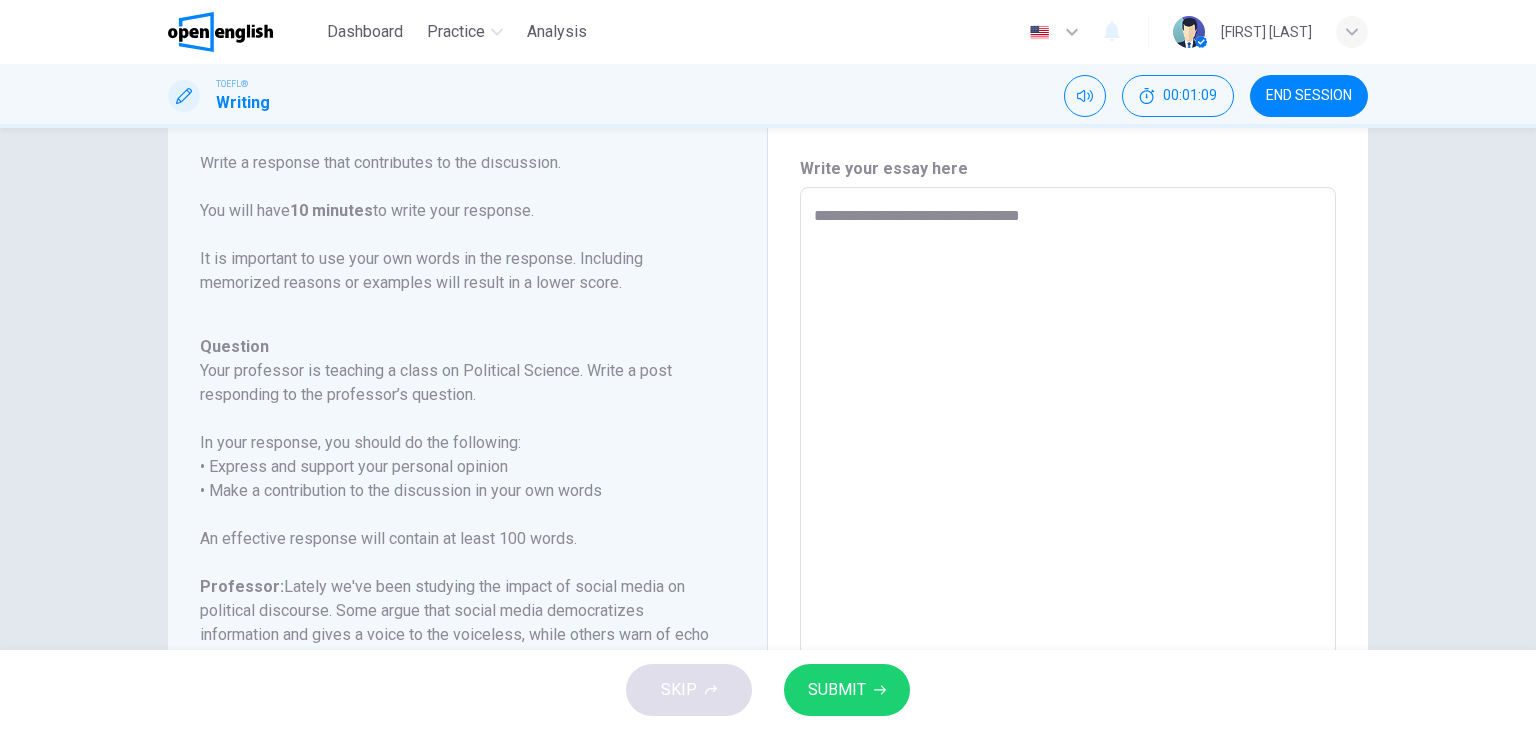 type on "*" 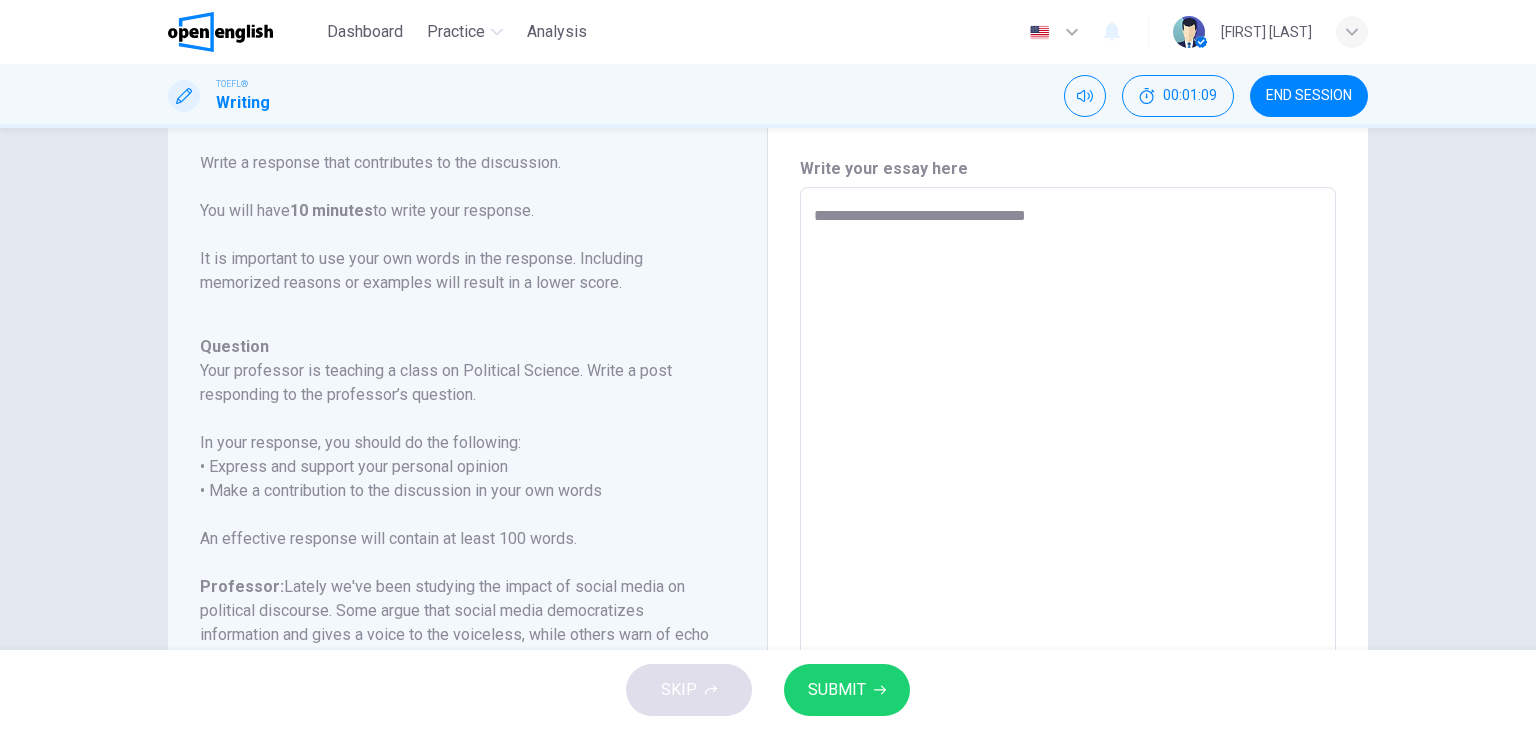 type on "*" 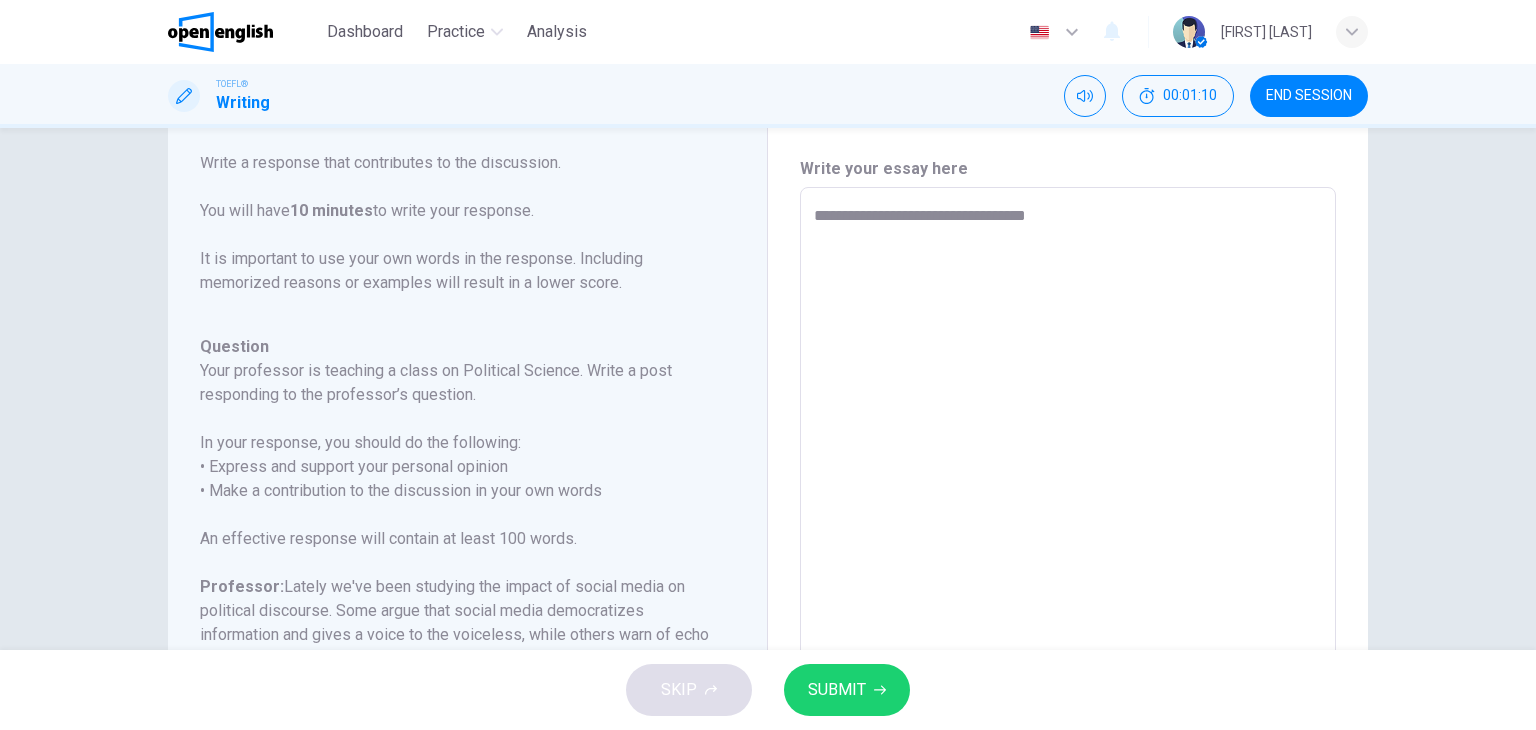 type on "**********" 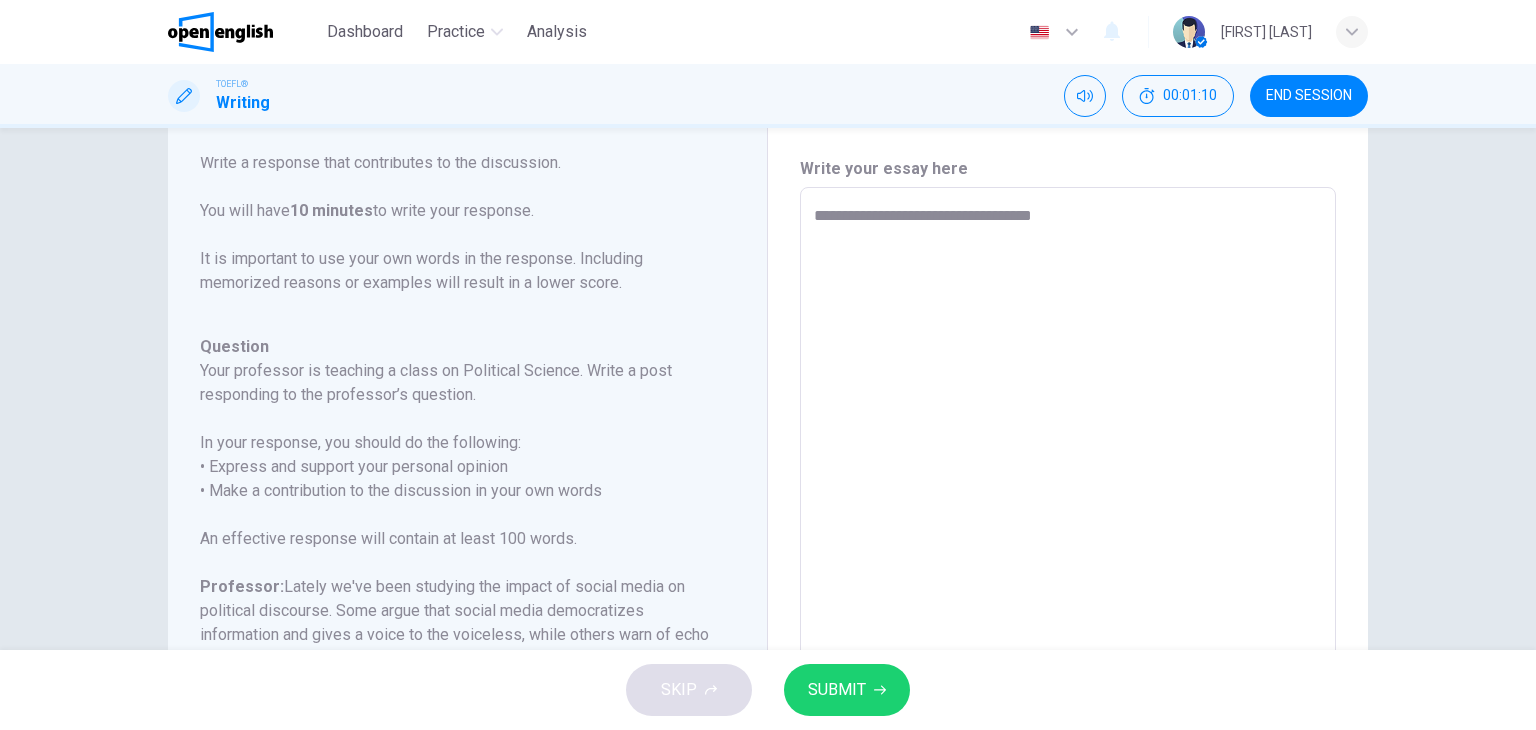 type on "**********" 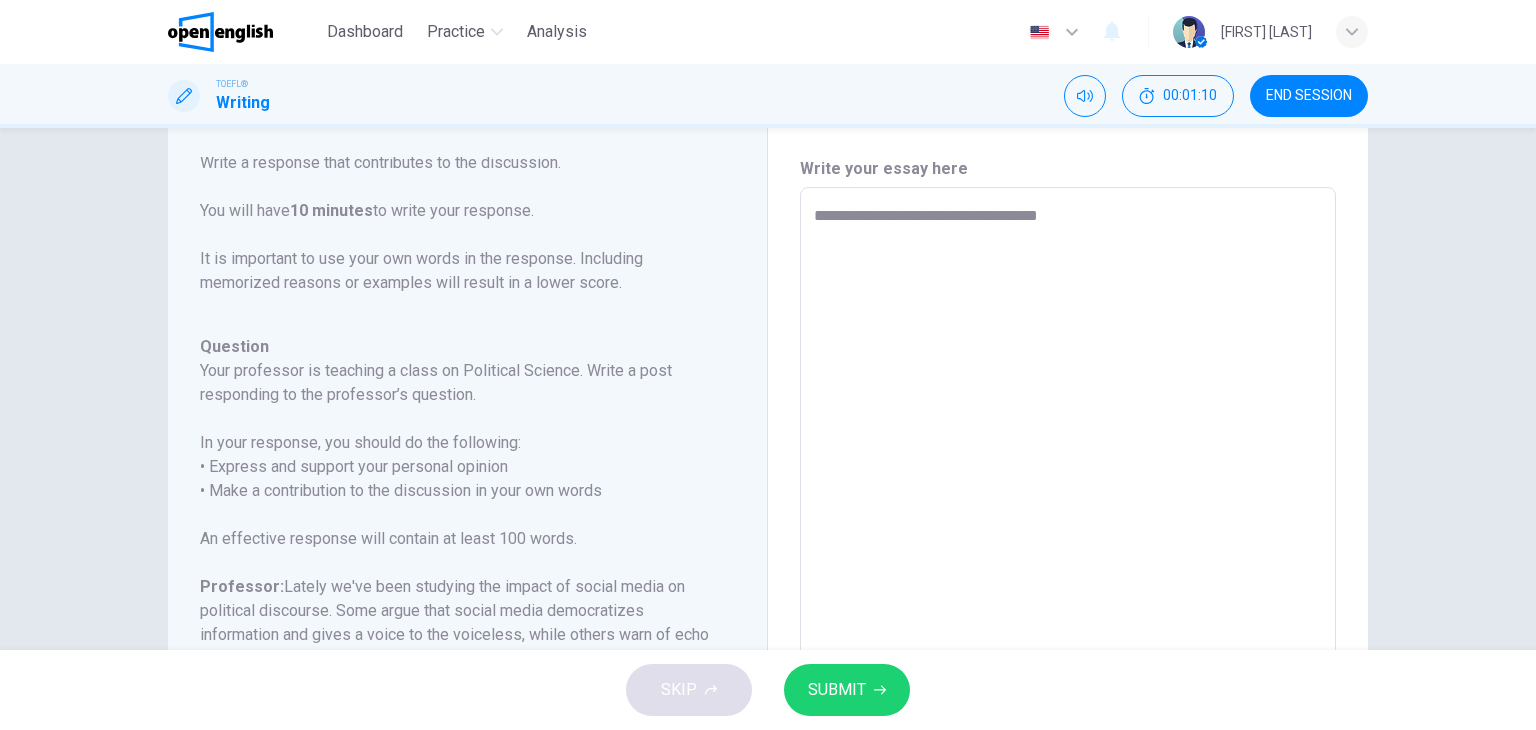 type on "*" 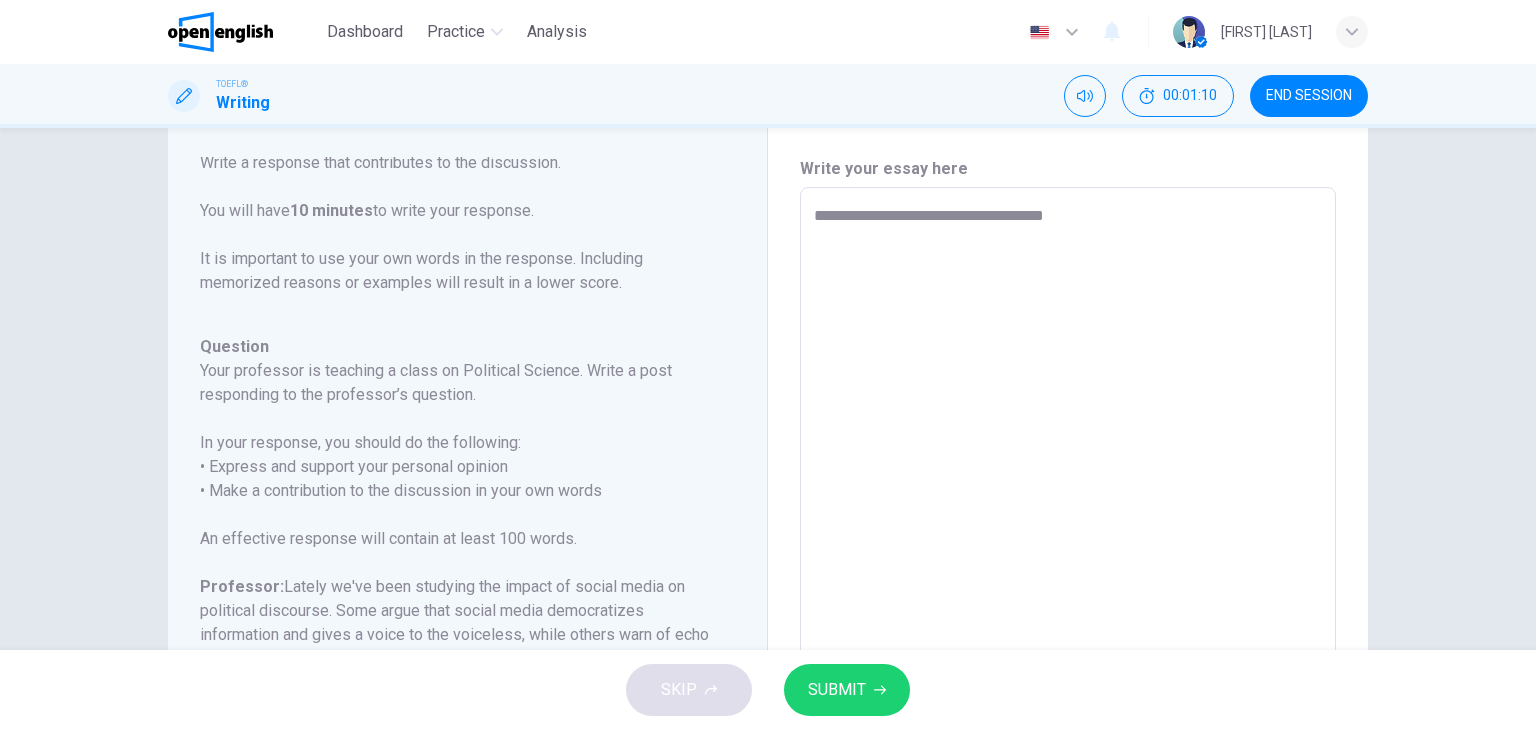 type on "*" 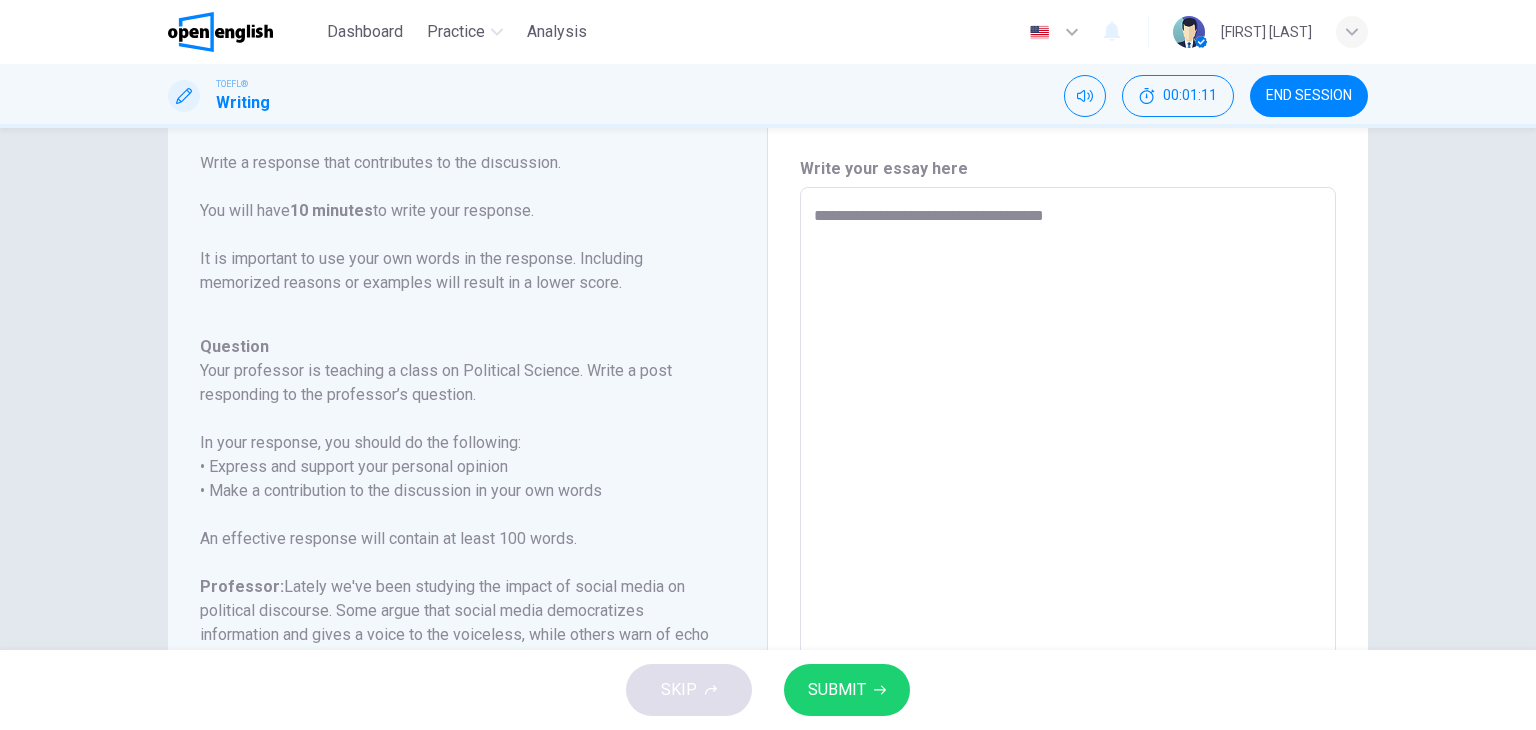 type on "**********" 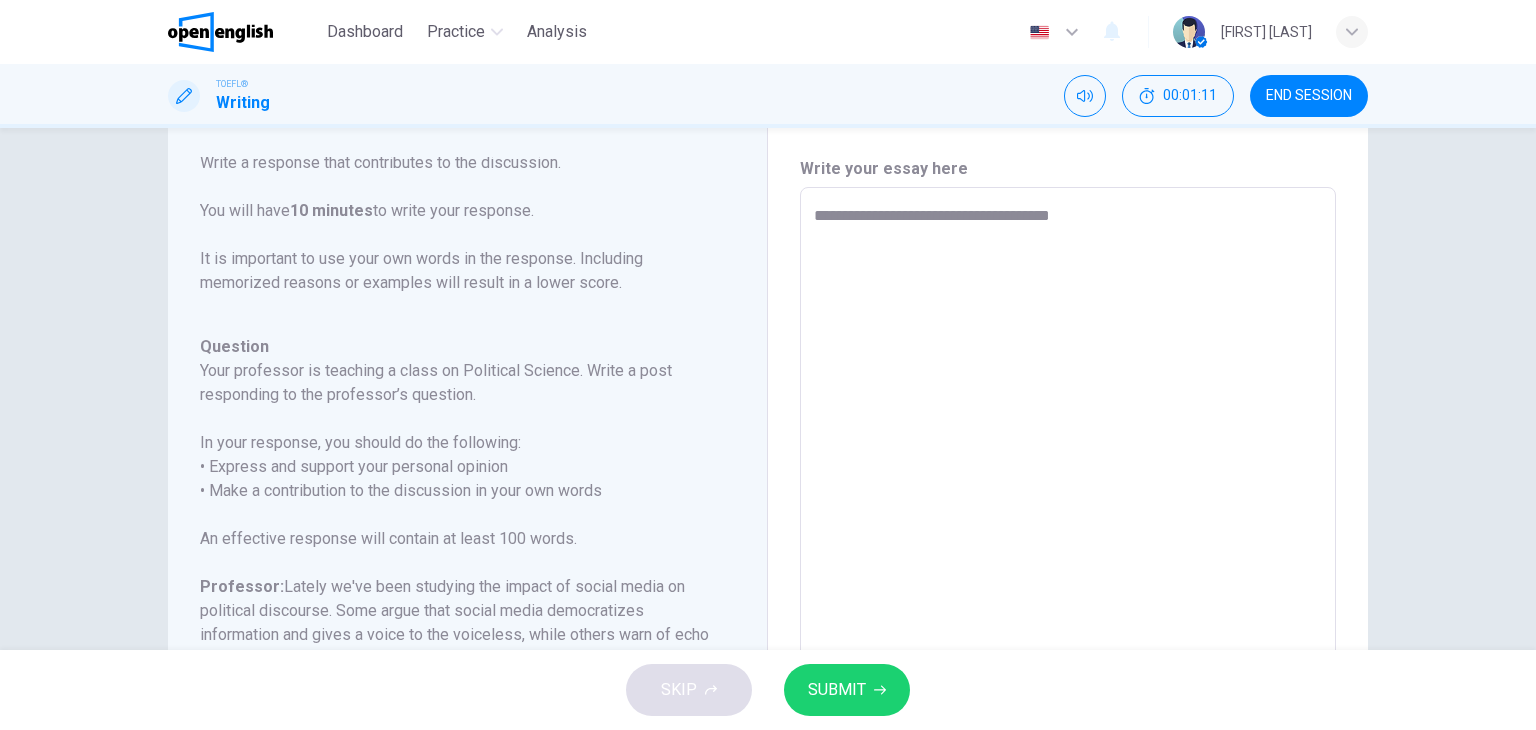 type on "*" 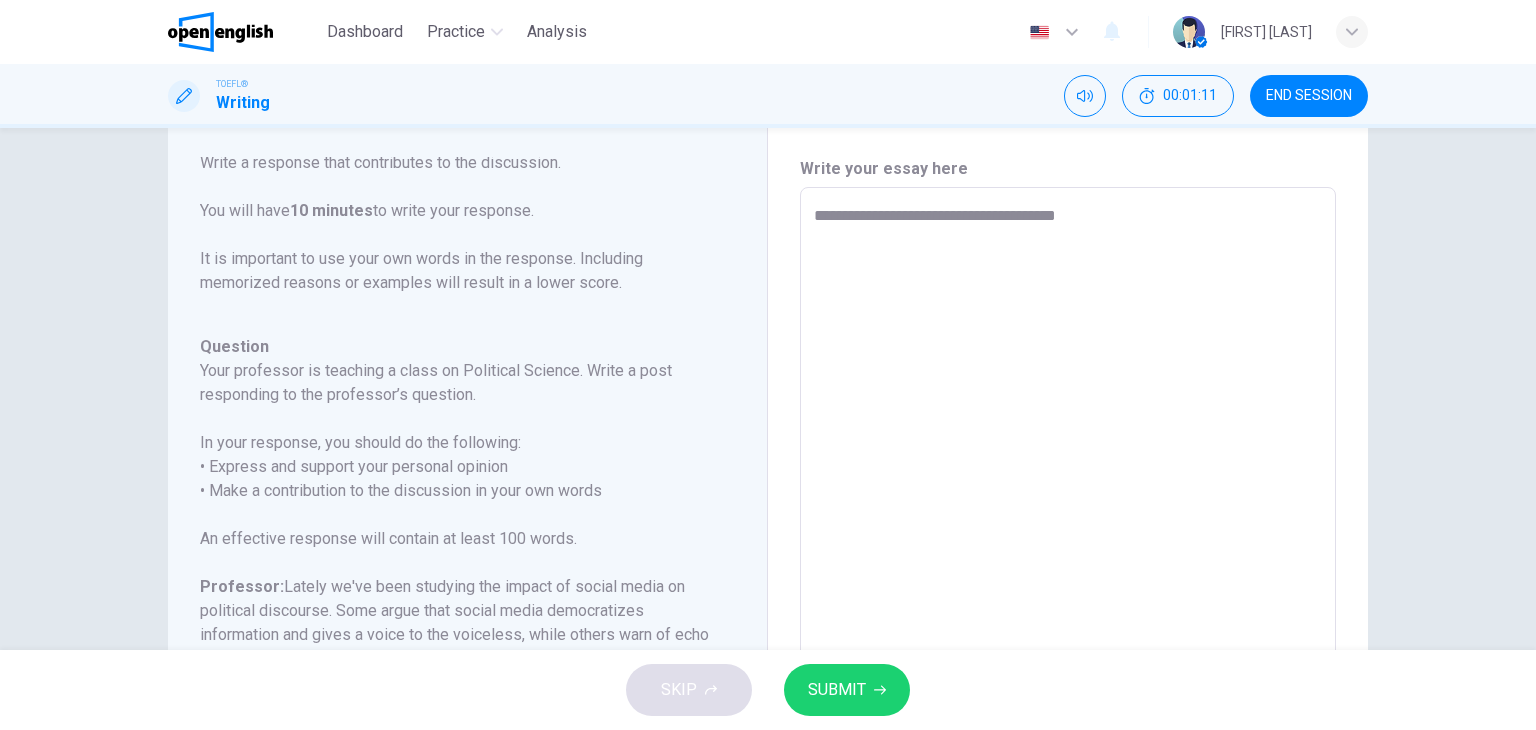 type on "*" 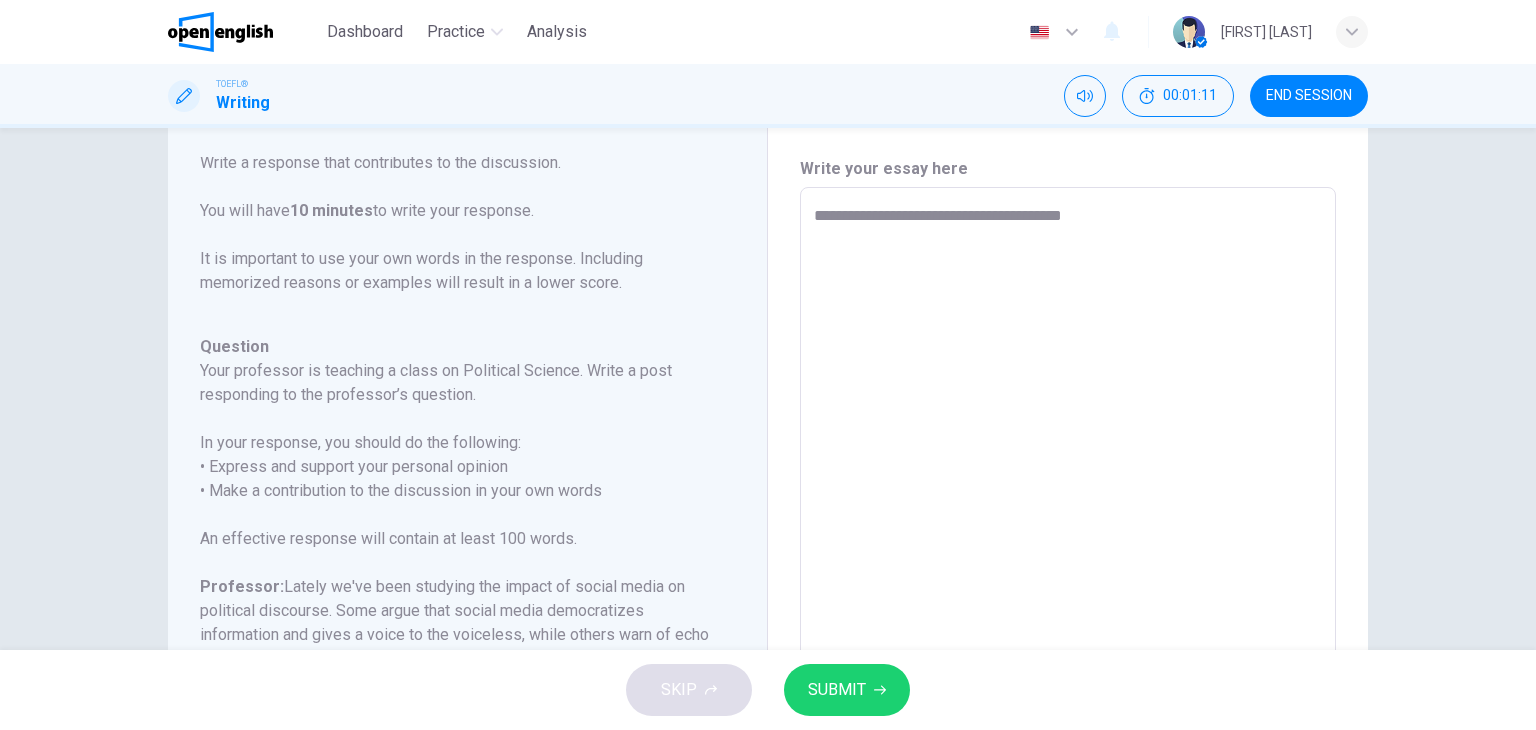 type on "*" 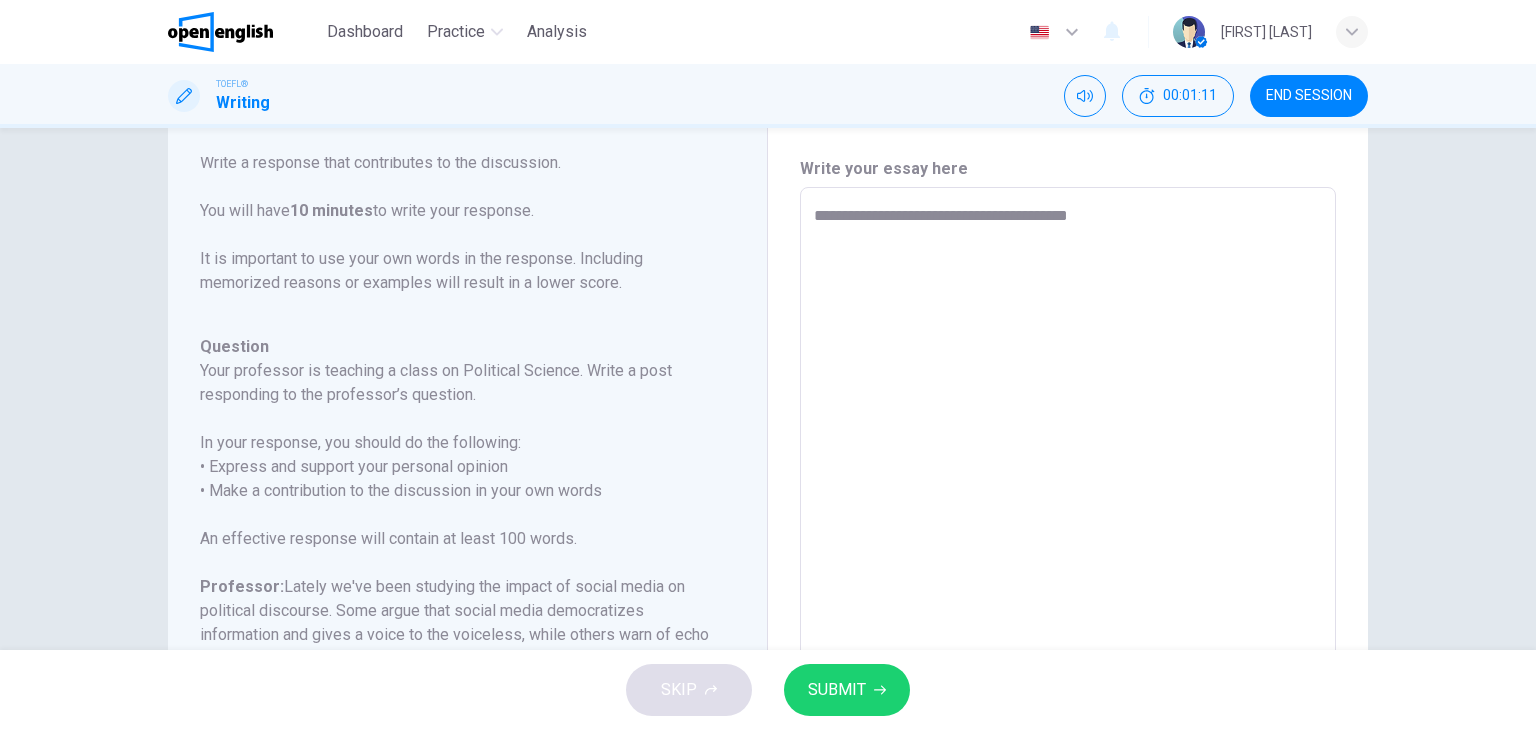 type on "**********" 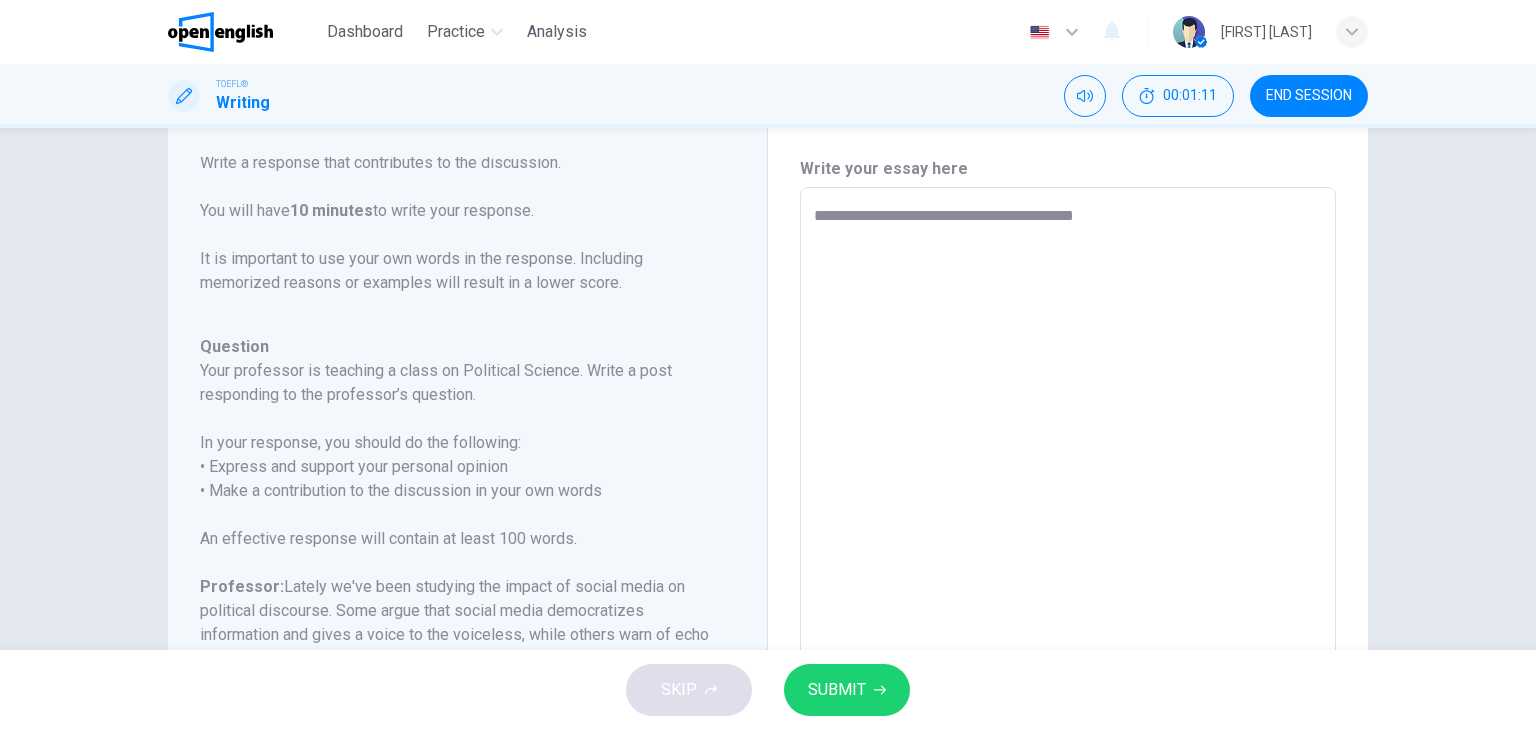 type on "*" 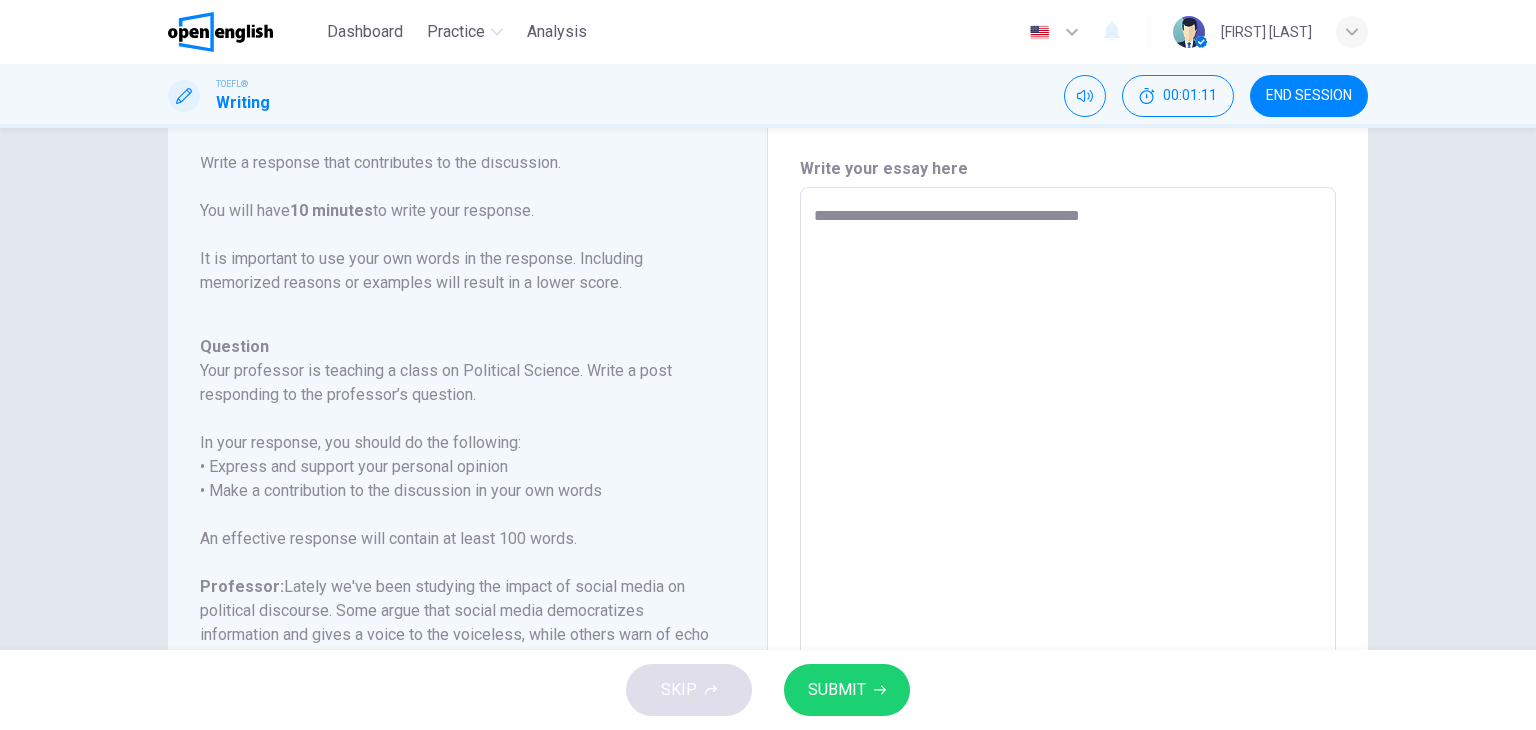 type on "*" 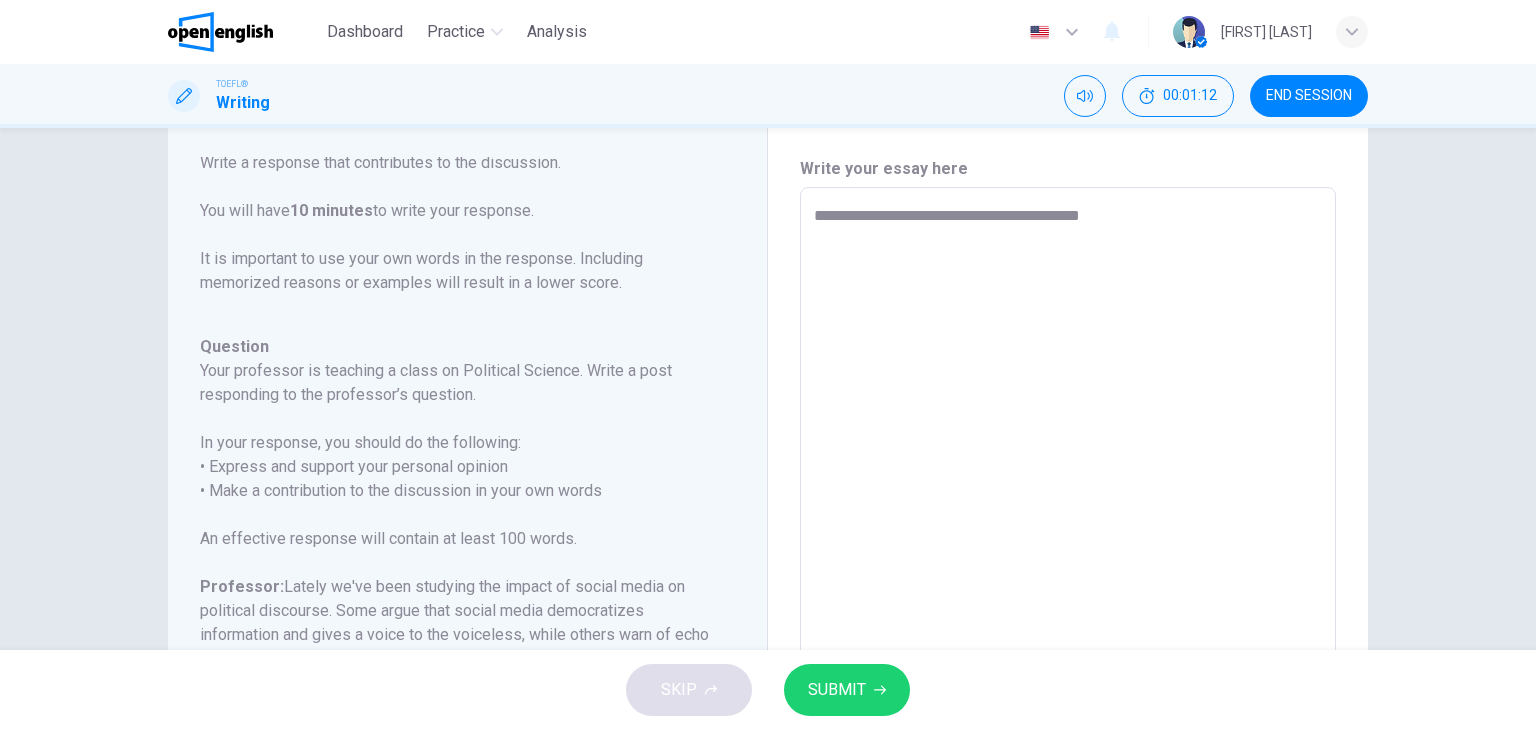 type on "**********" 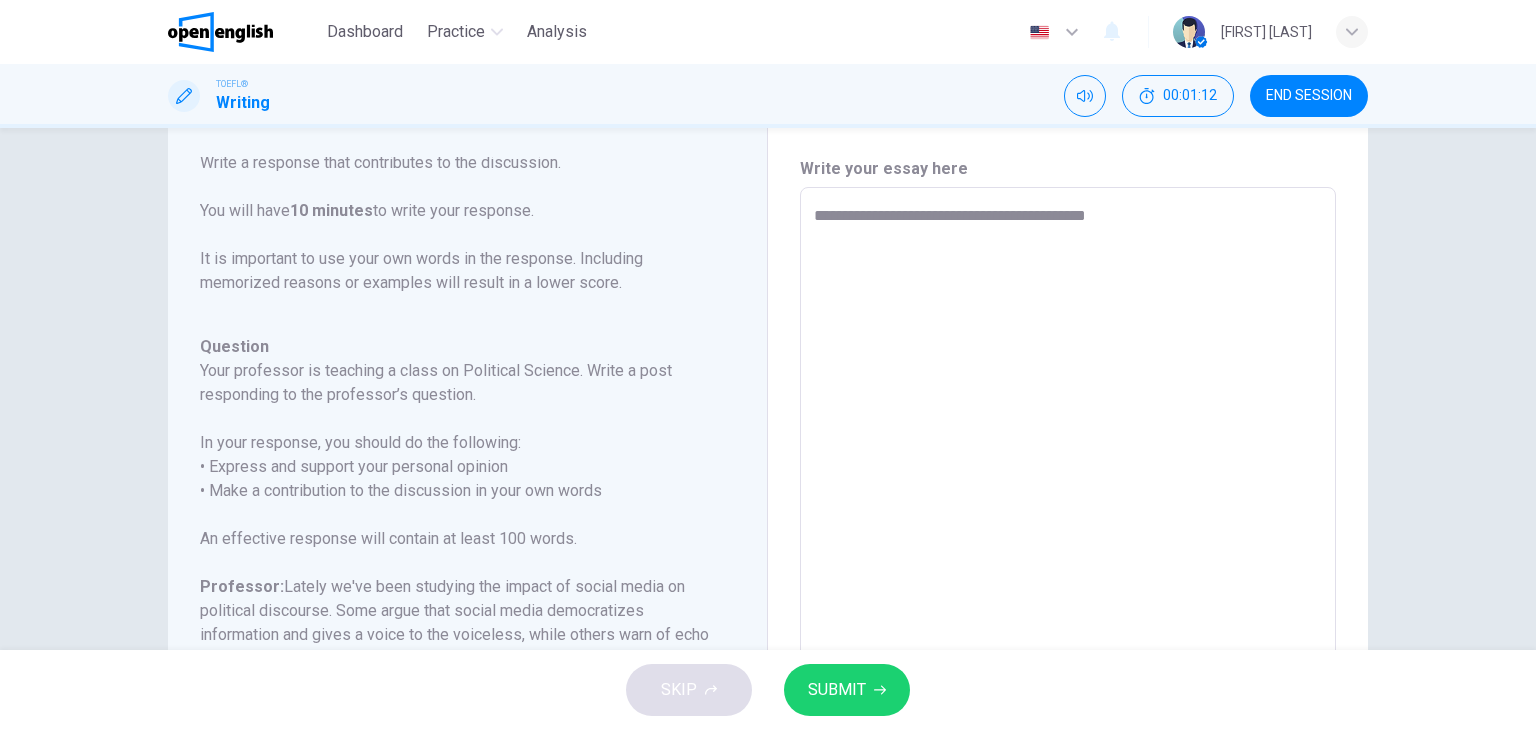 type on "*" 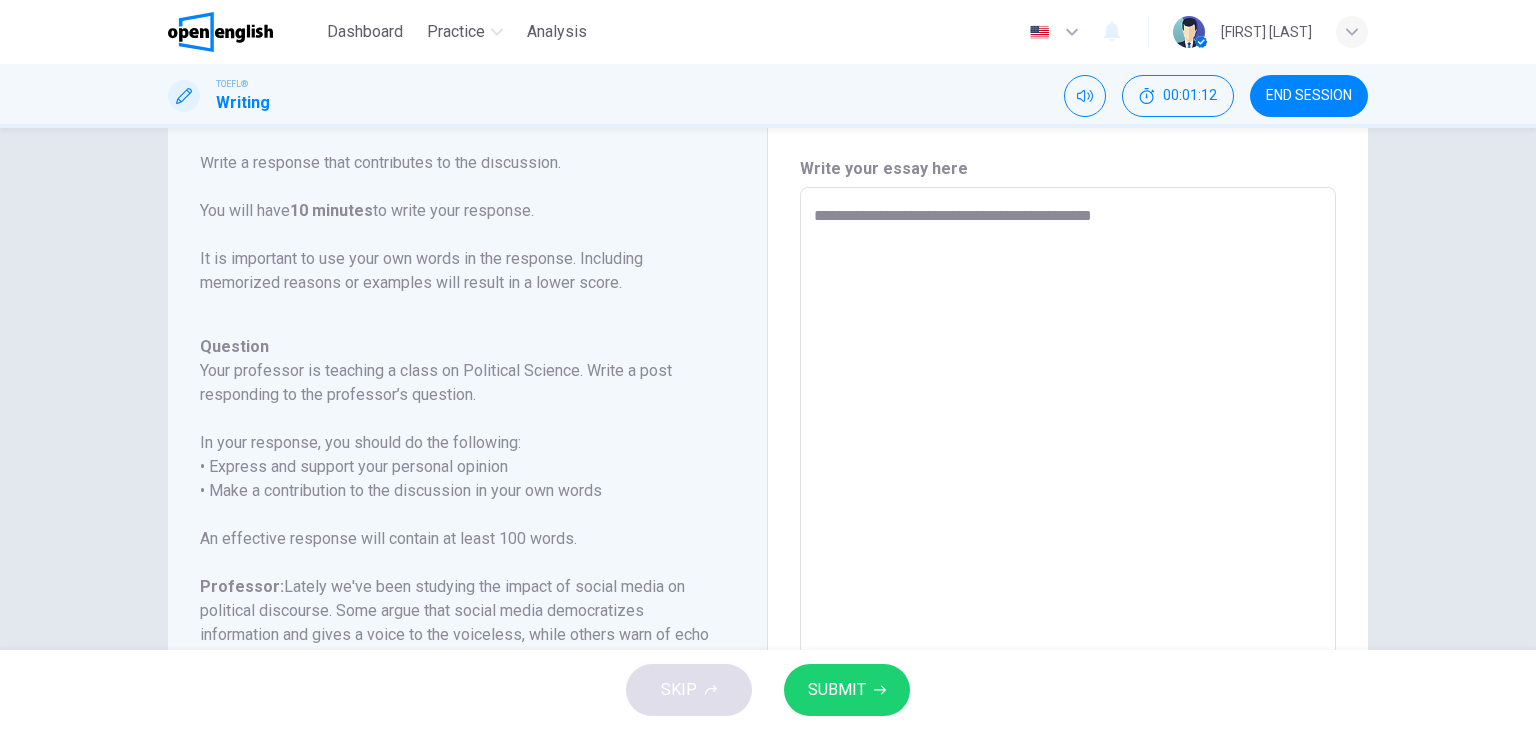 type on "*" 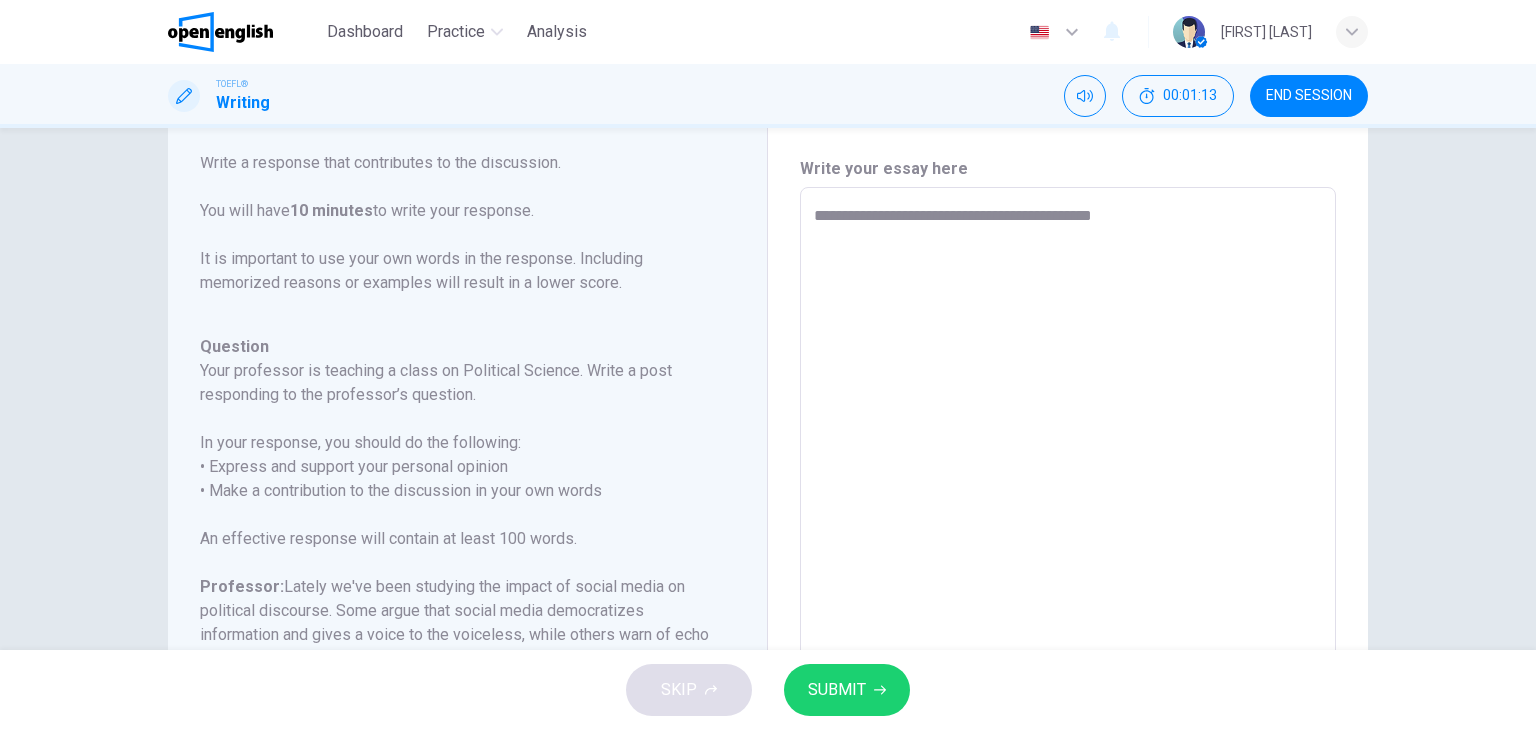 type on "**********" 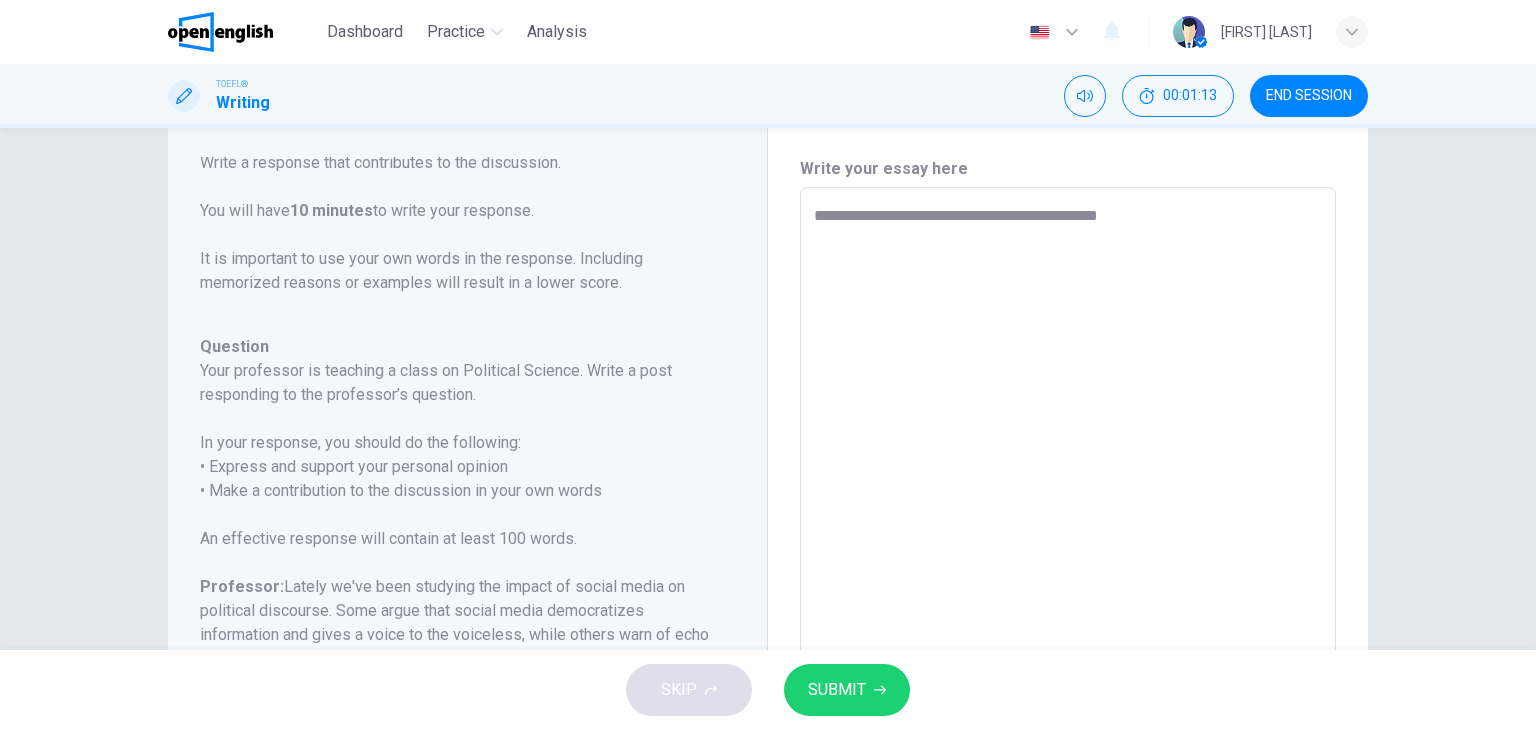 type on "*" 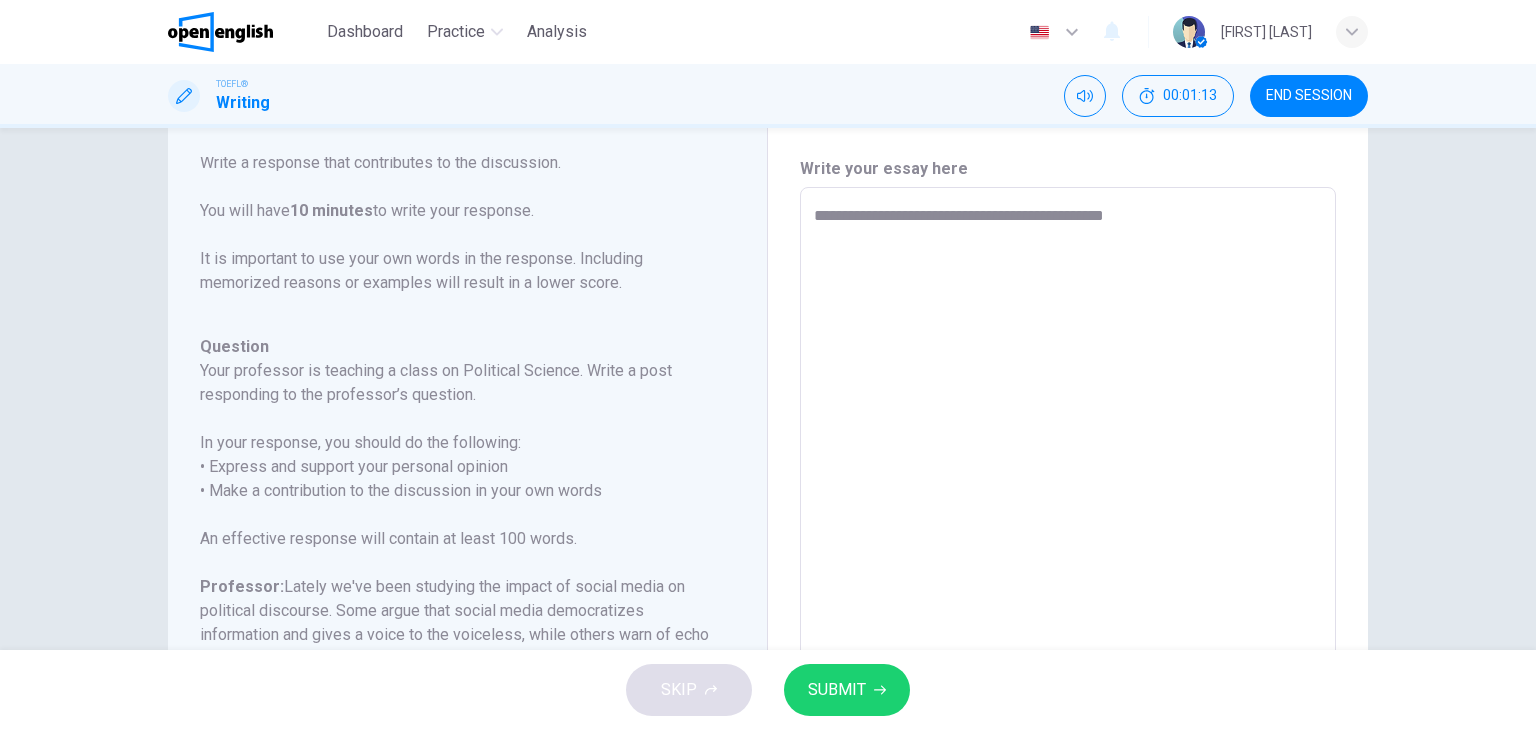 type on "*" 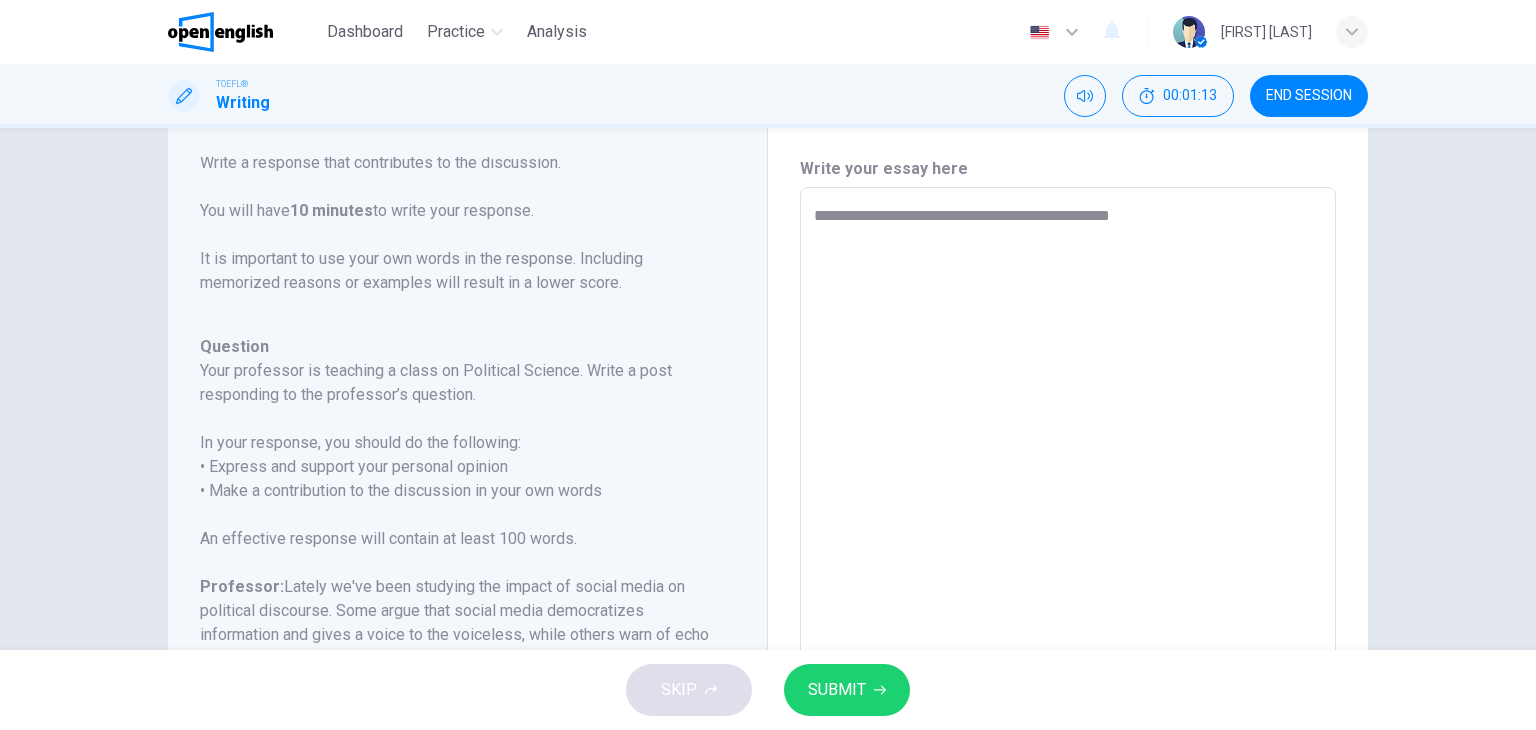type on "*" 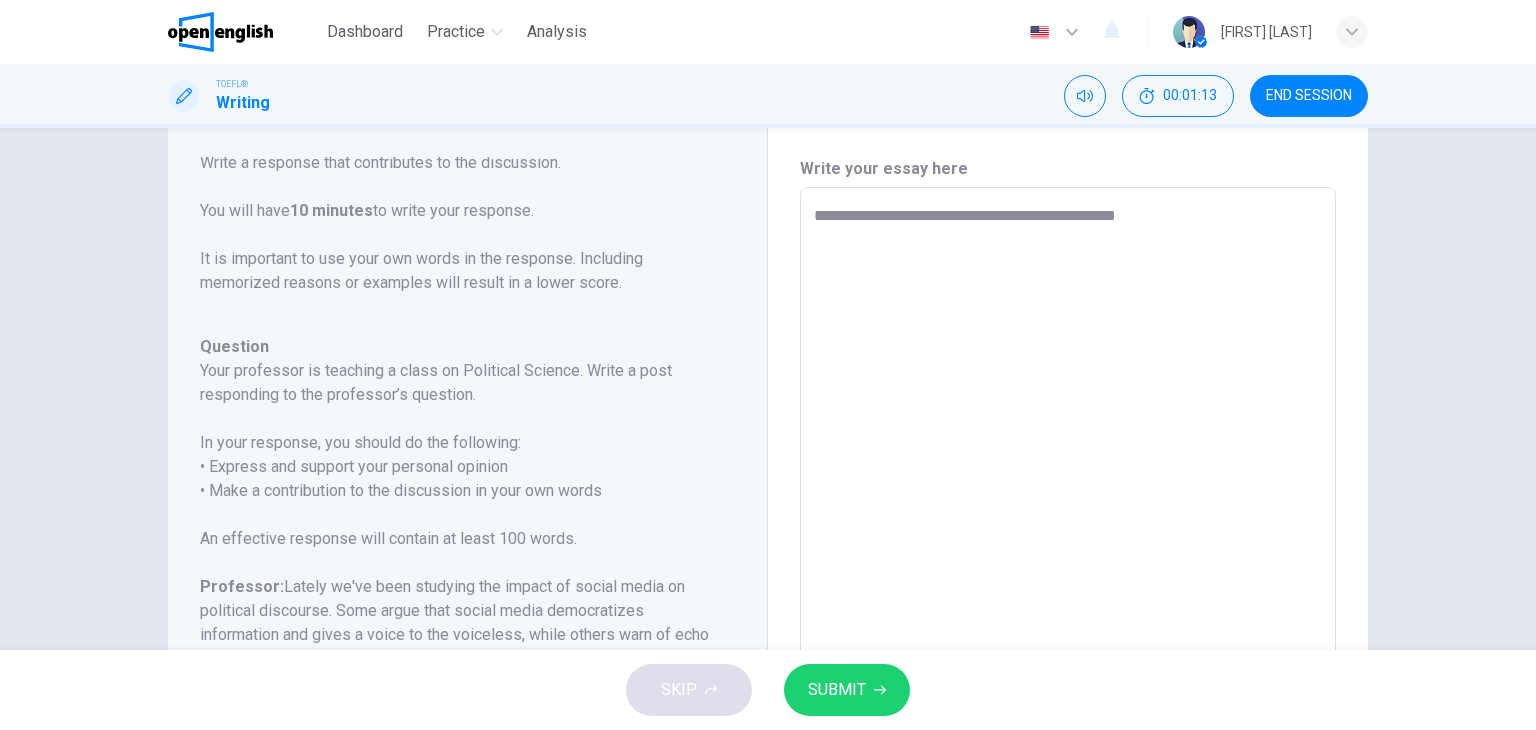 type on "**********" 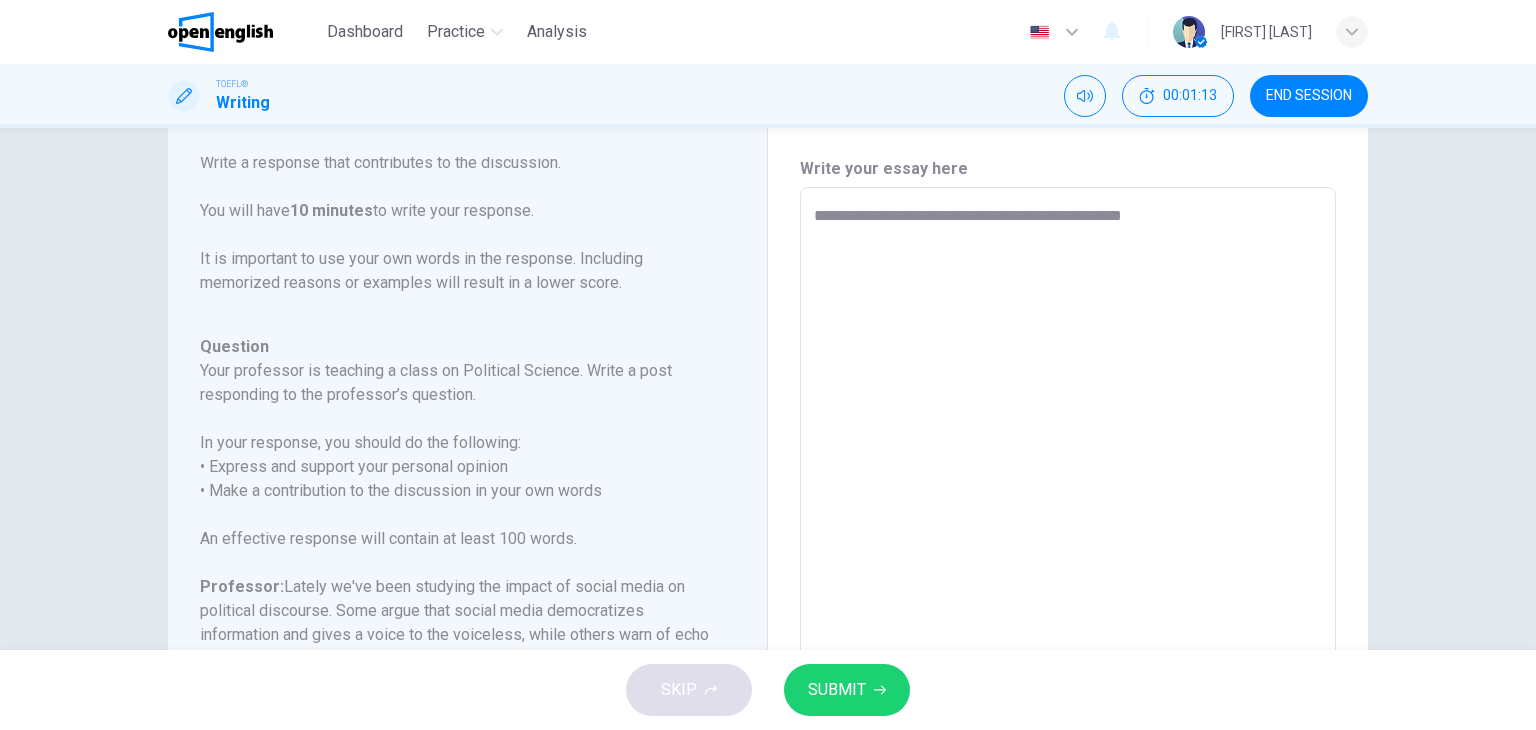 type on "*" 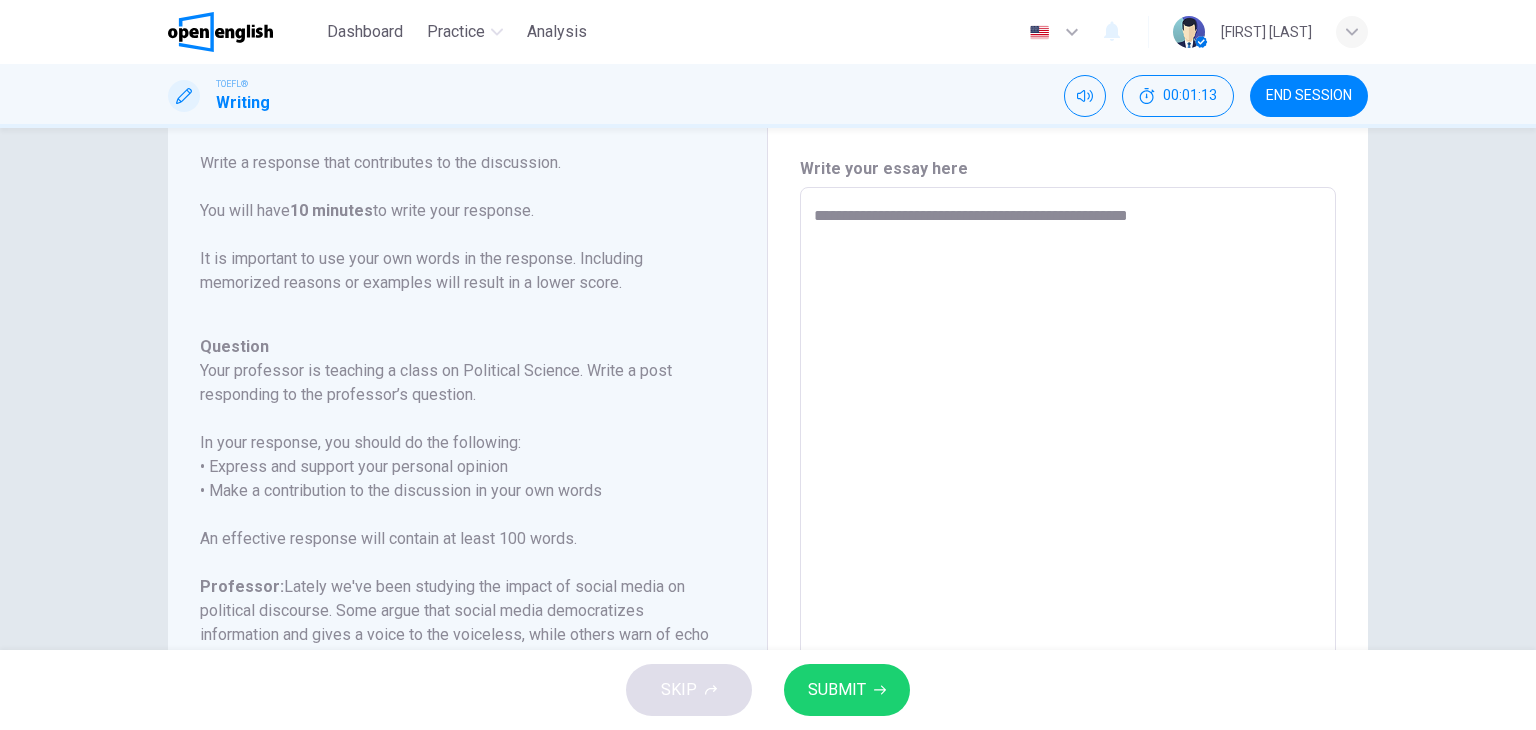 type on "*" 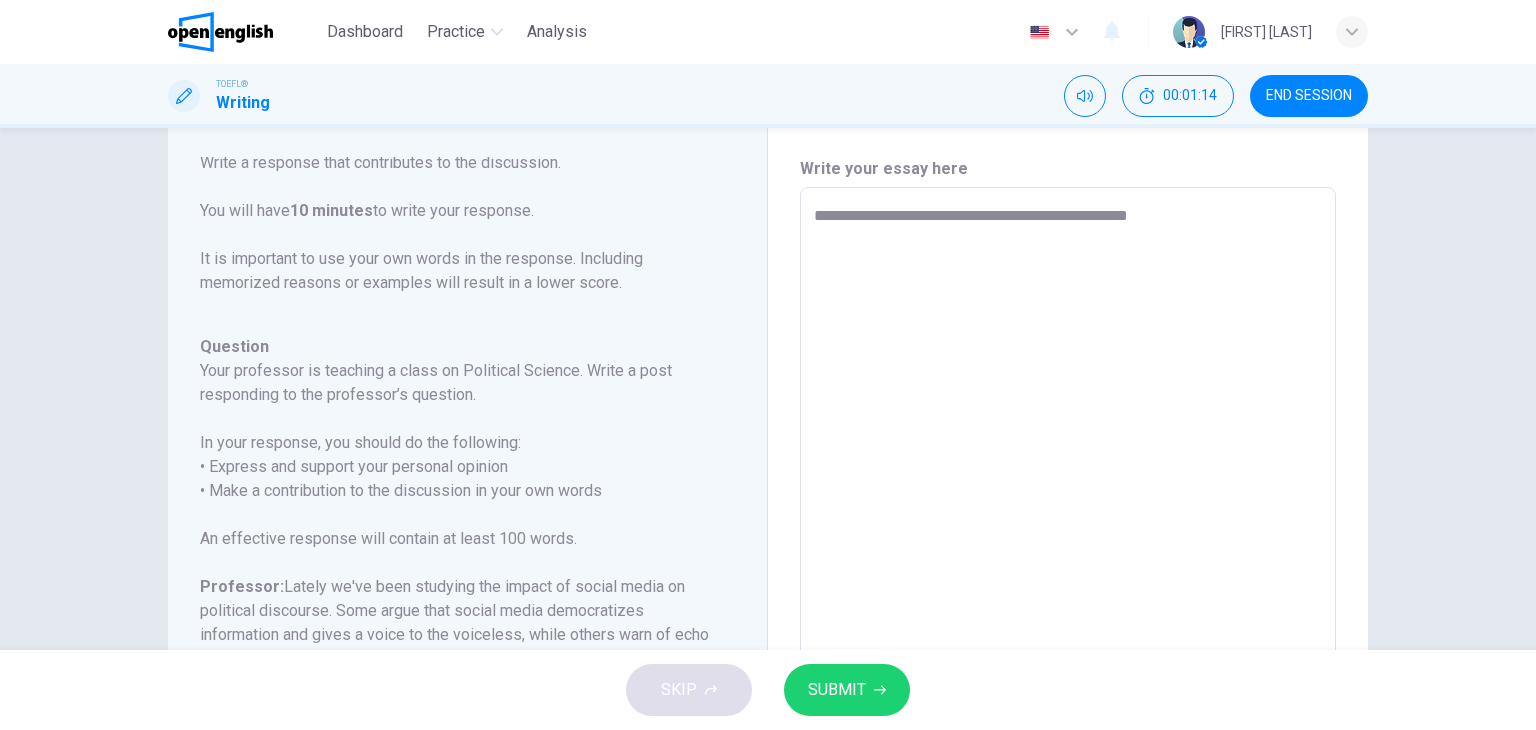 type on "**********" 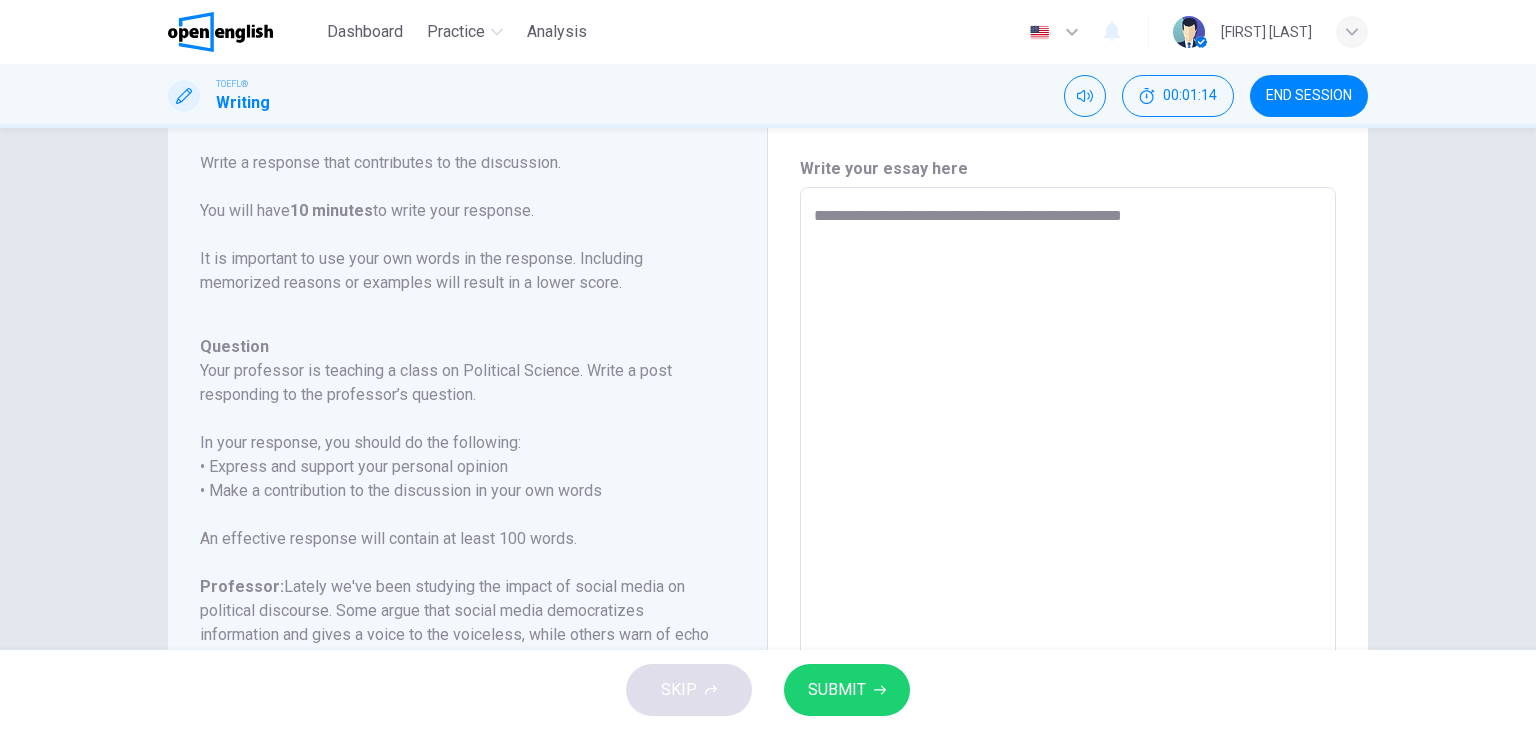 type on "*" 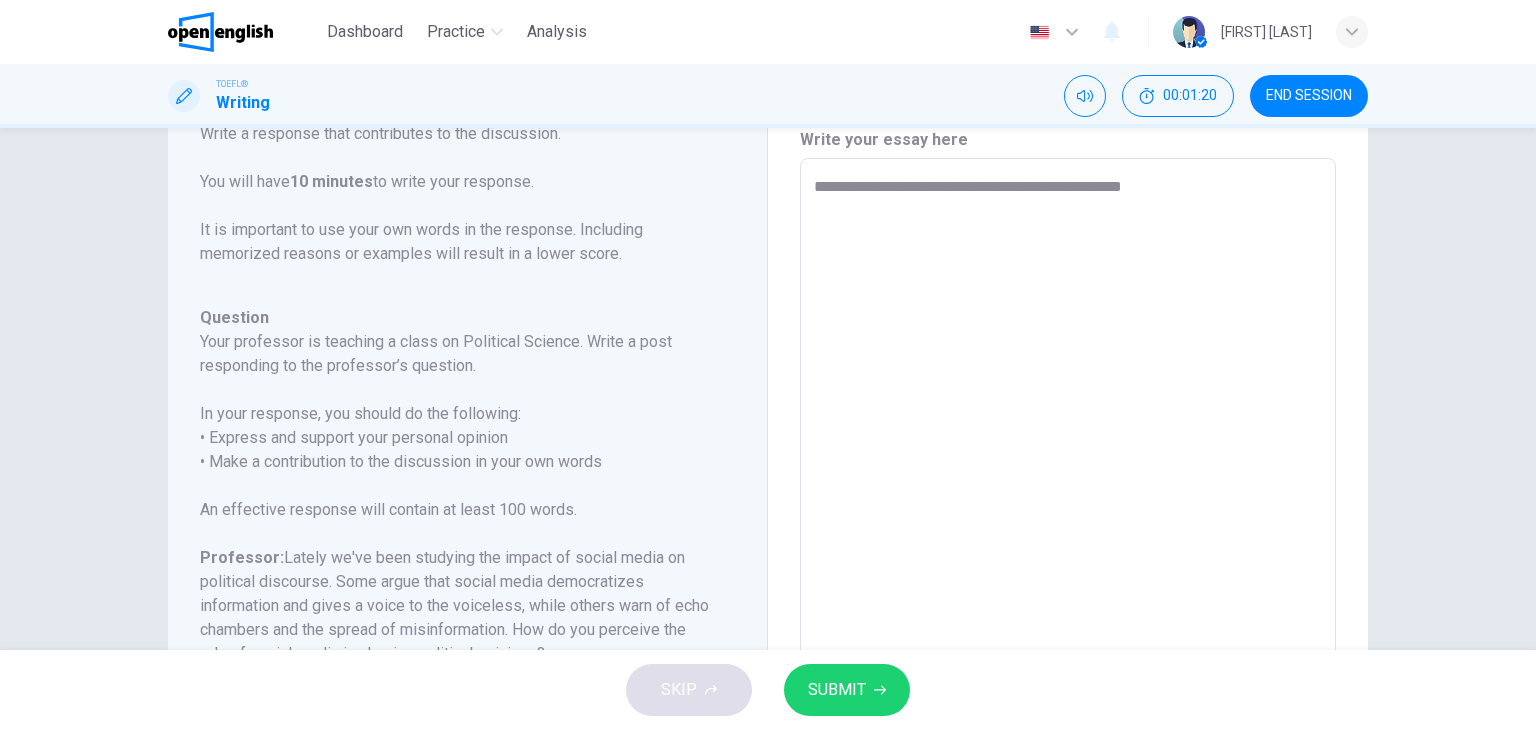 scroll, scrollTop: 79, scrollLeft: 0, axis: vertical 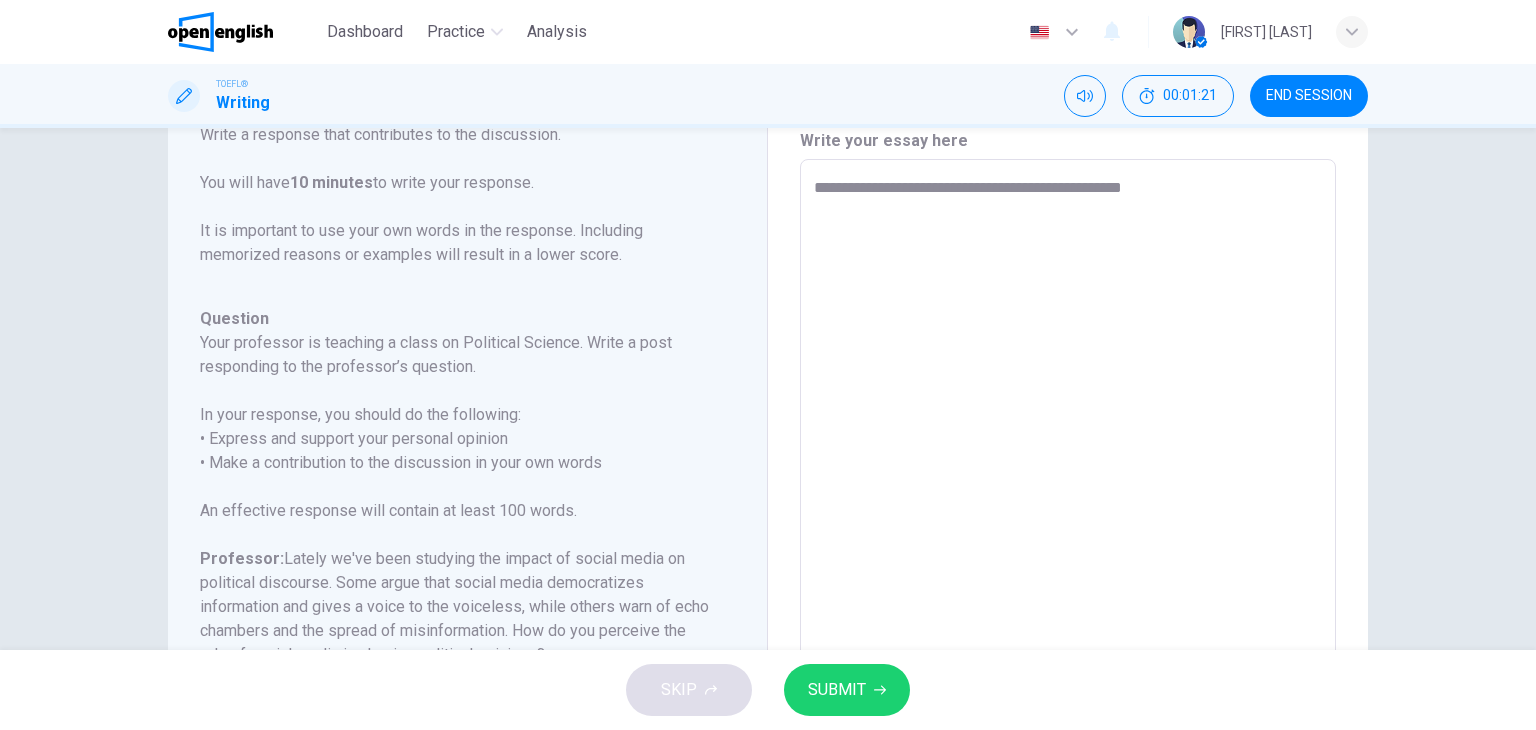 type on "**********" 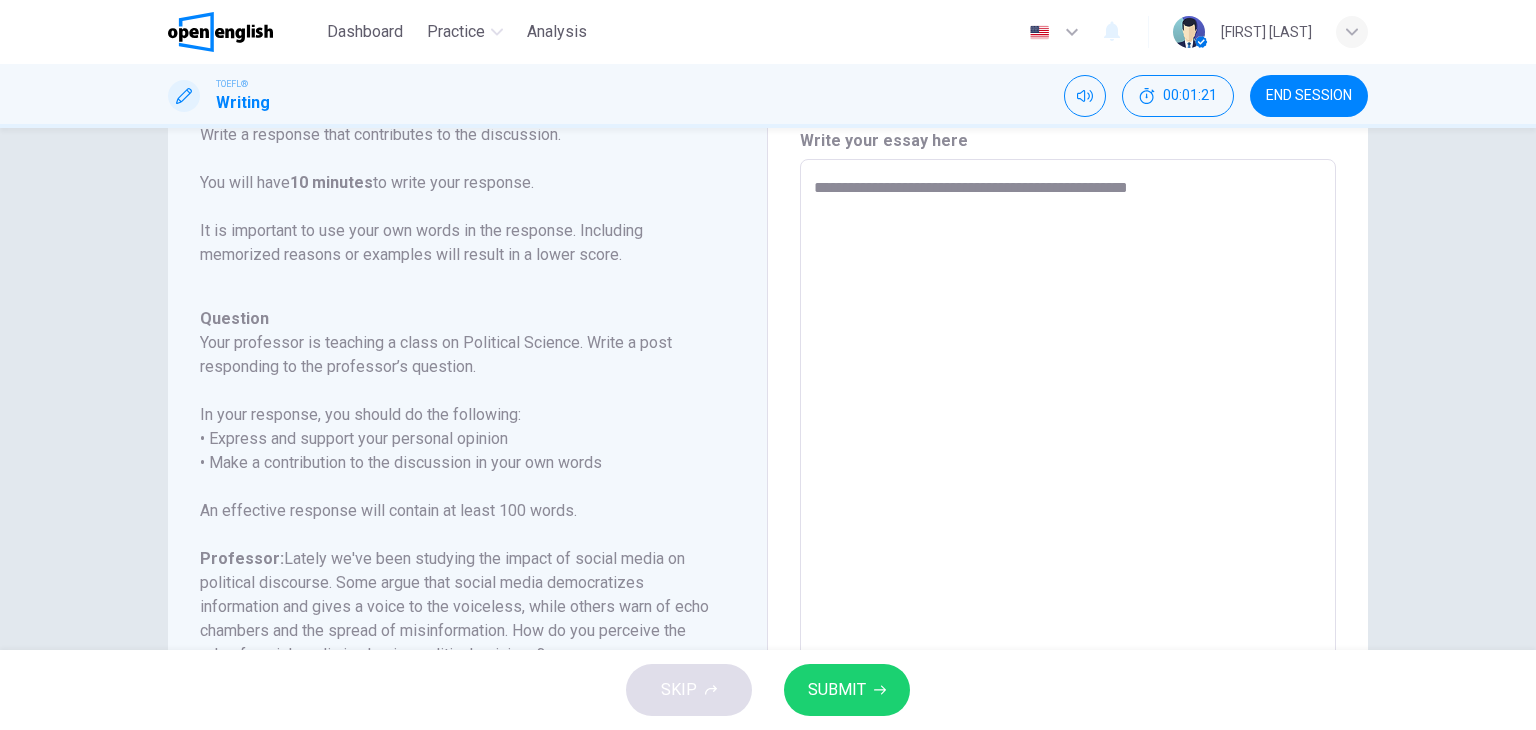 type on "*" 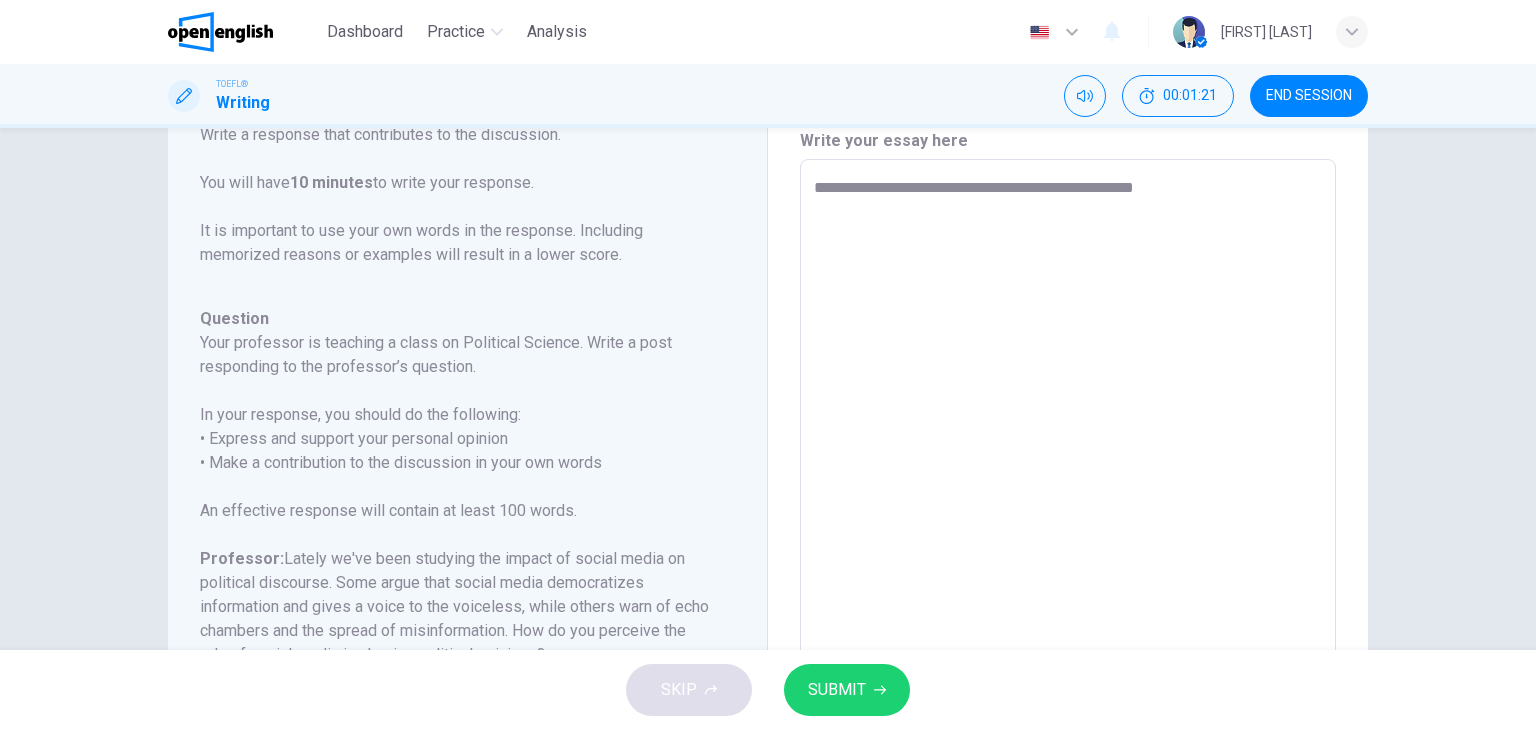 type on "*" 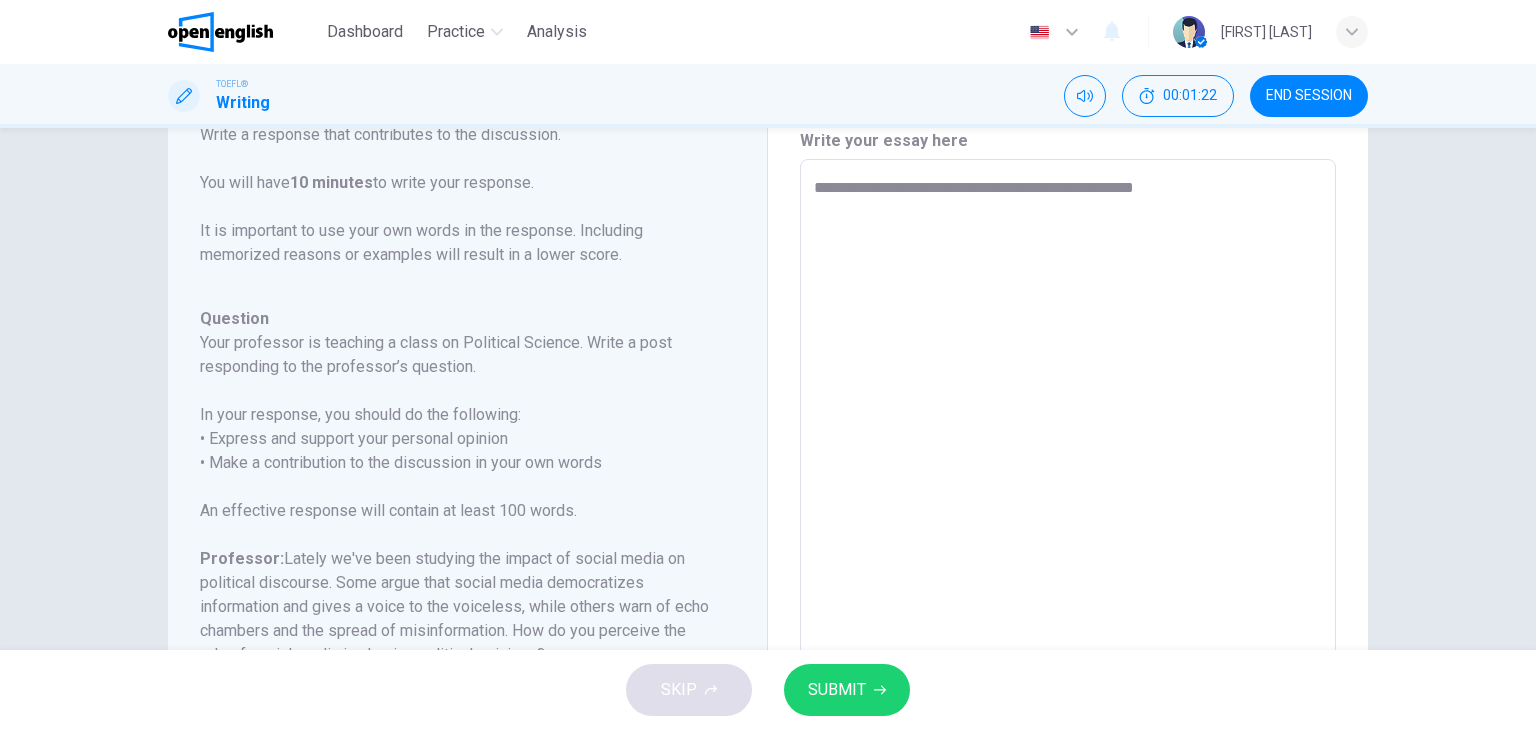 type on "**********" 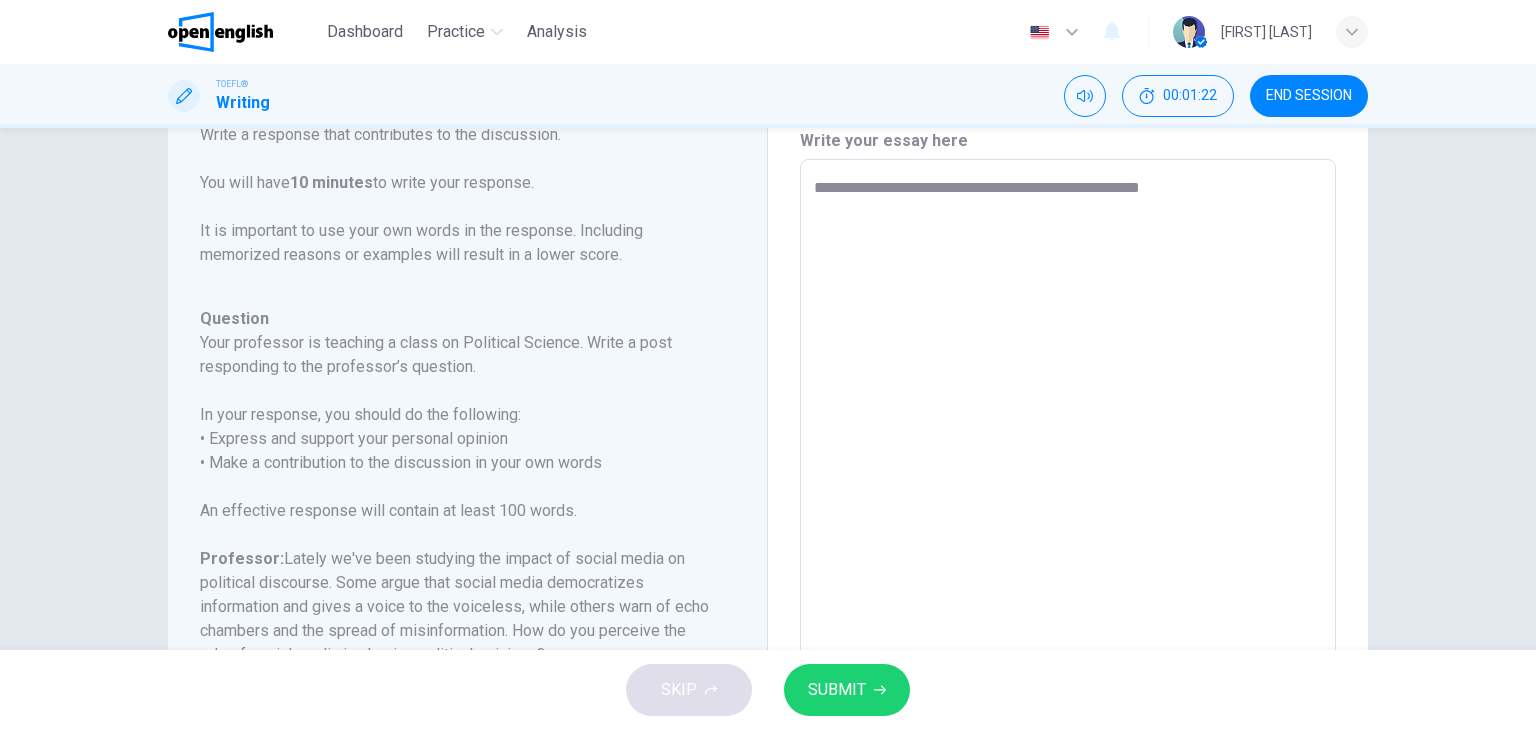 type on "*" 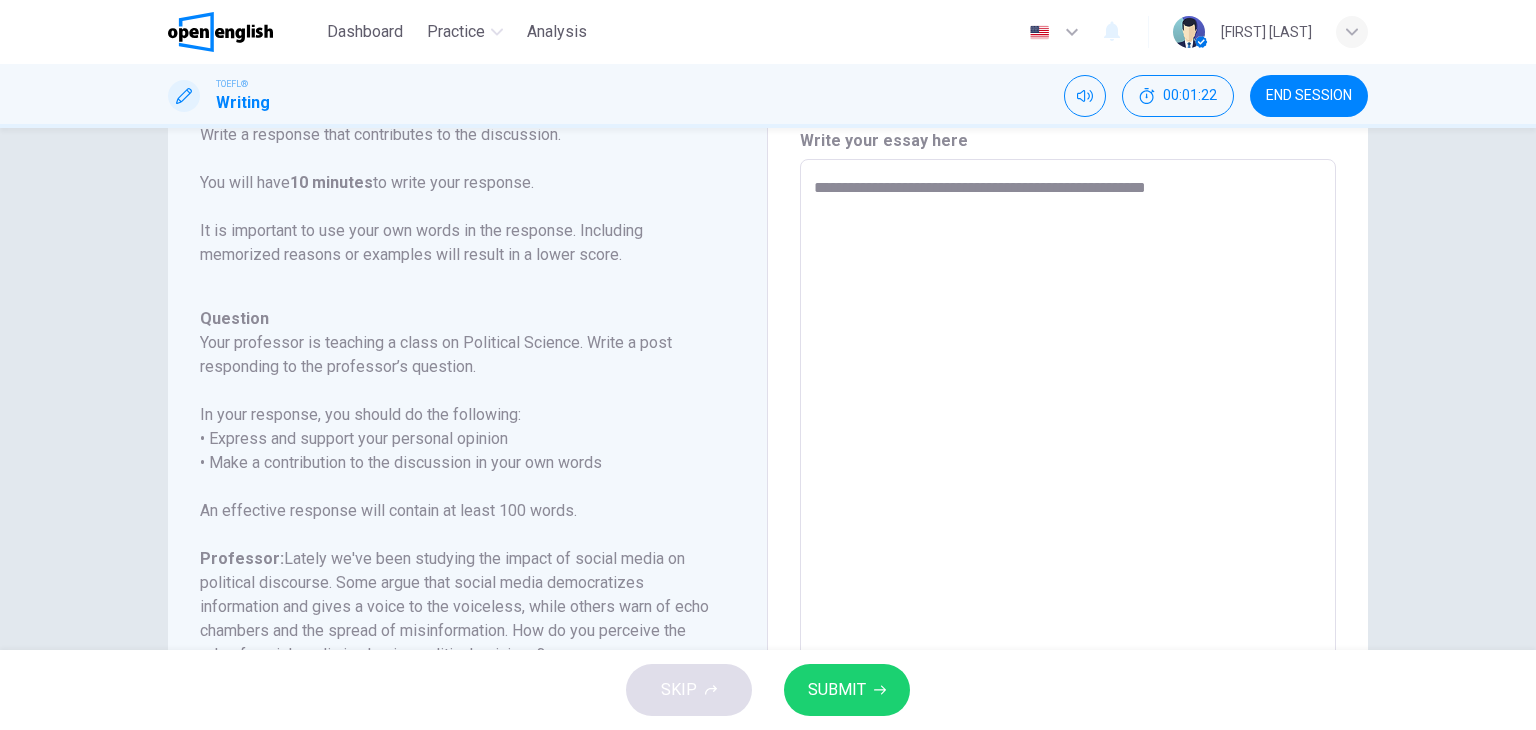 type on "*" 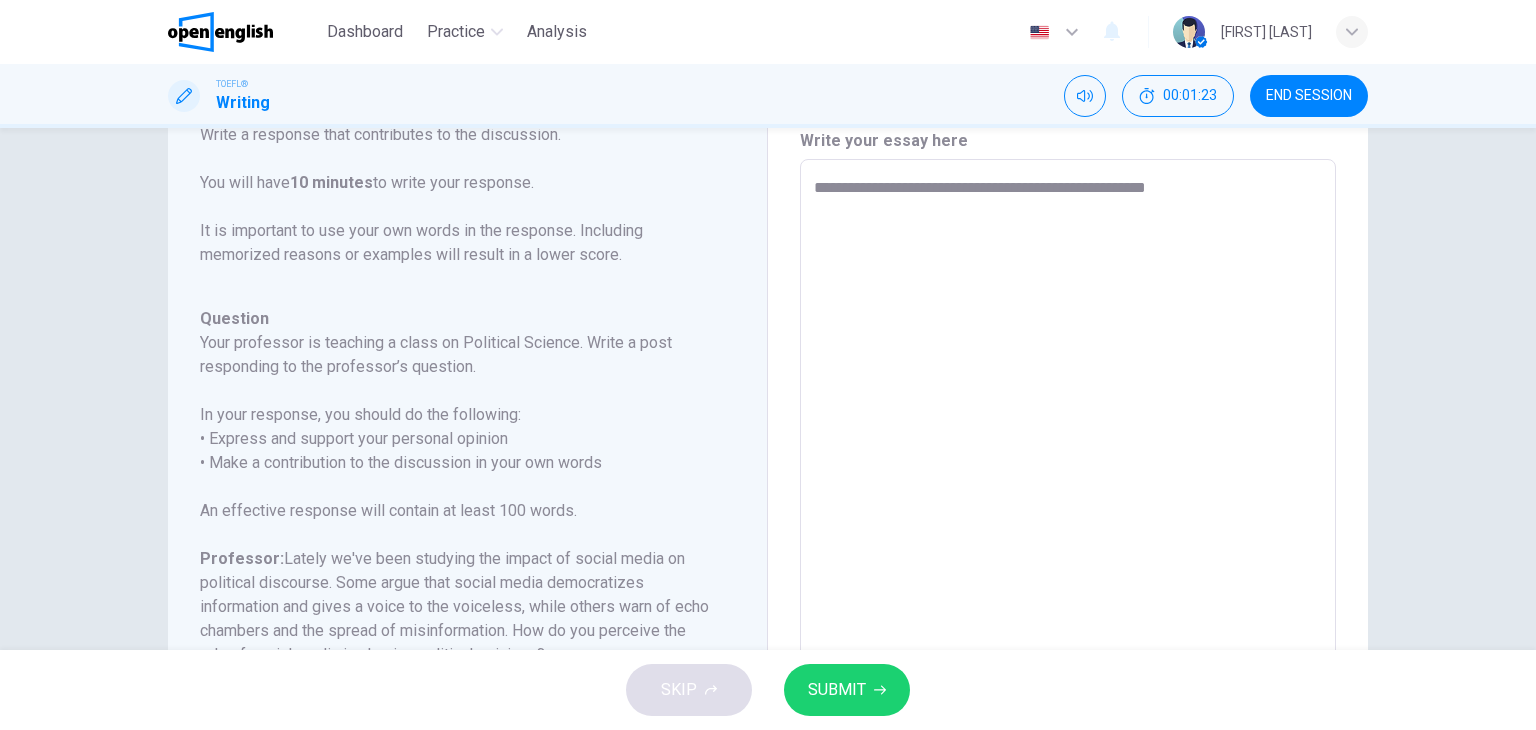 type on "**********" 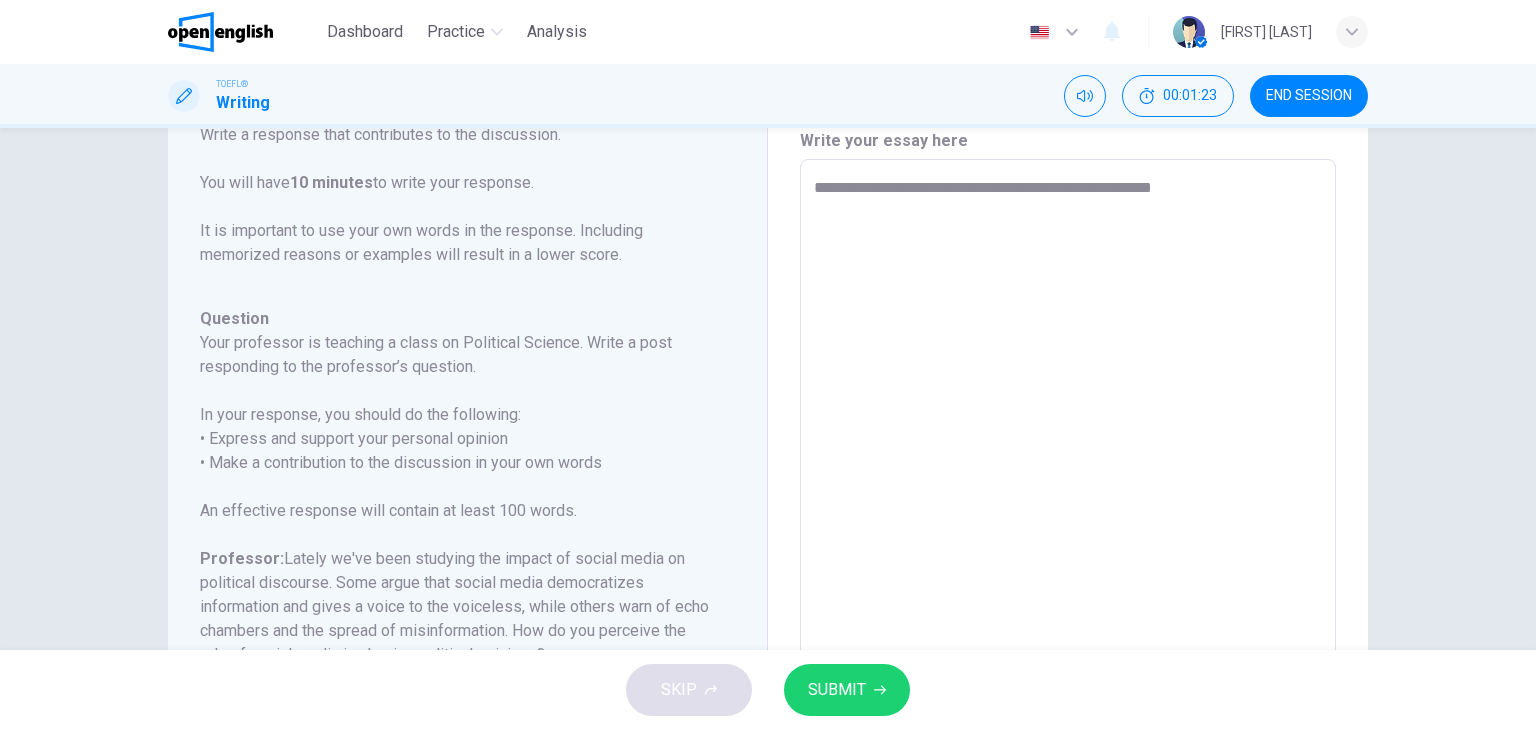 type on "**********" 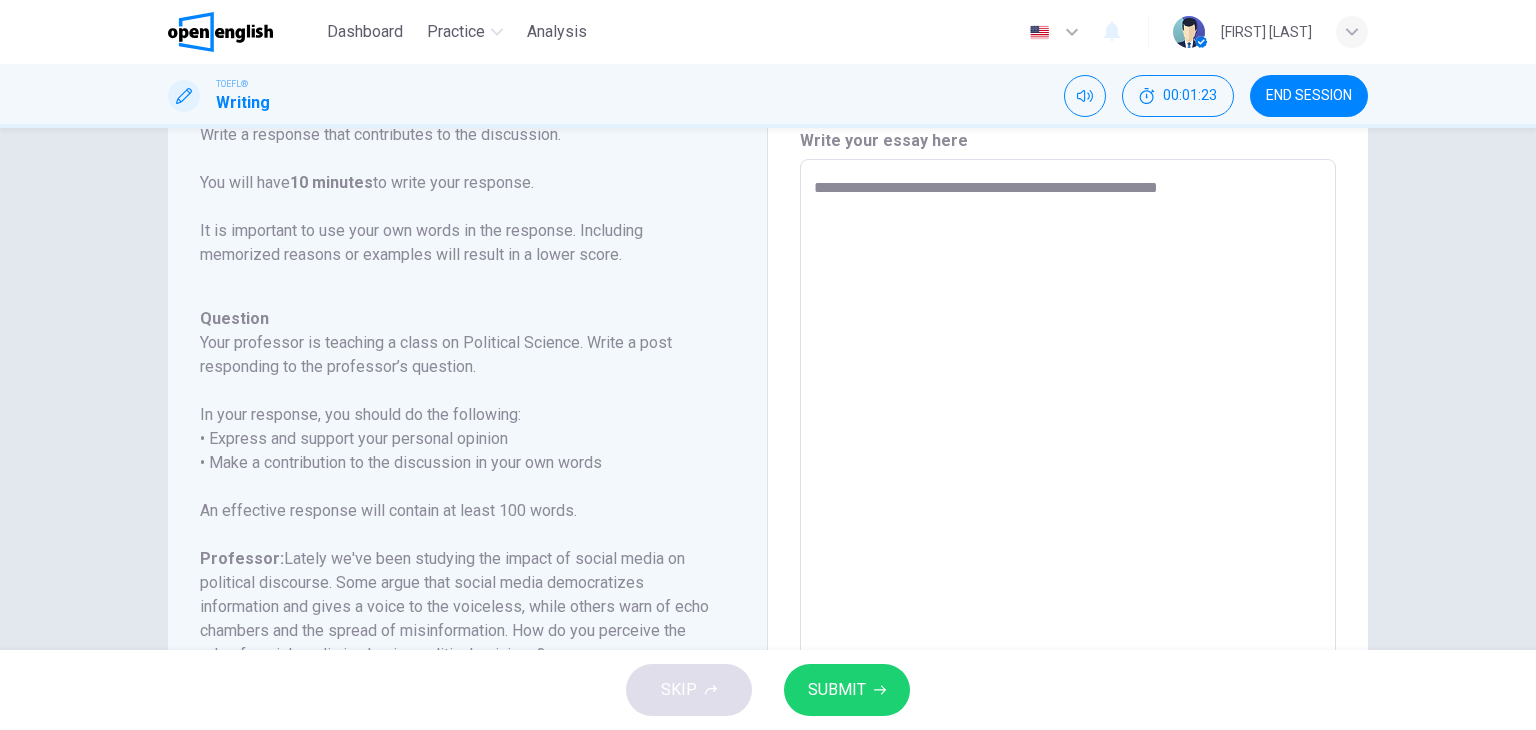 type on "*" 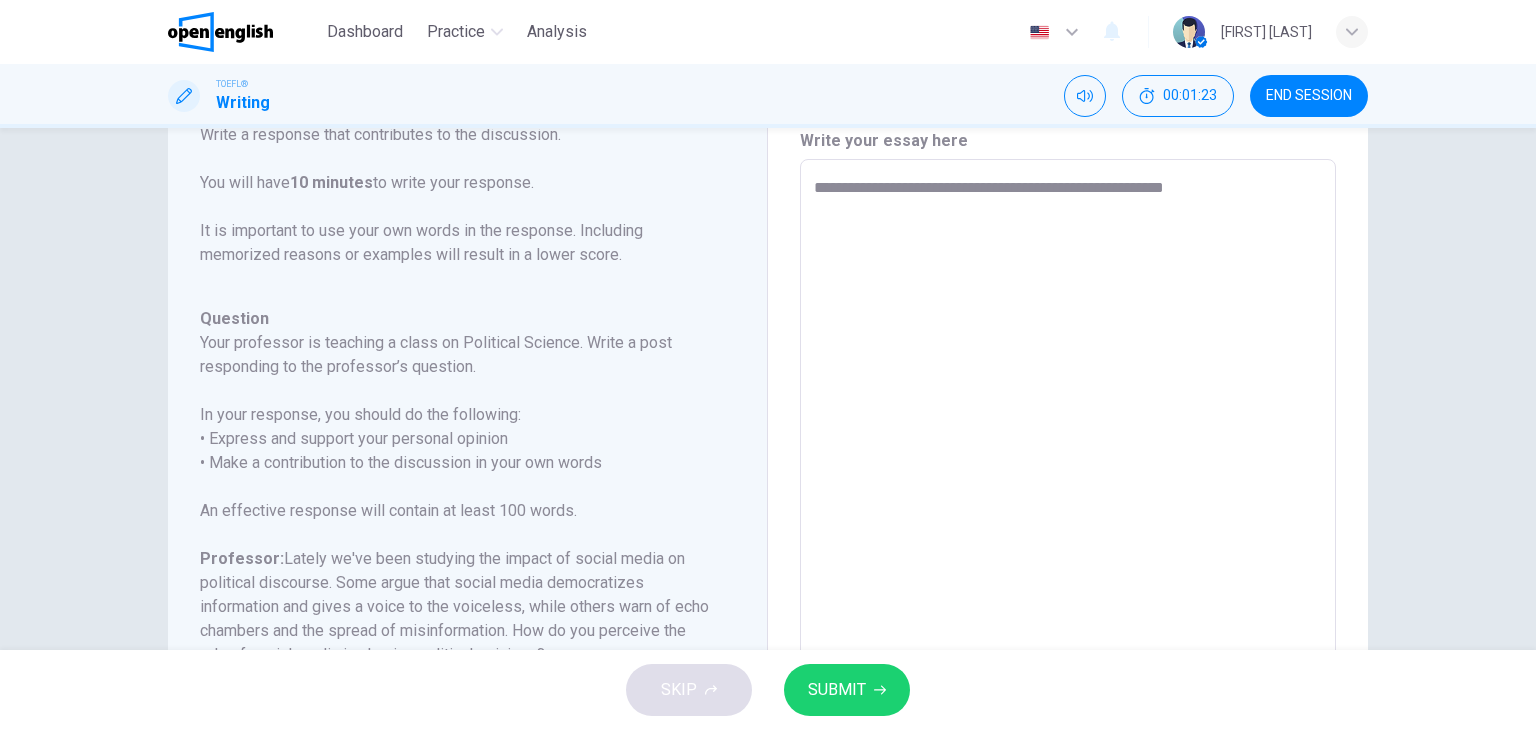type on "*" 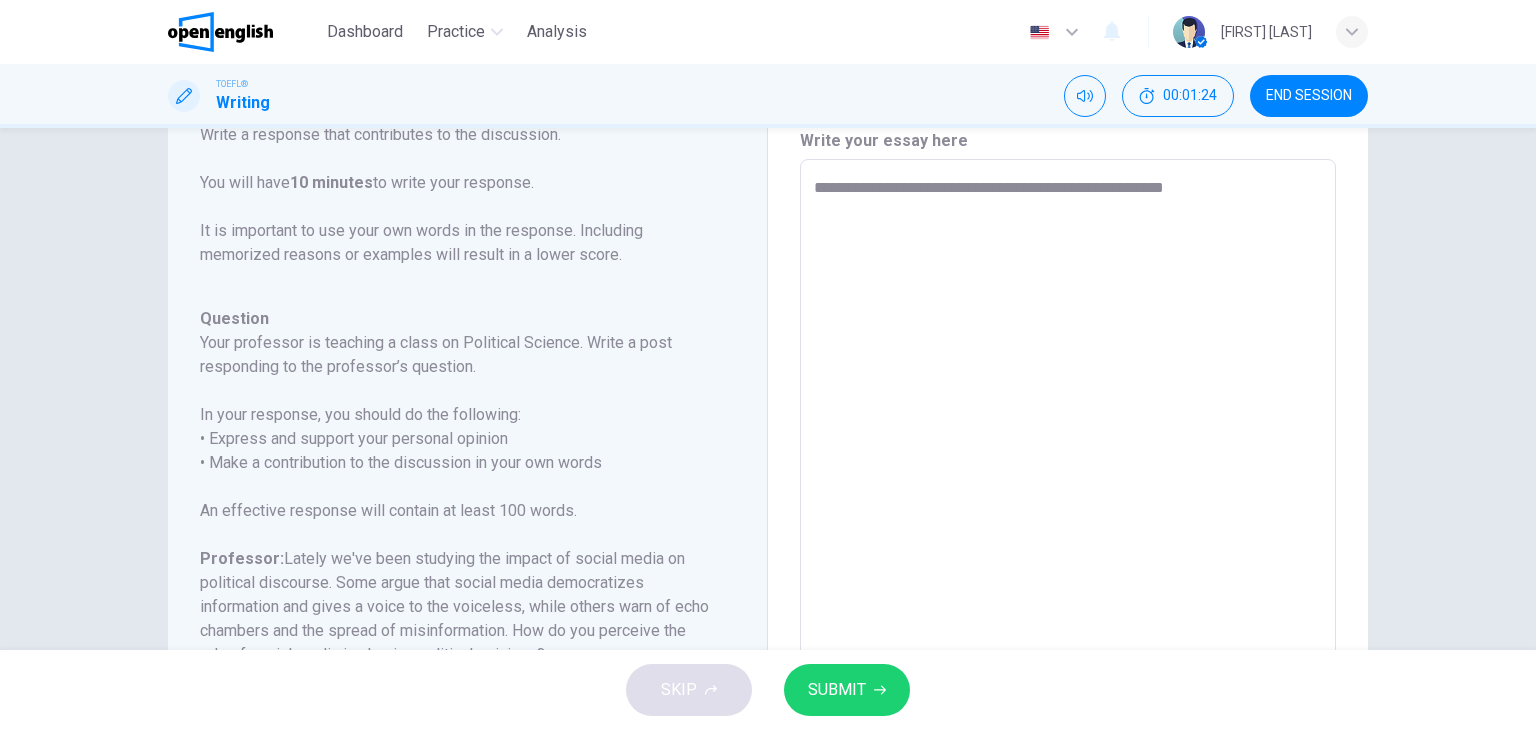 type on "**********" 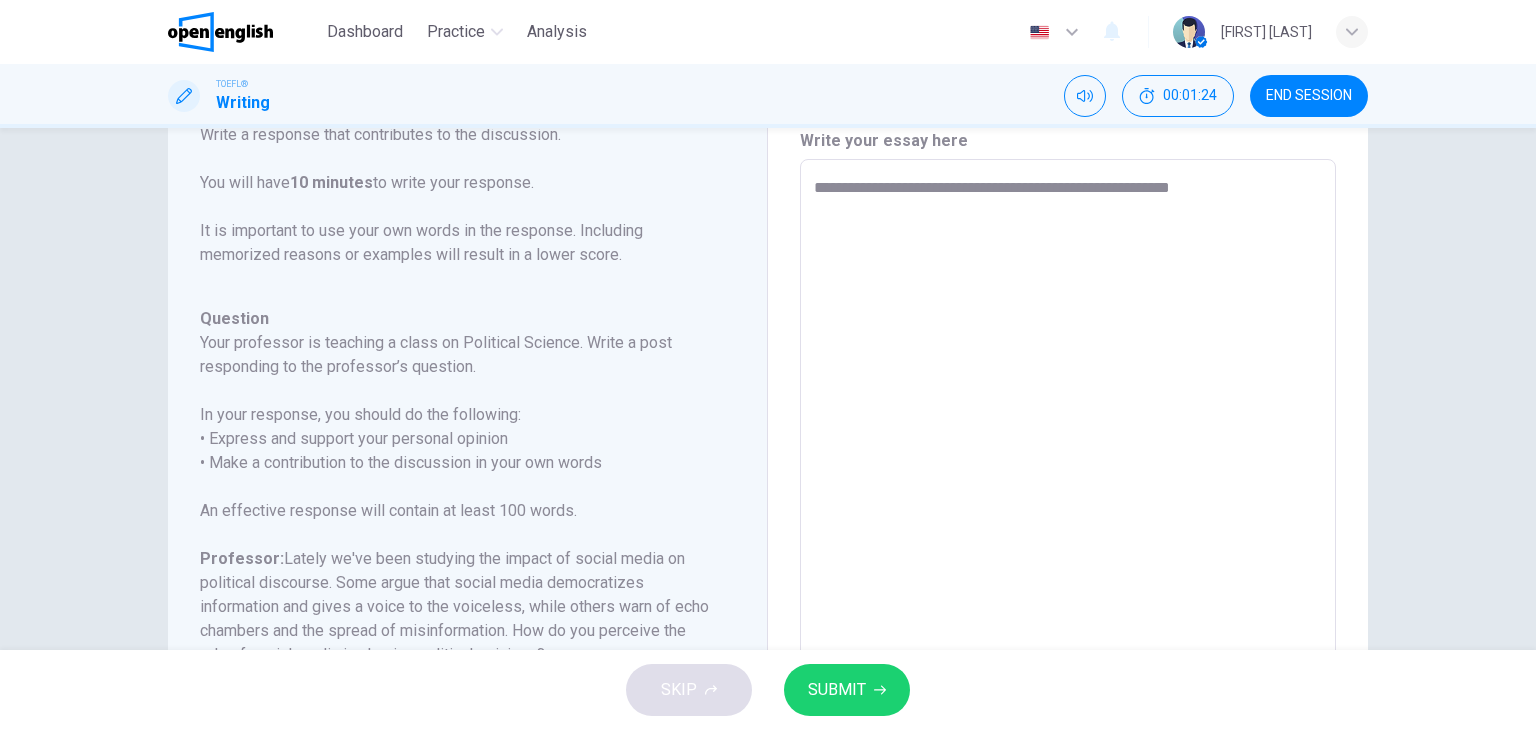 type on "**********" 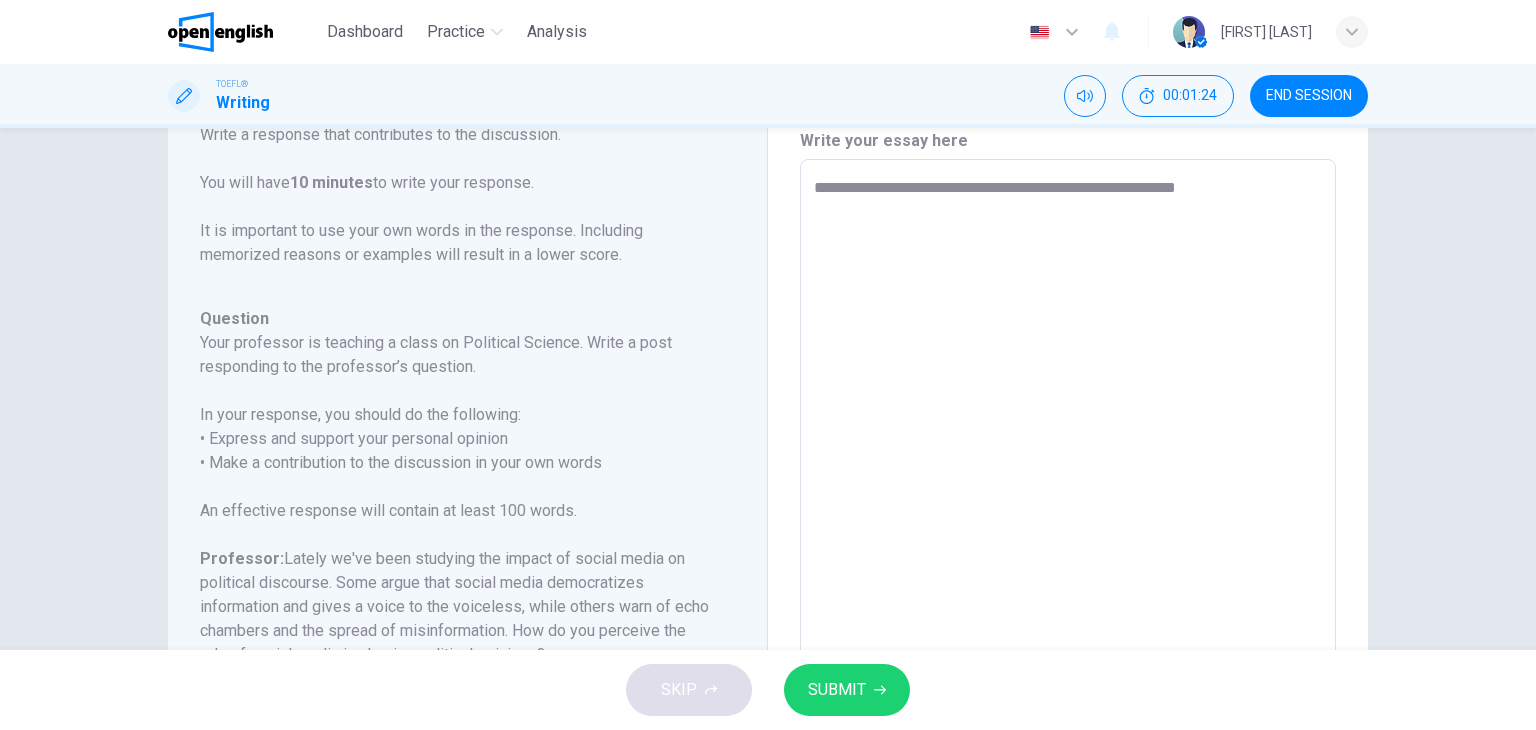 type on "*" 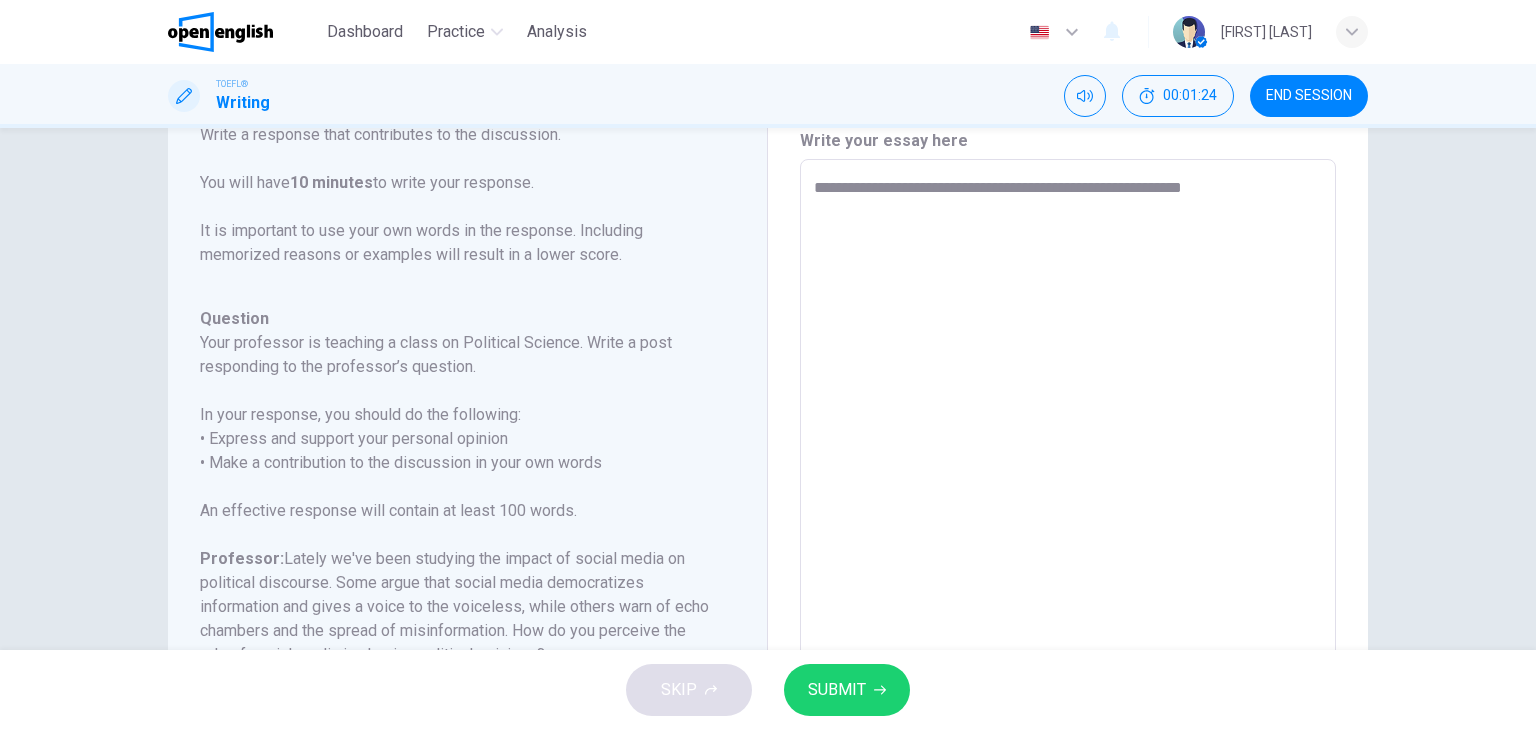type on "*" 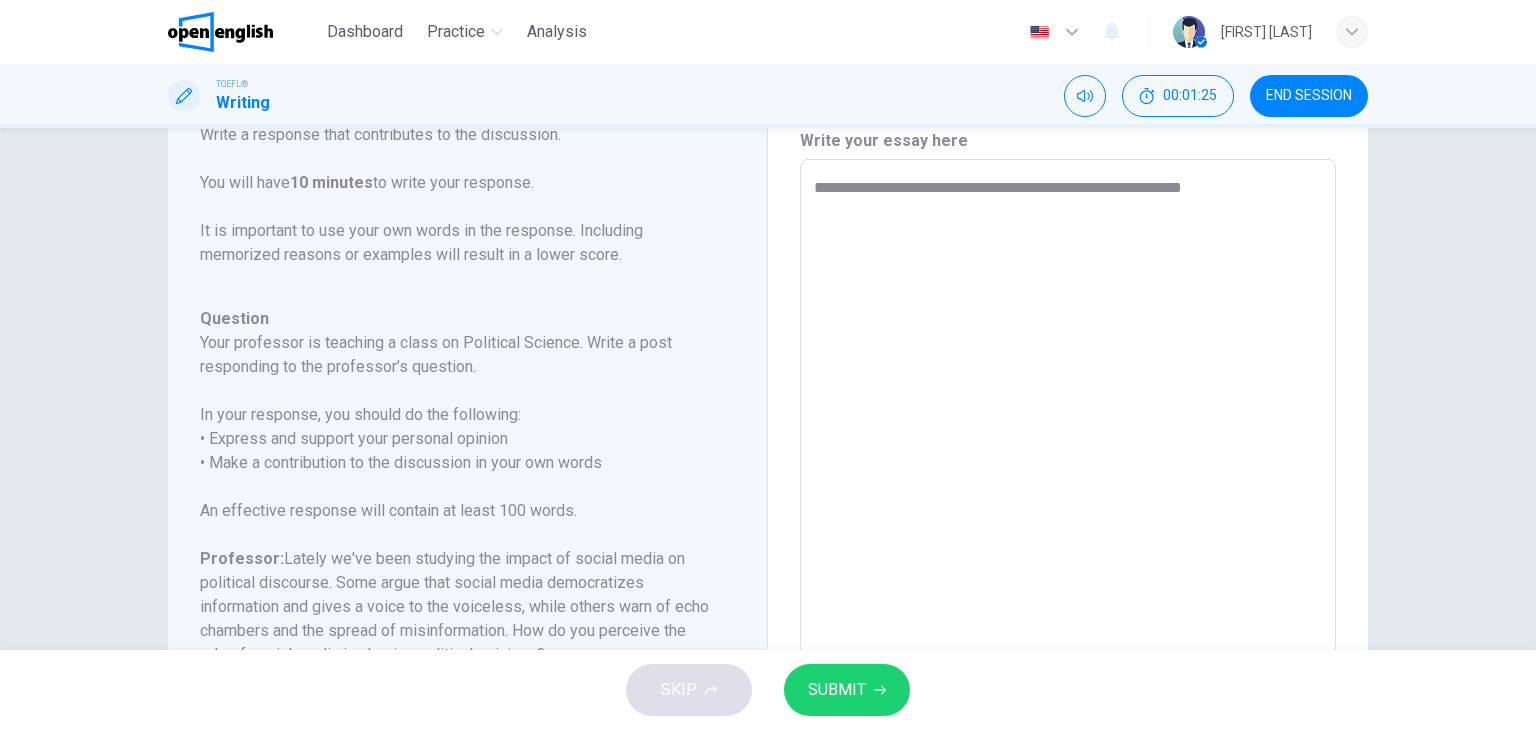 type on "**********" 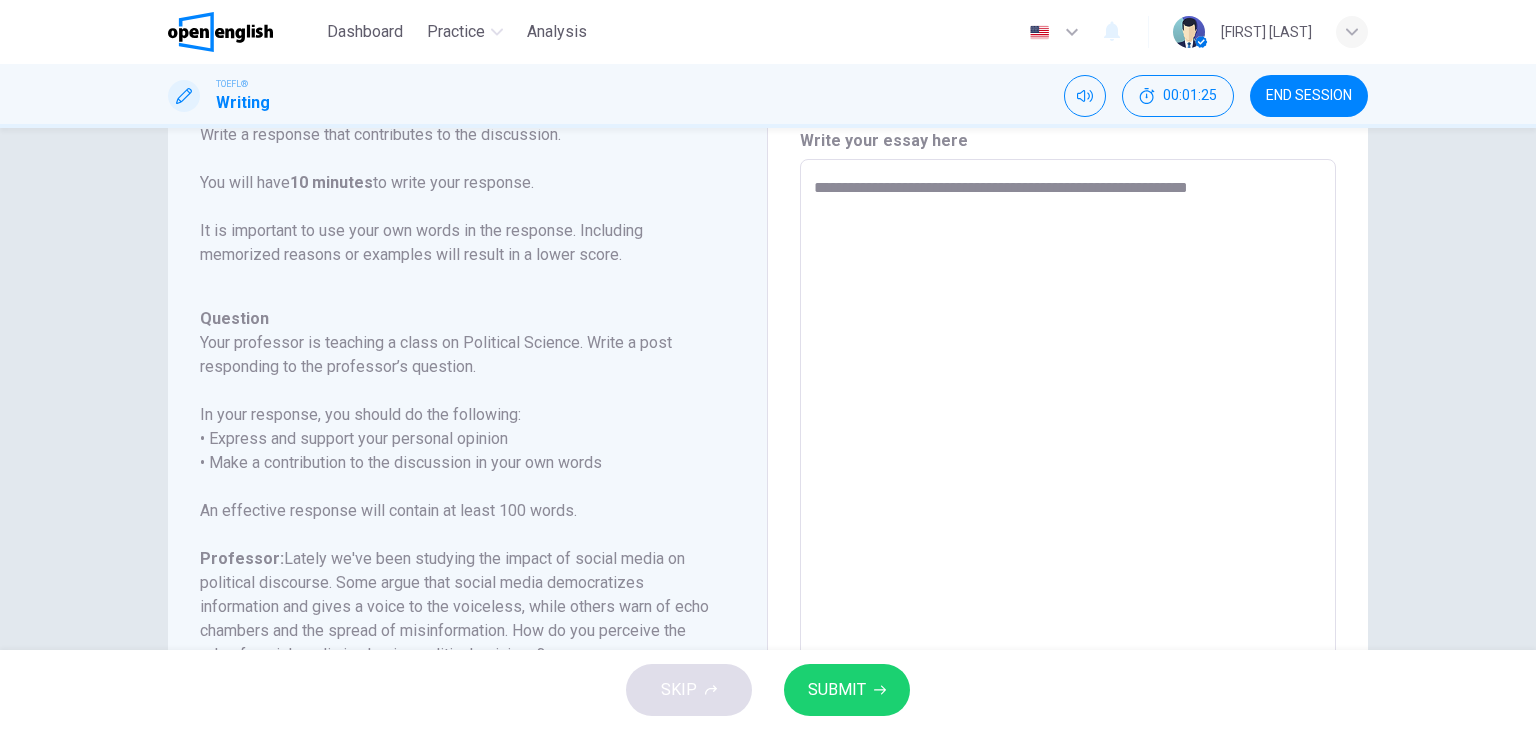 type on "*" 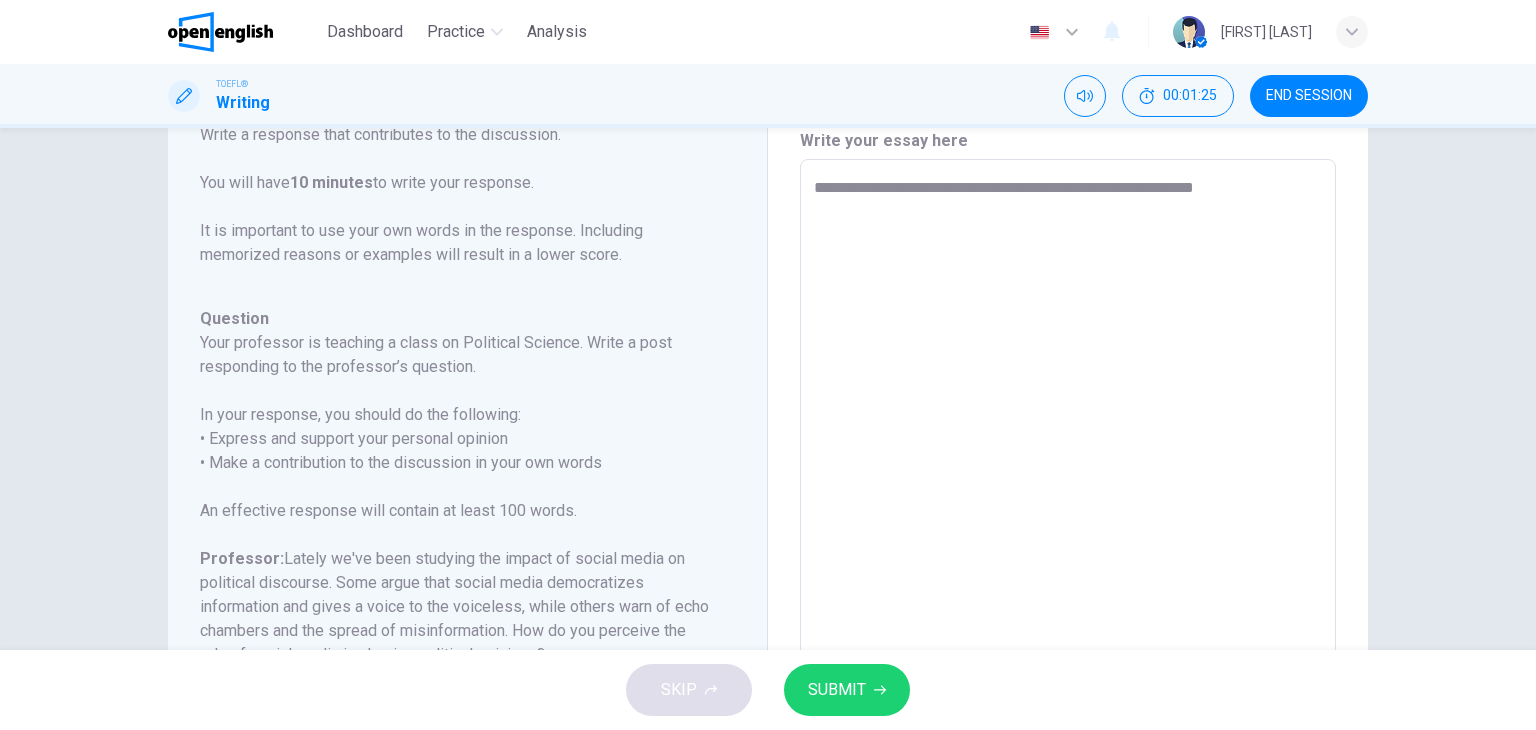 type on "*" 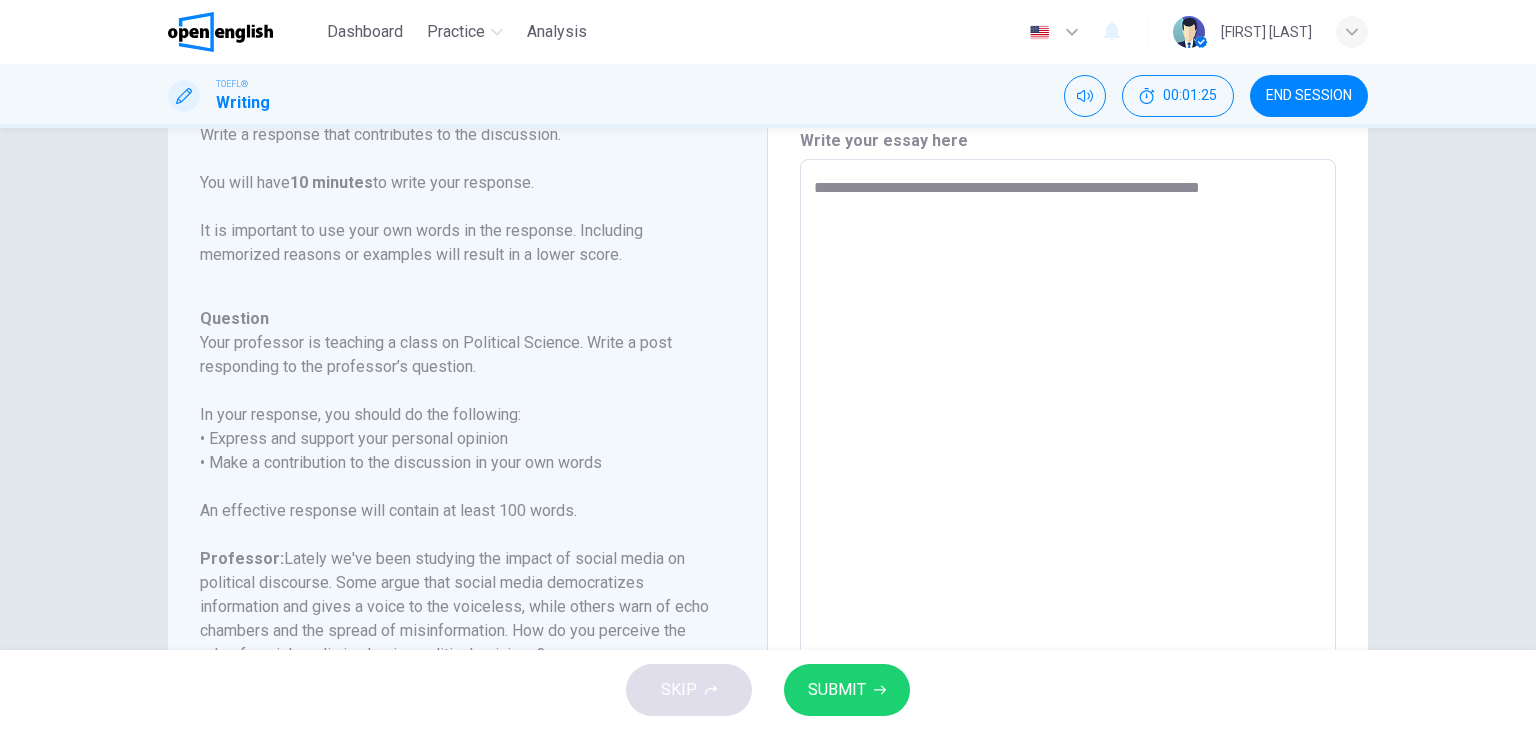 type on "**********" 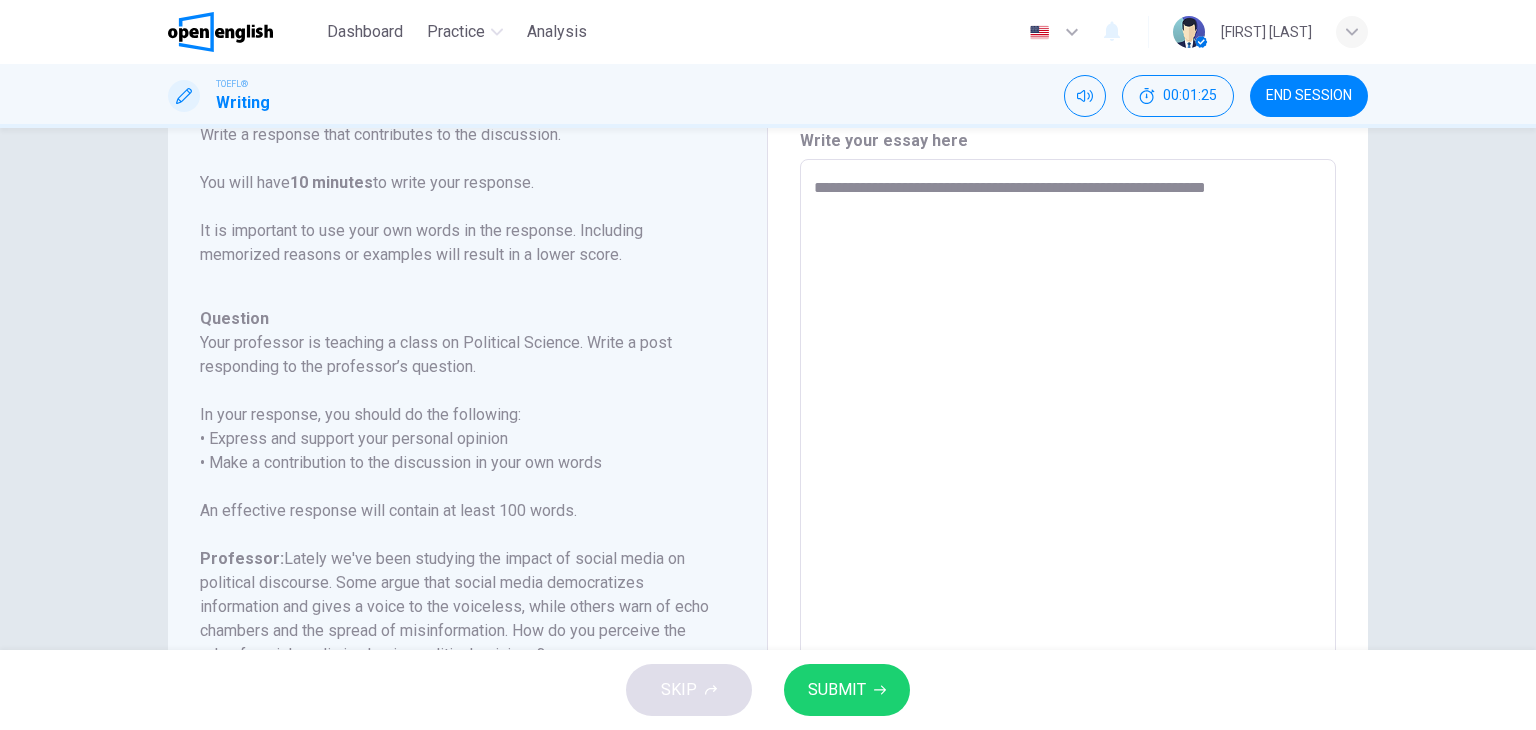 type on "*" 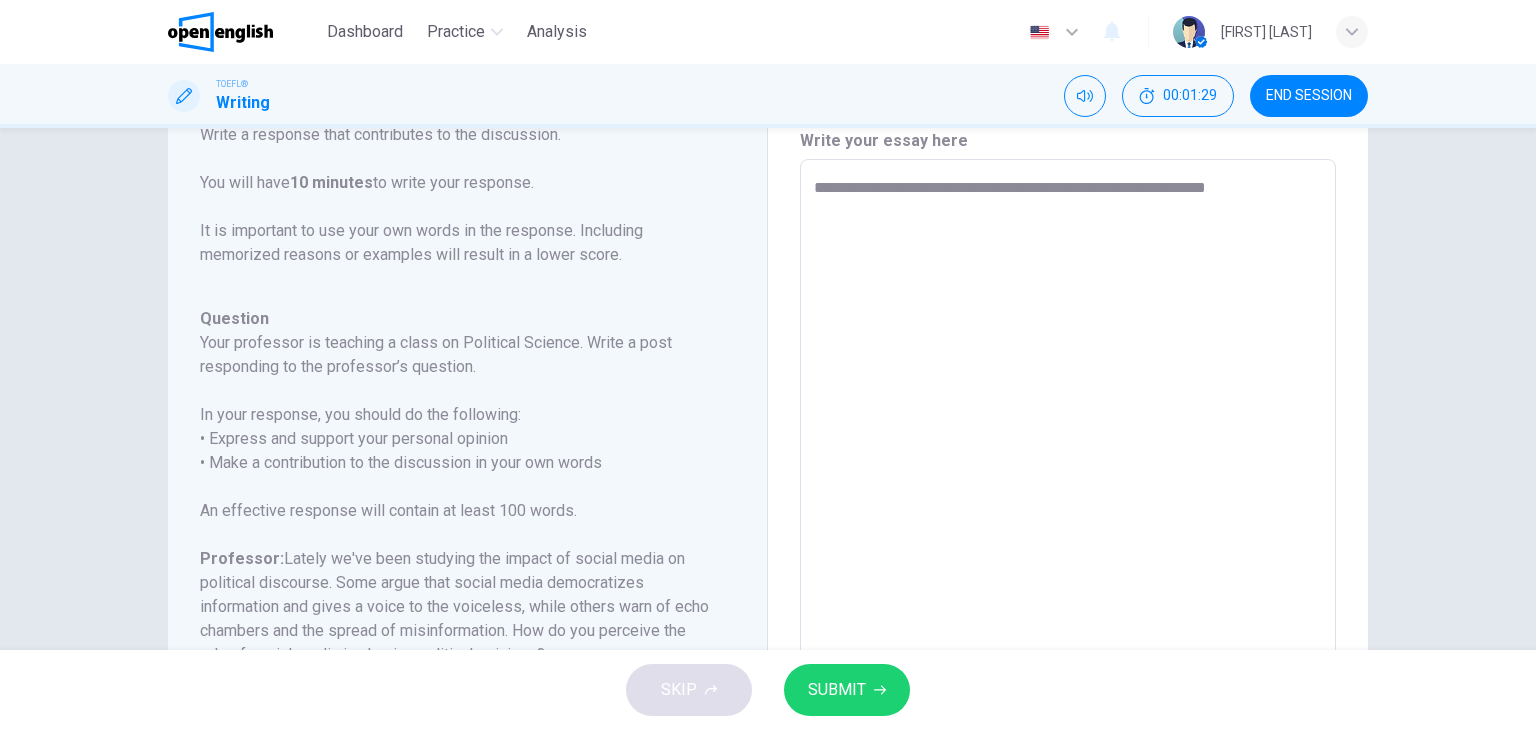 type on "**********" 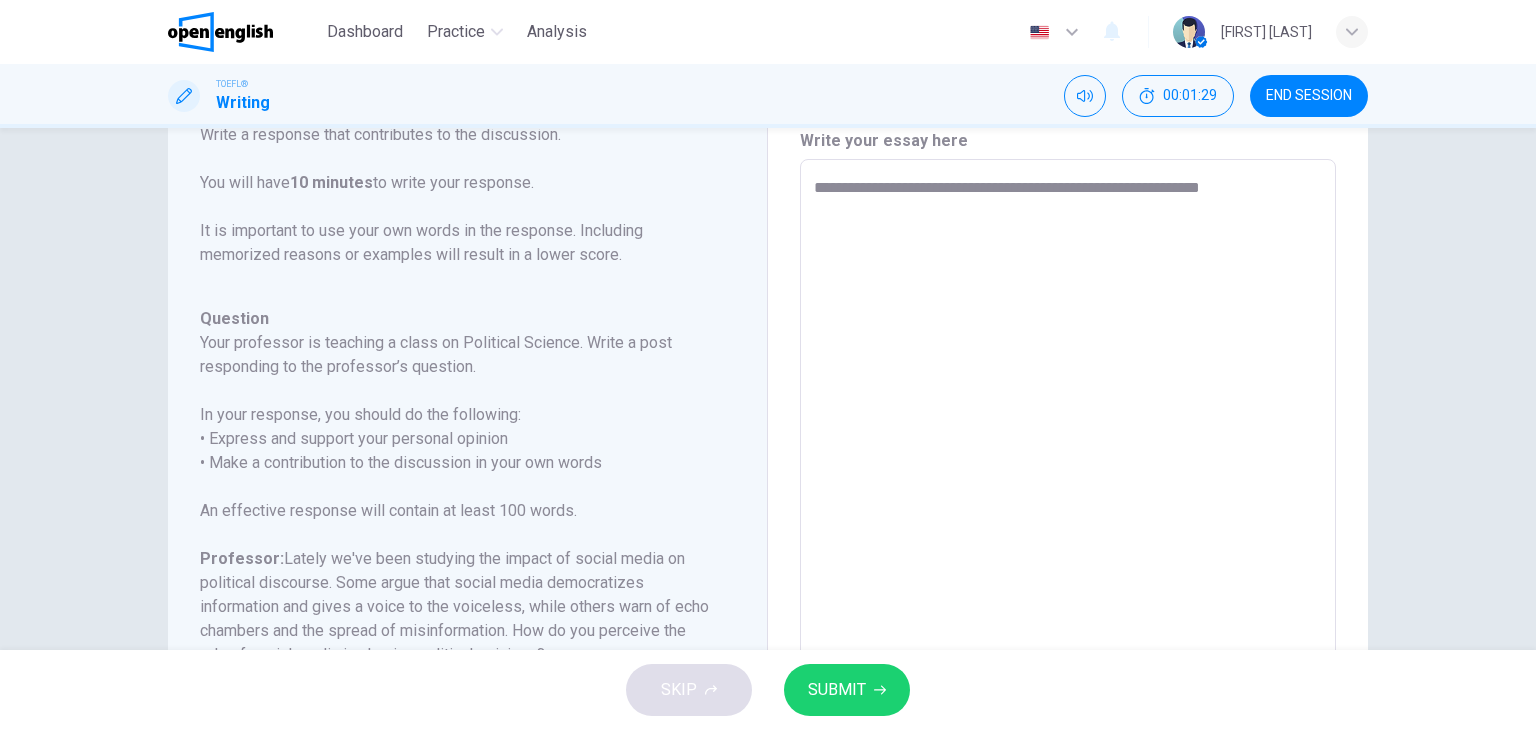 type on "**********" 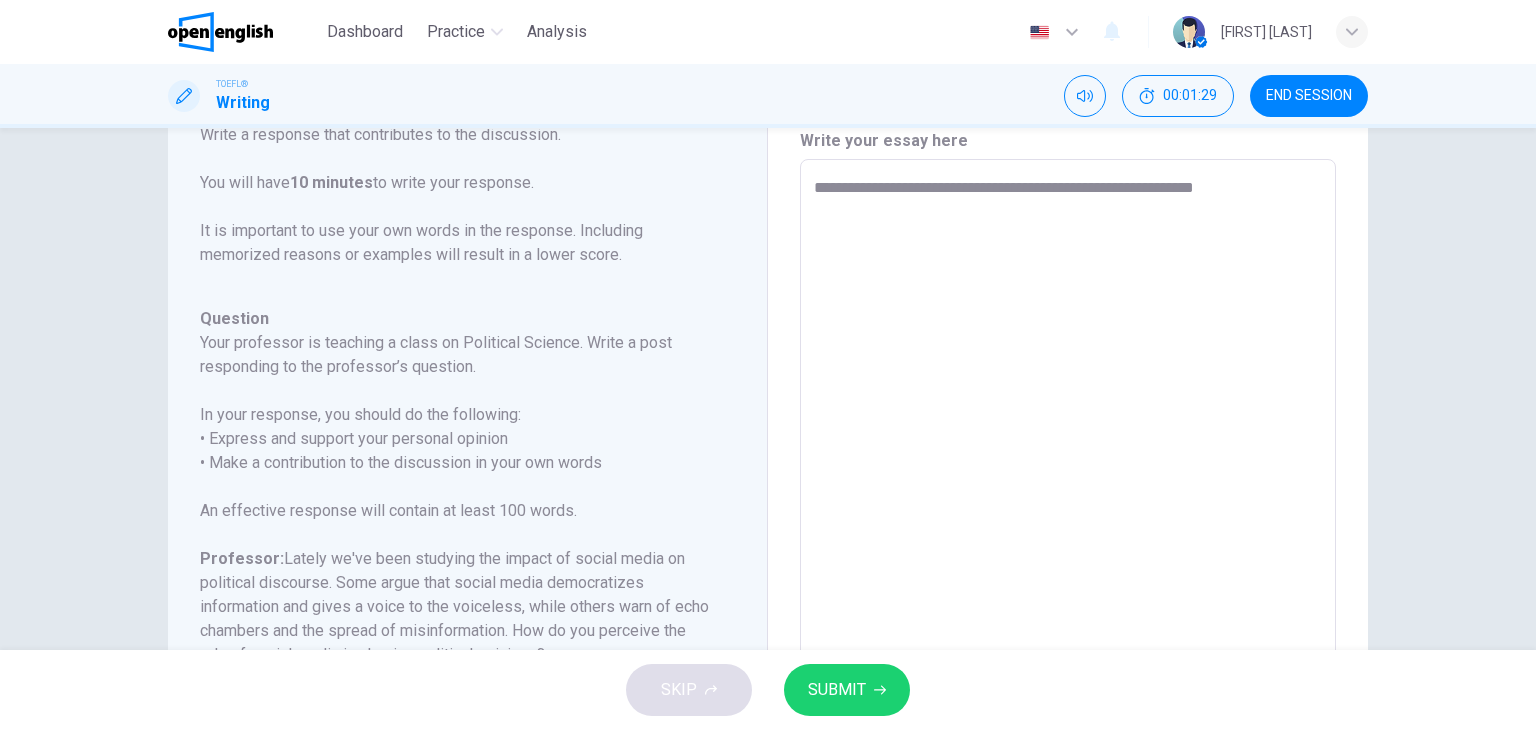 type on "*" 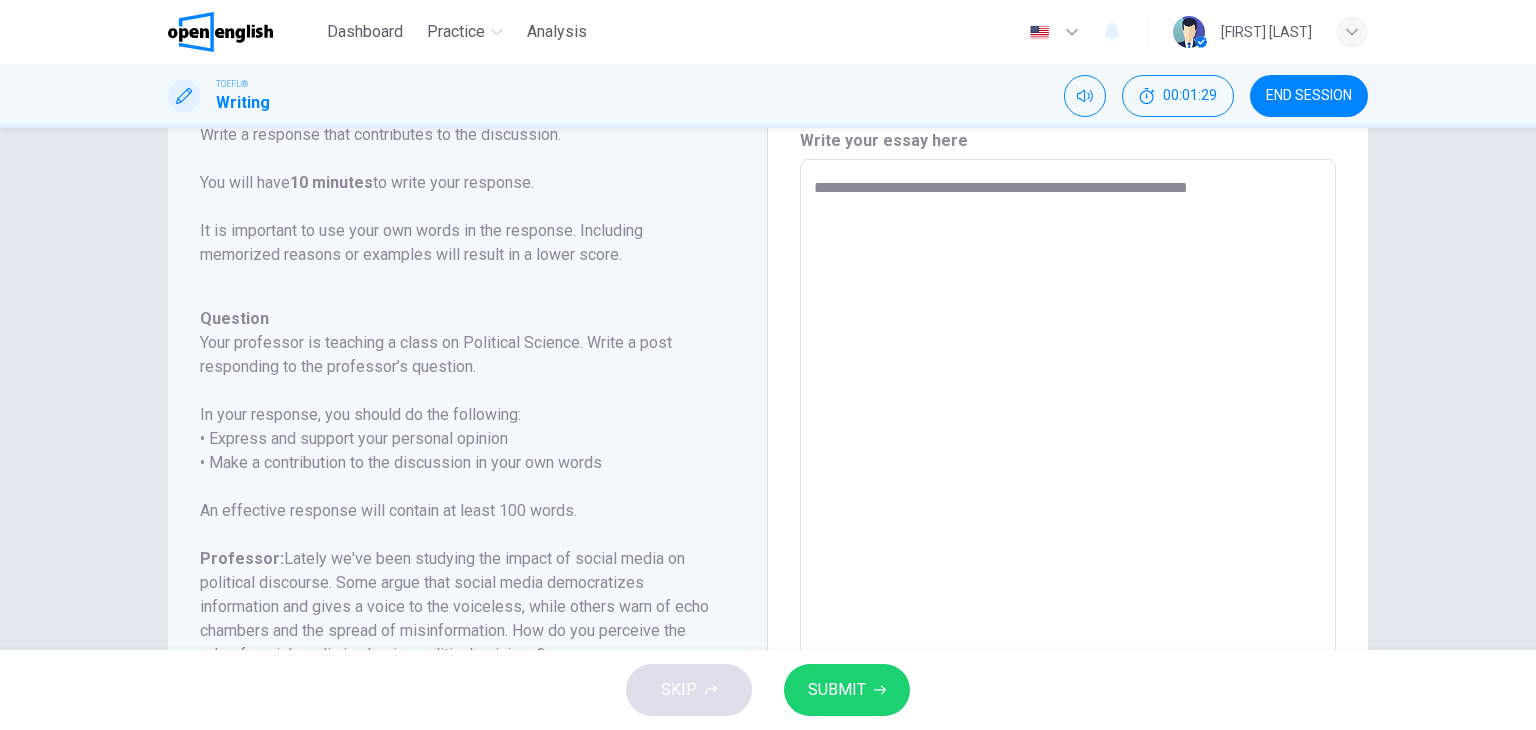 type on "*" 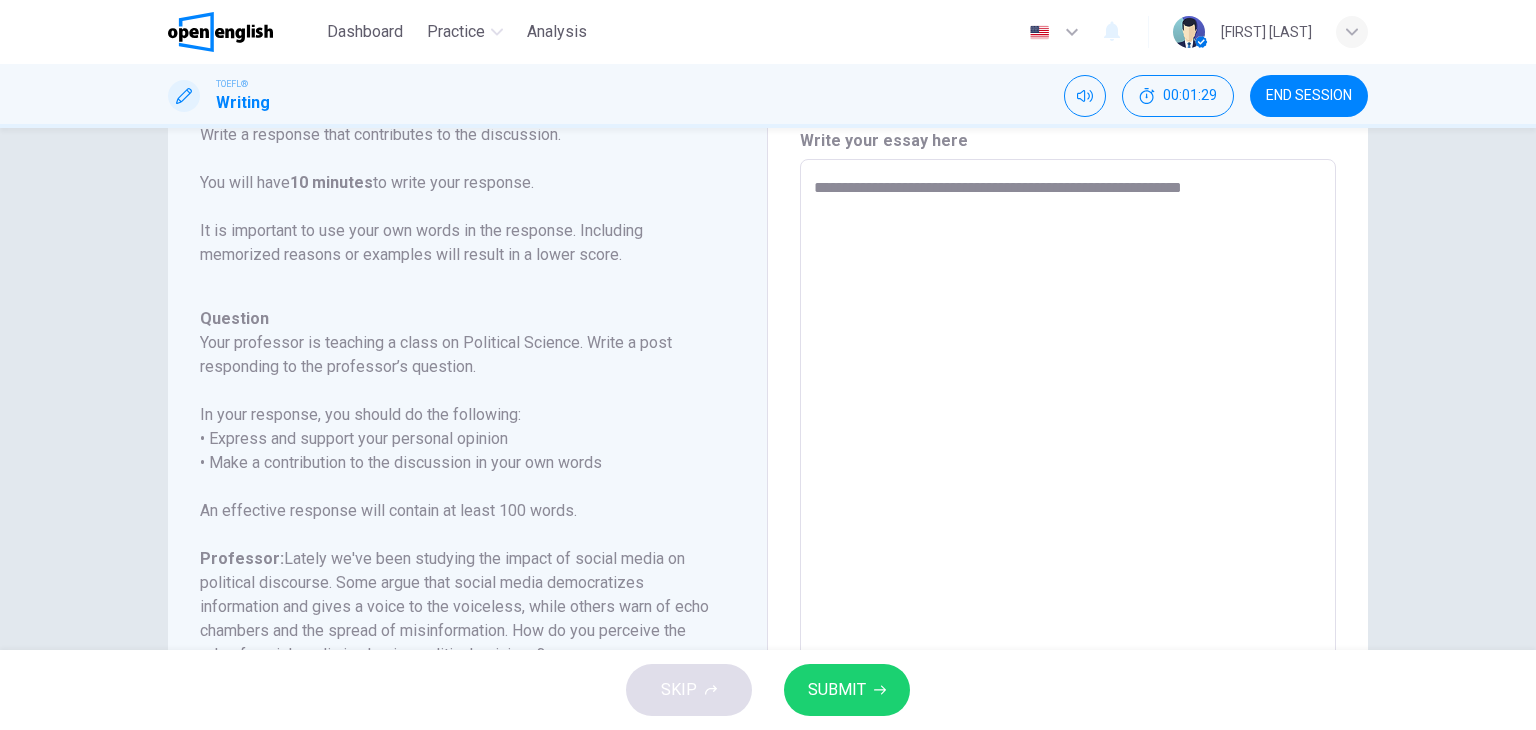 type on "**********" 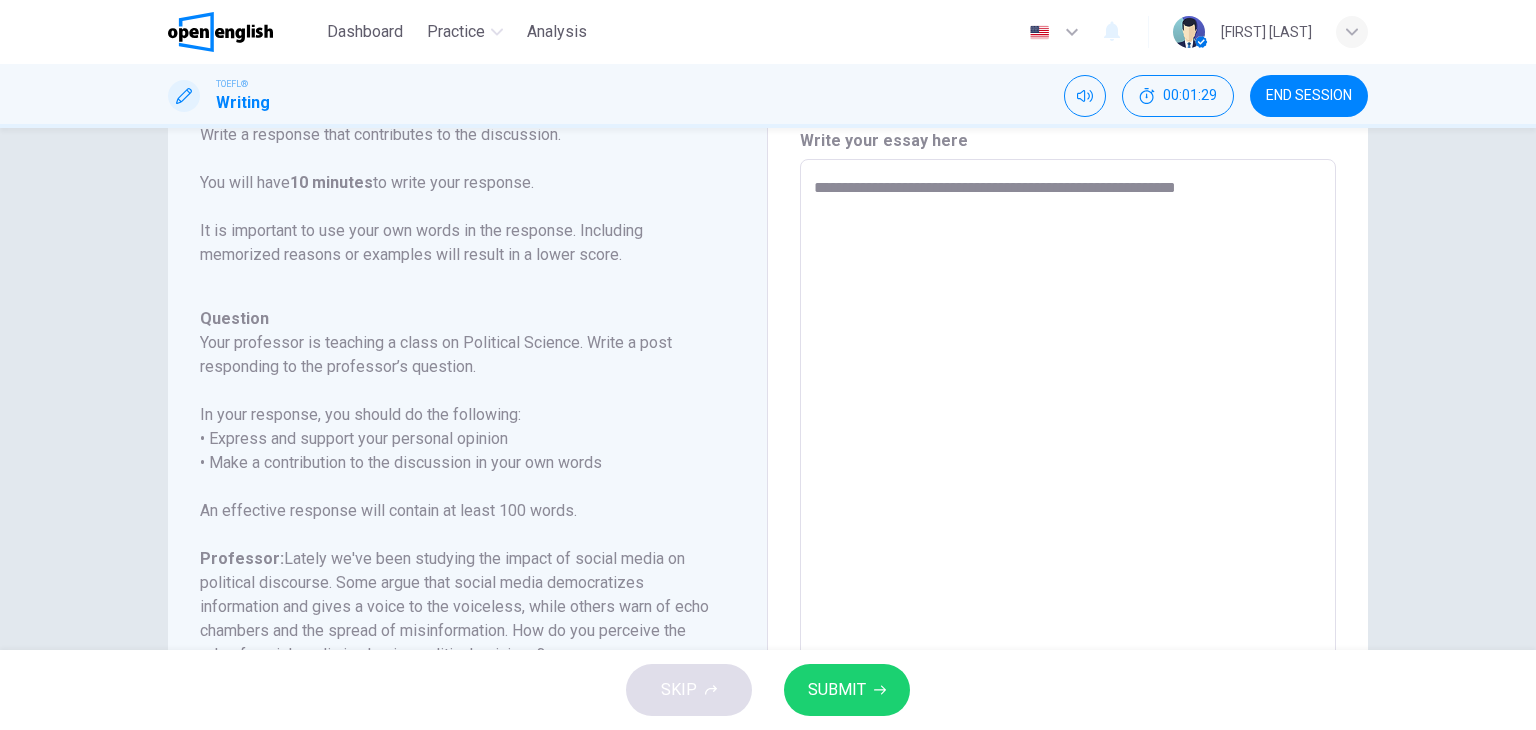 type on "*" 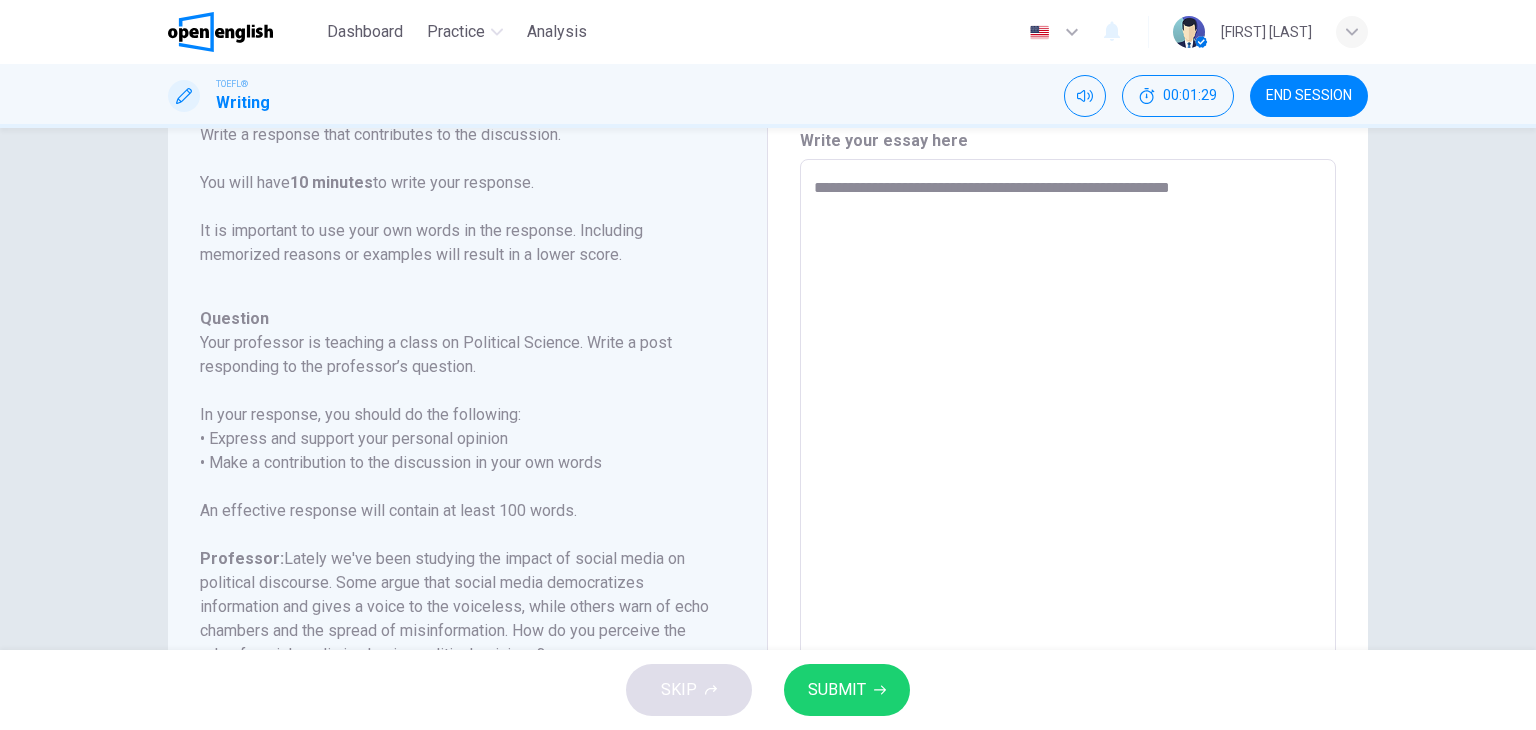 type on "*" 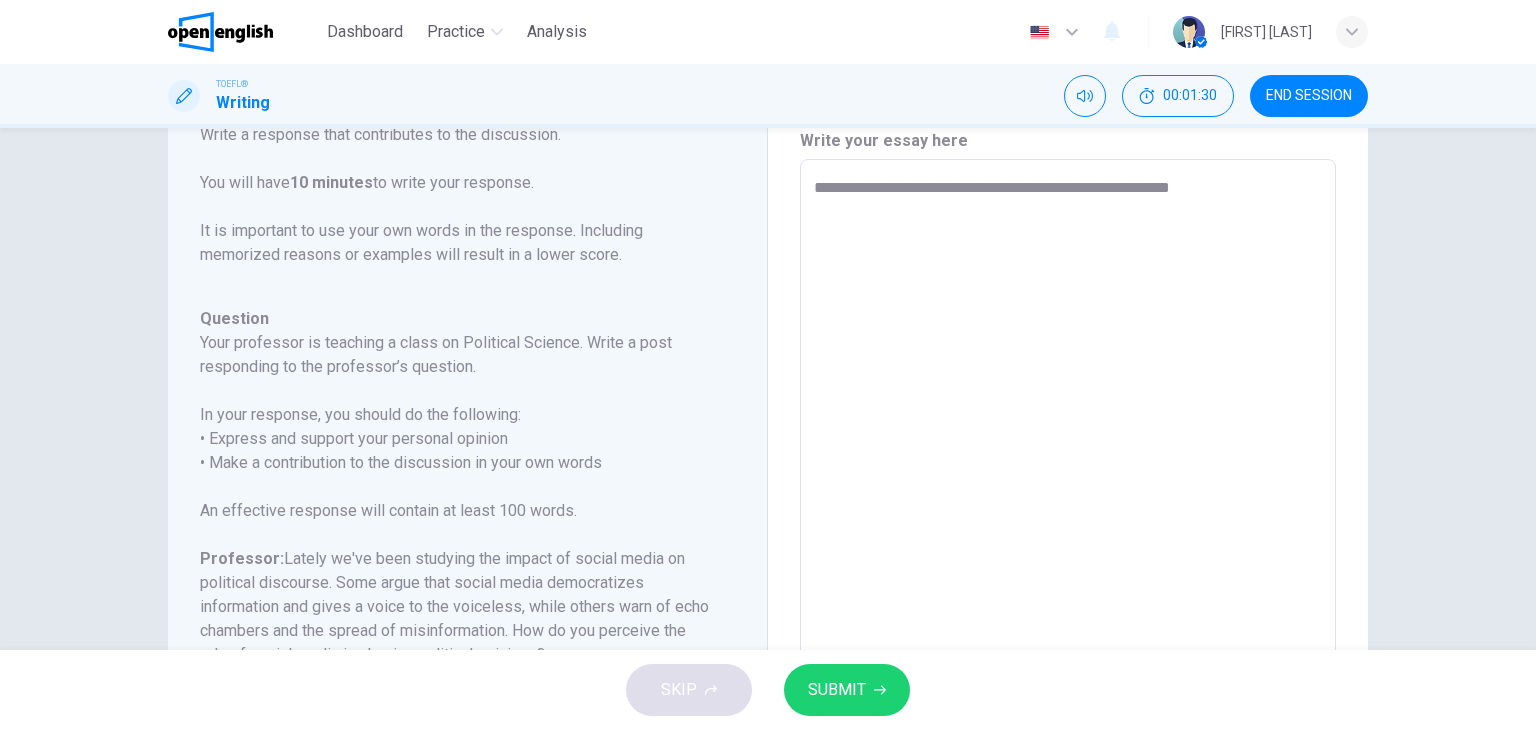 type on "**********" 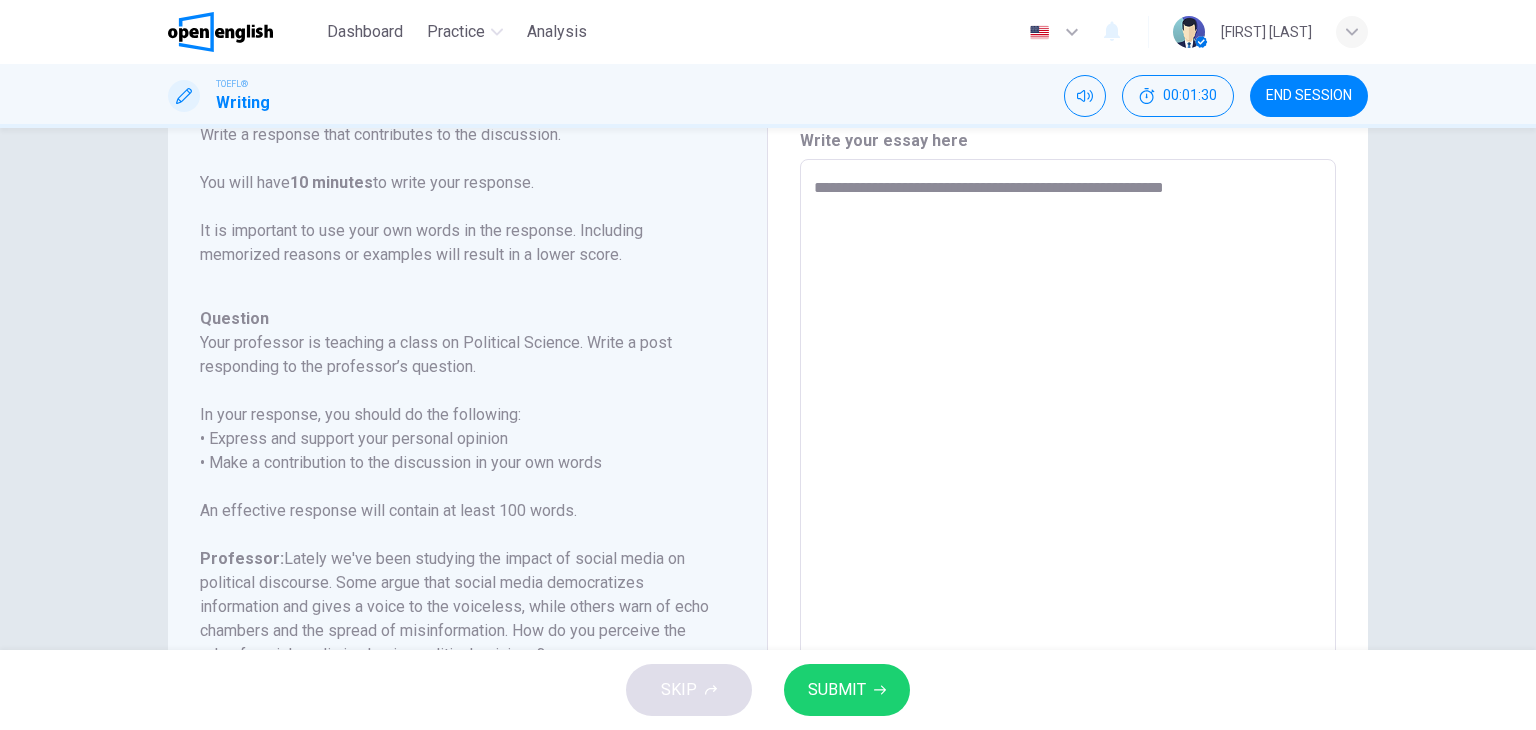 type on "*" 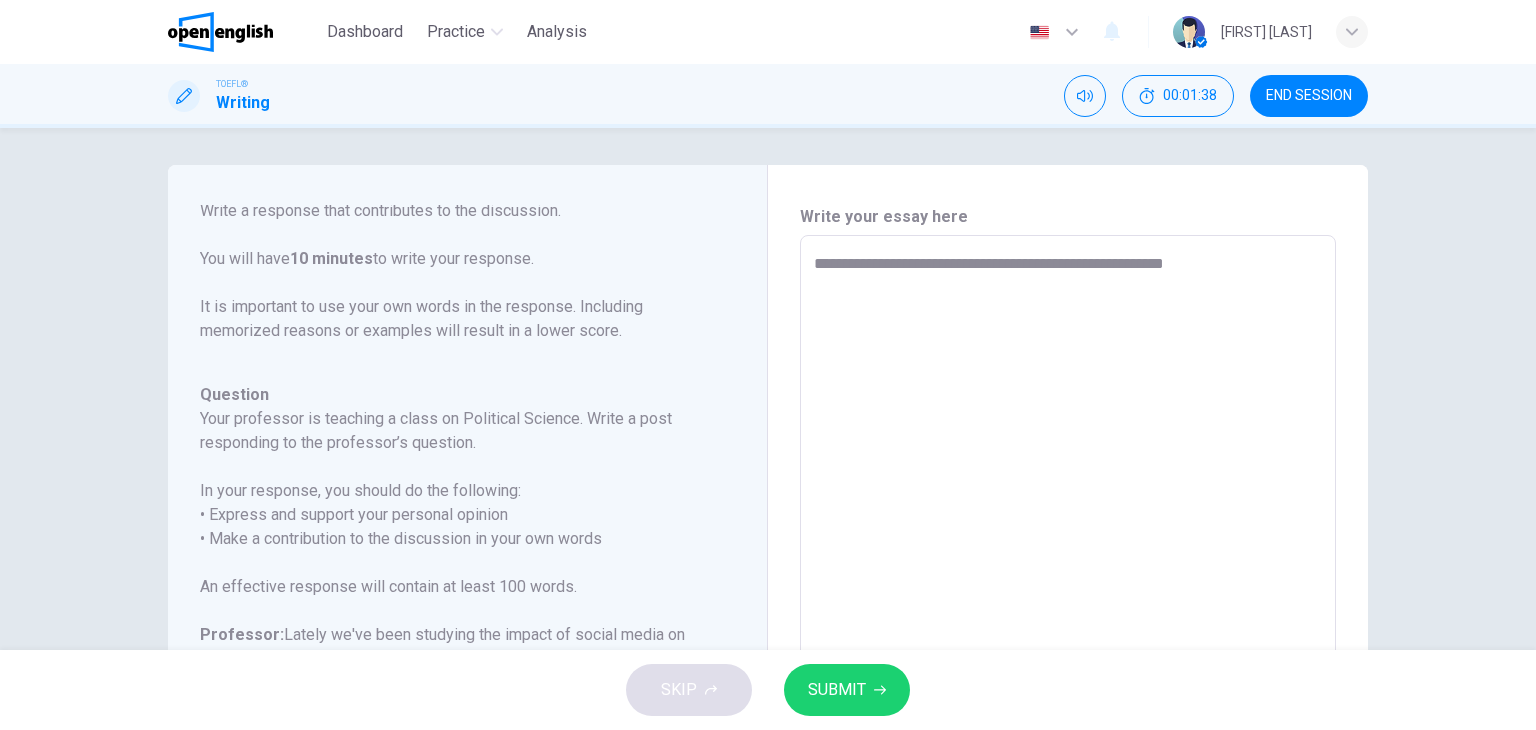 scroll, scrollTop: 0, scrollLeft: 0, axis: both 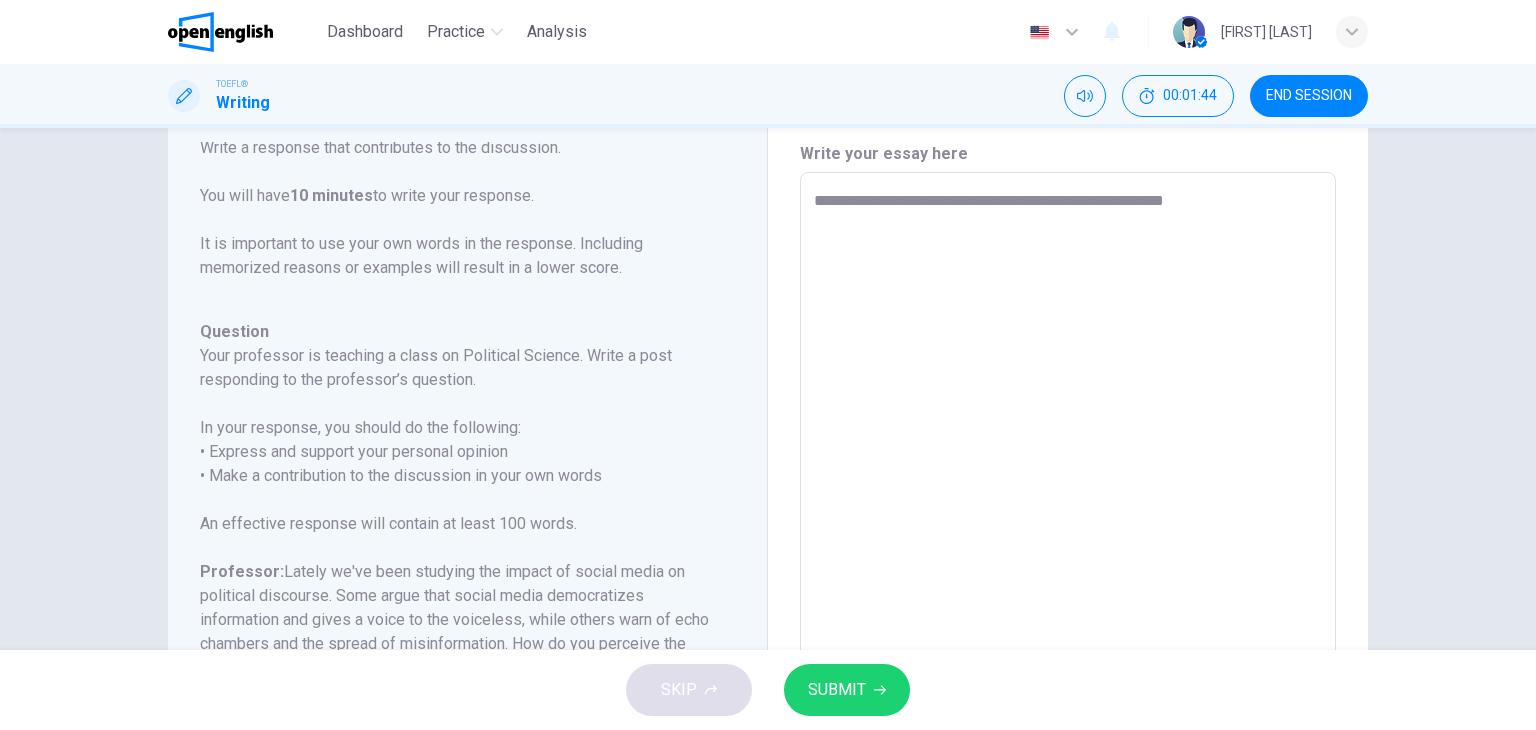 type on "**********" 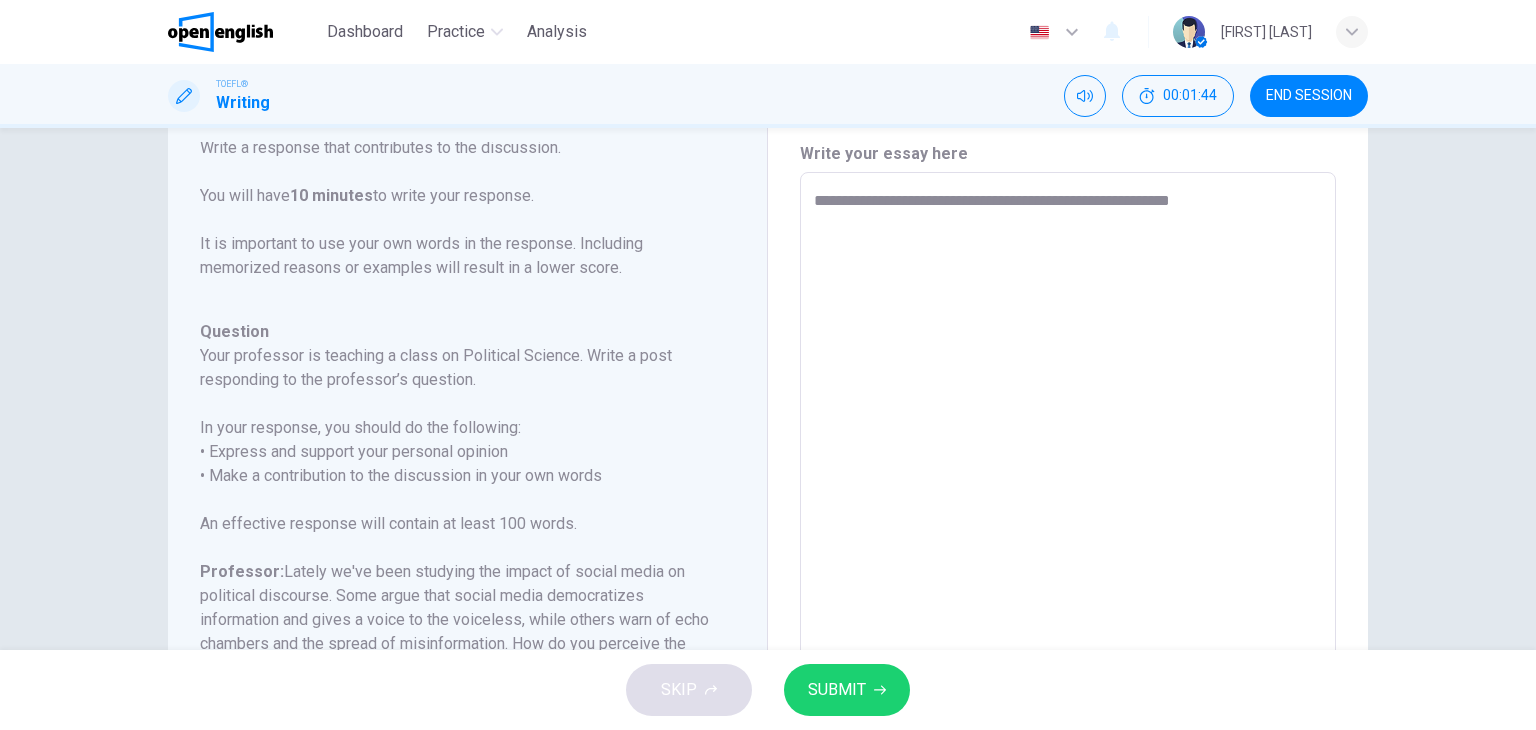 type on "**********" 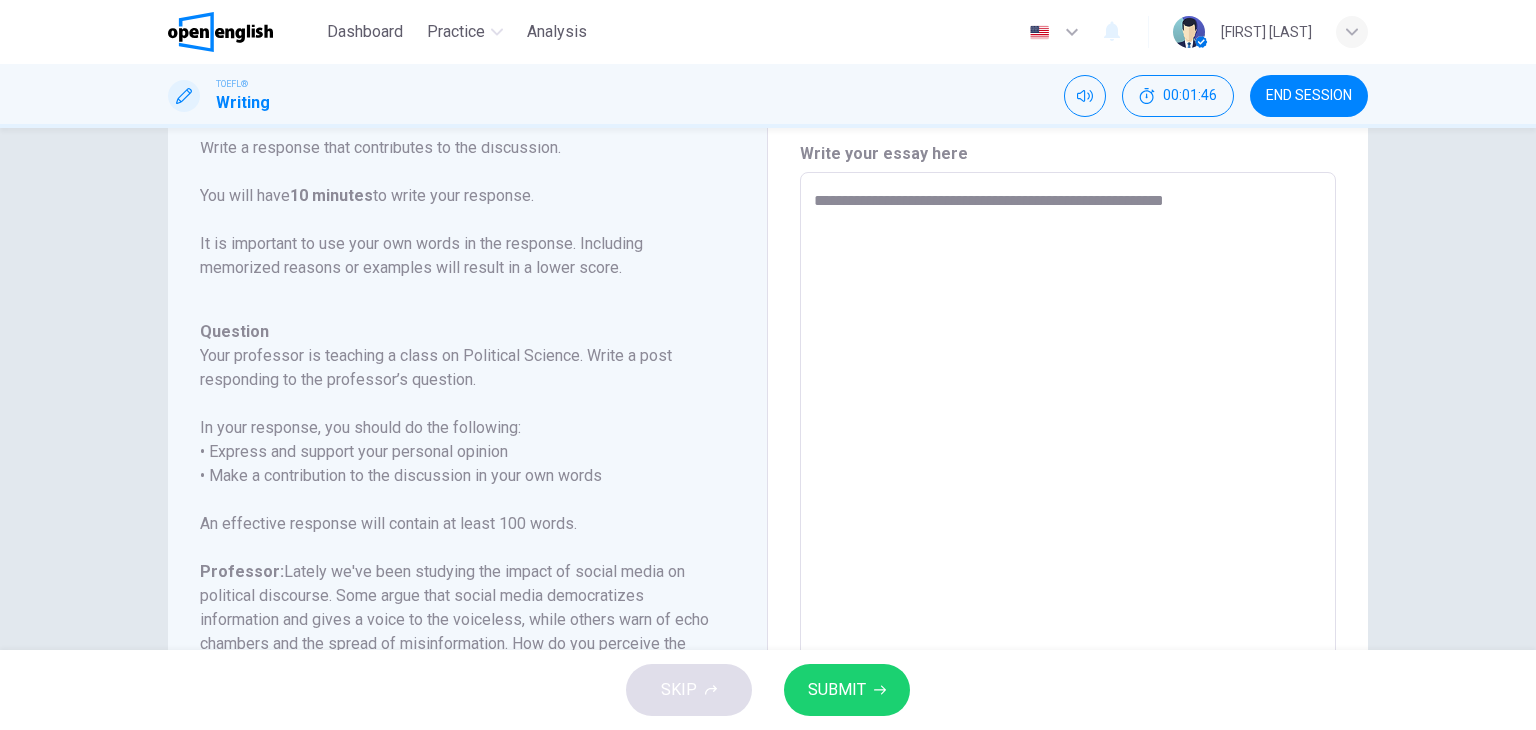 type on "**********" 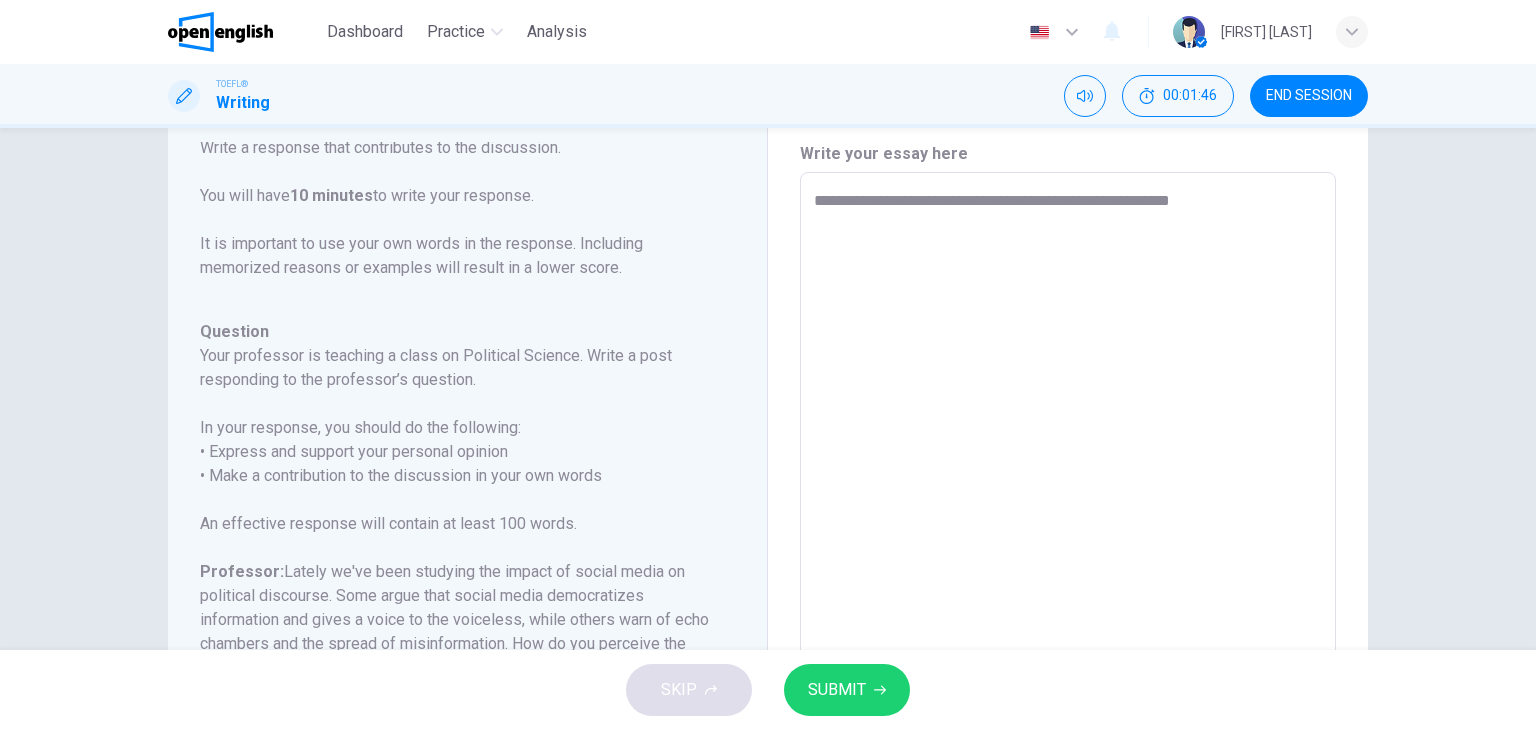 type on "**********" 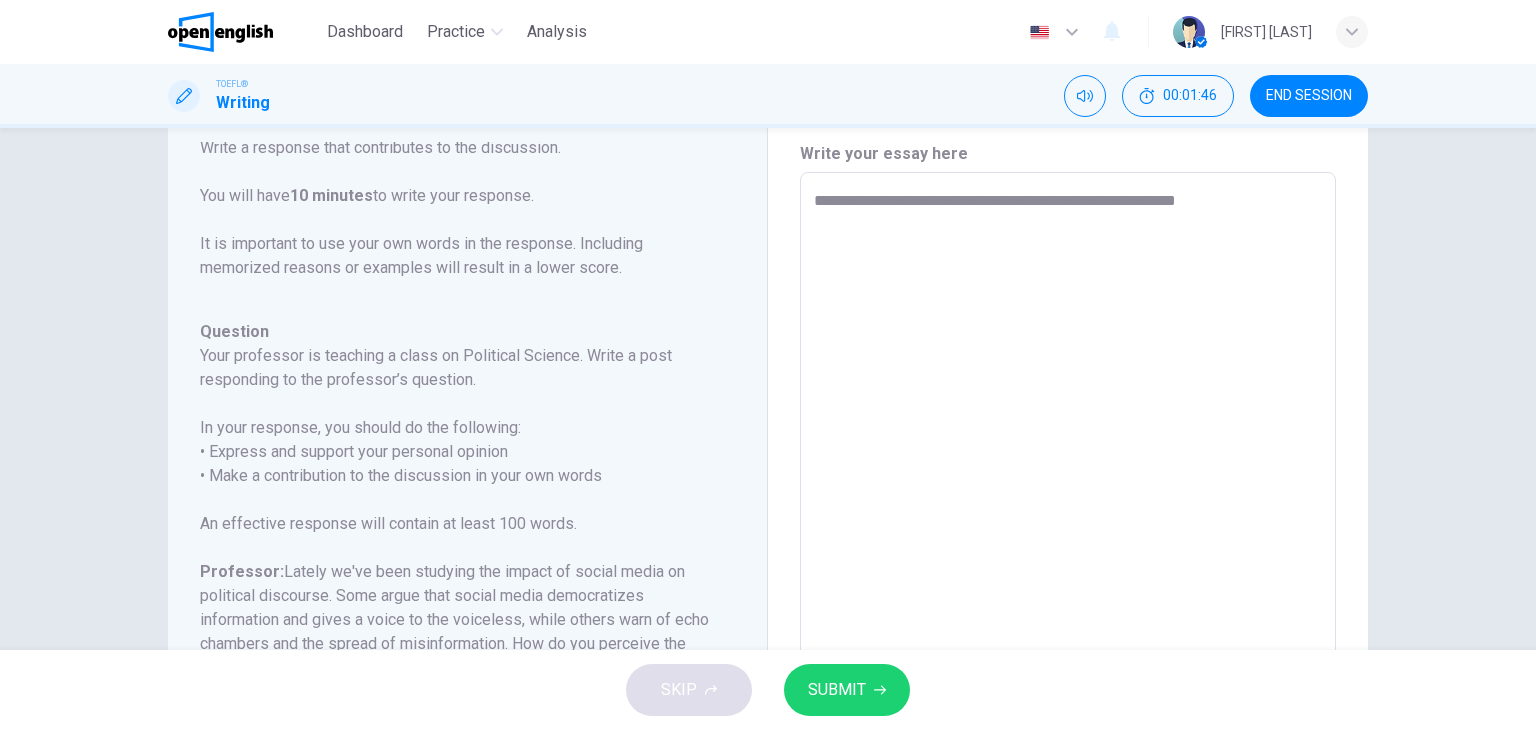 type on "*" 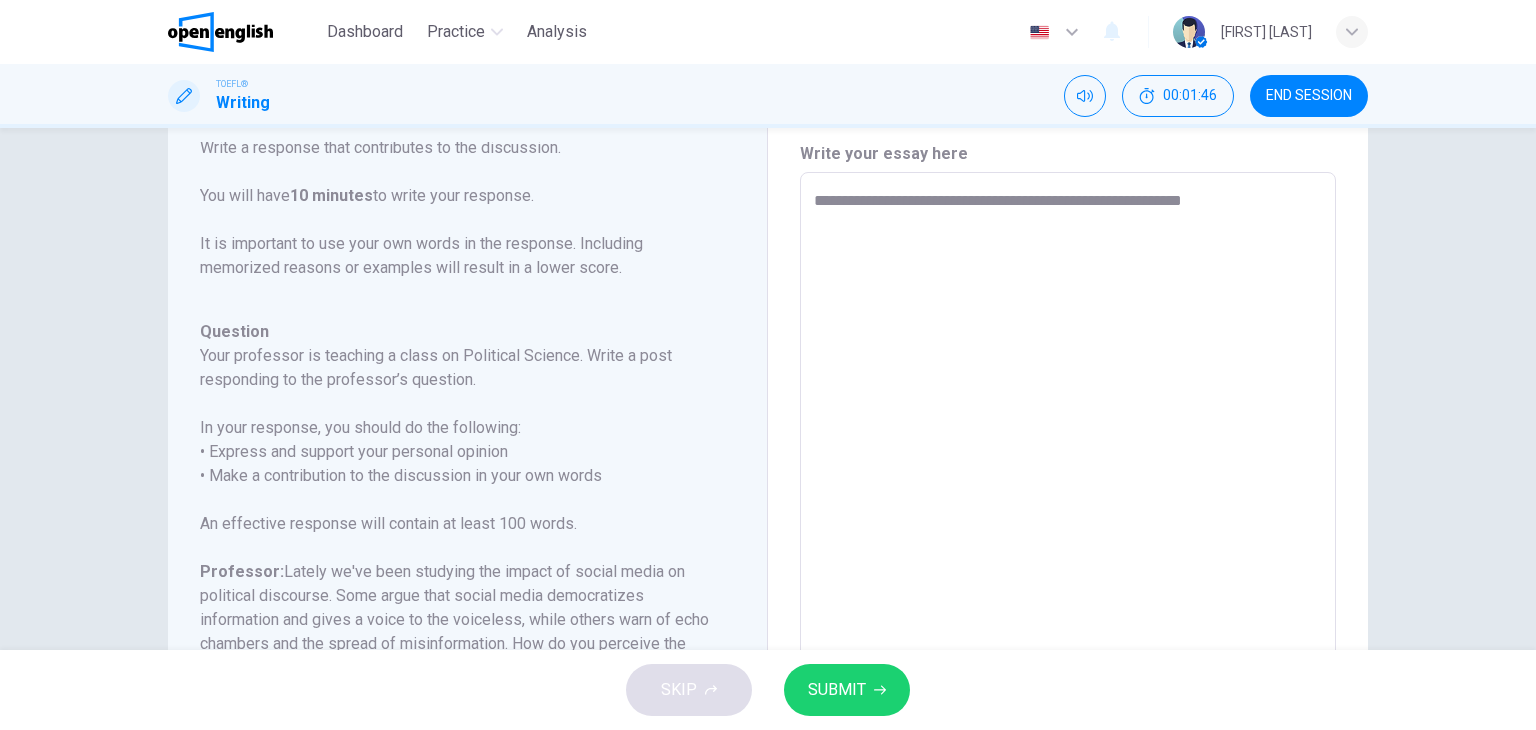 type on "*" 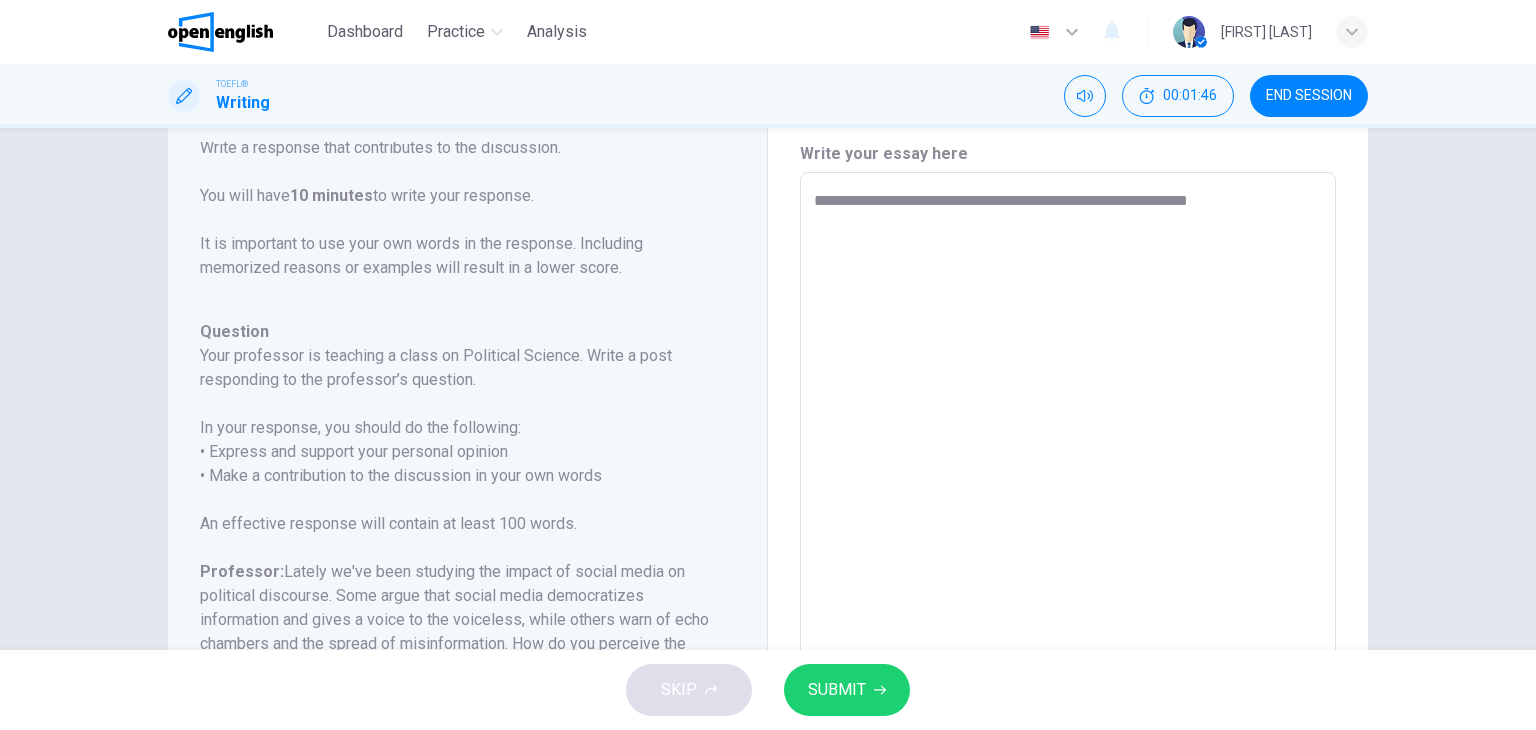 type on "**********" 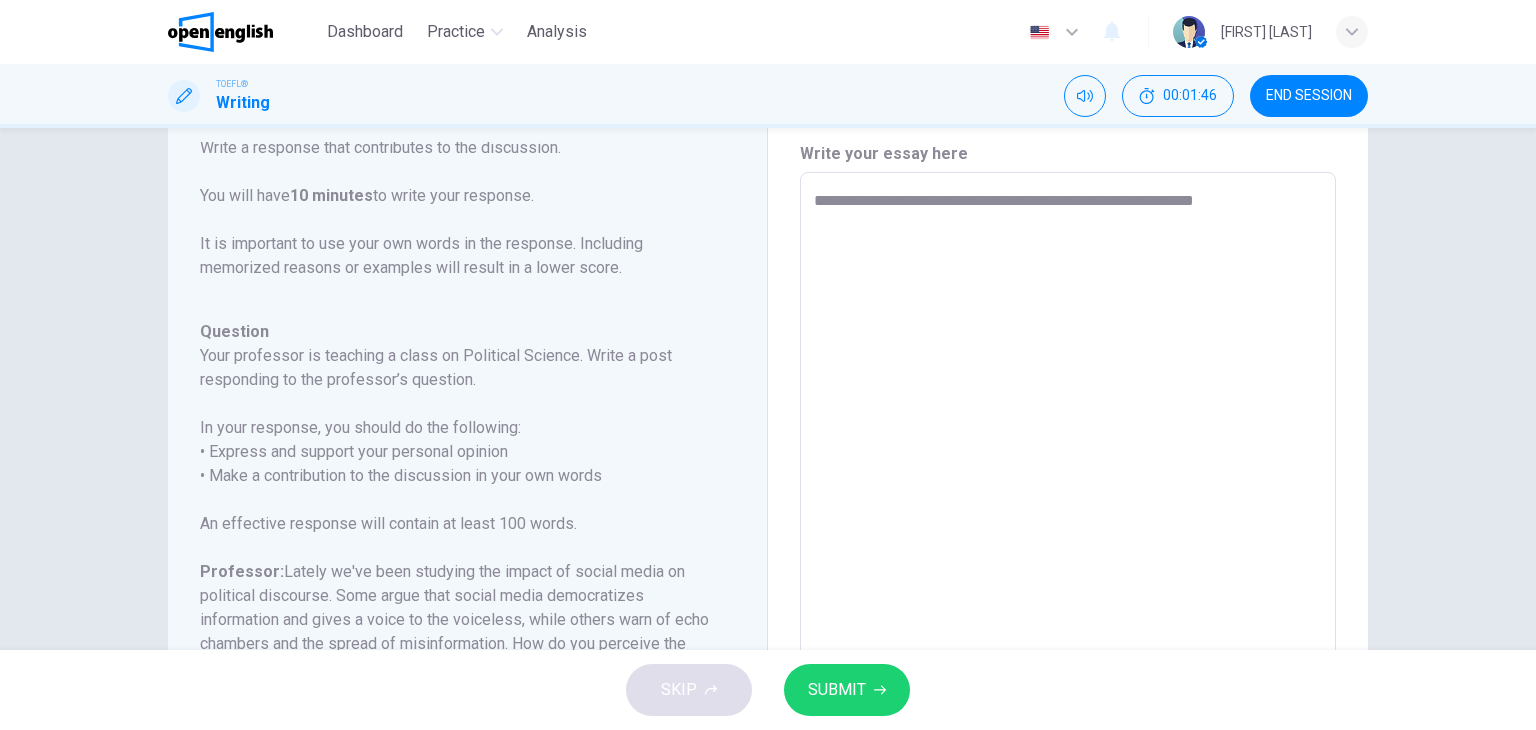type on "*" 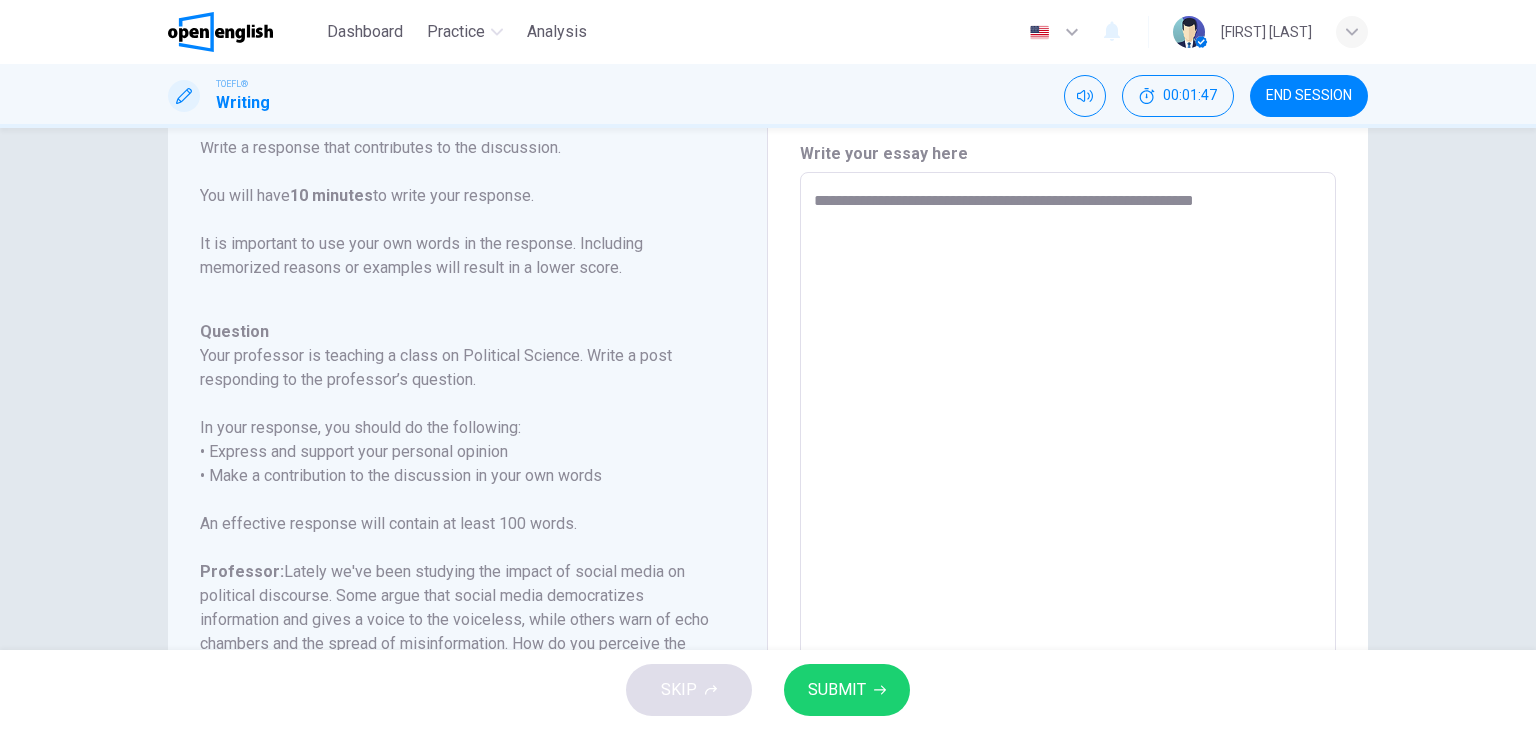type on "**********" 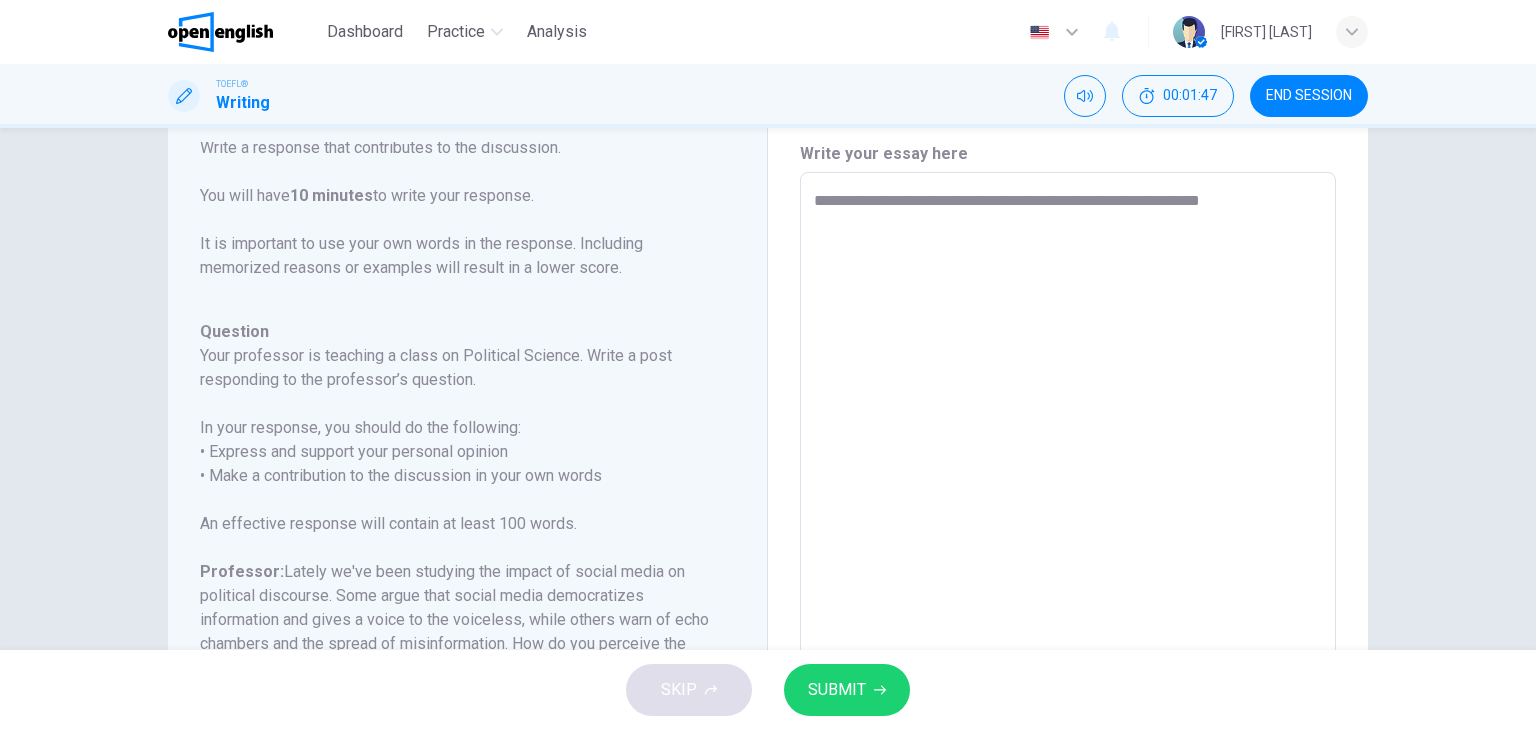 type on "*" 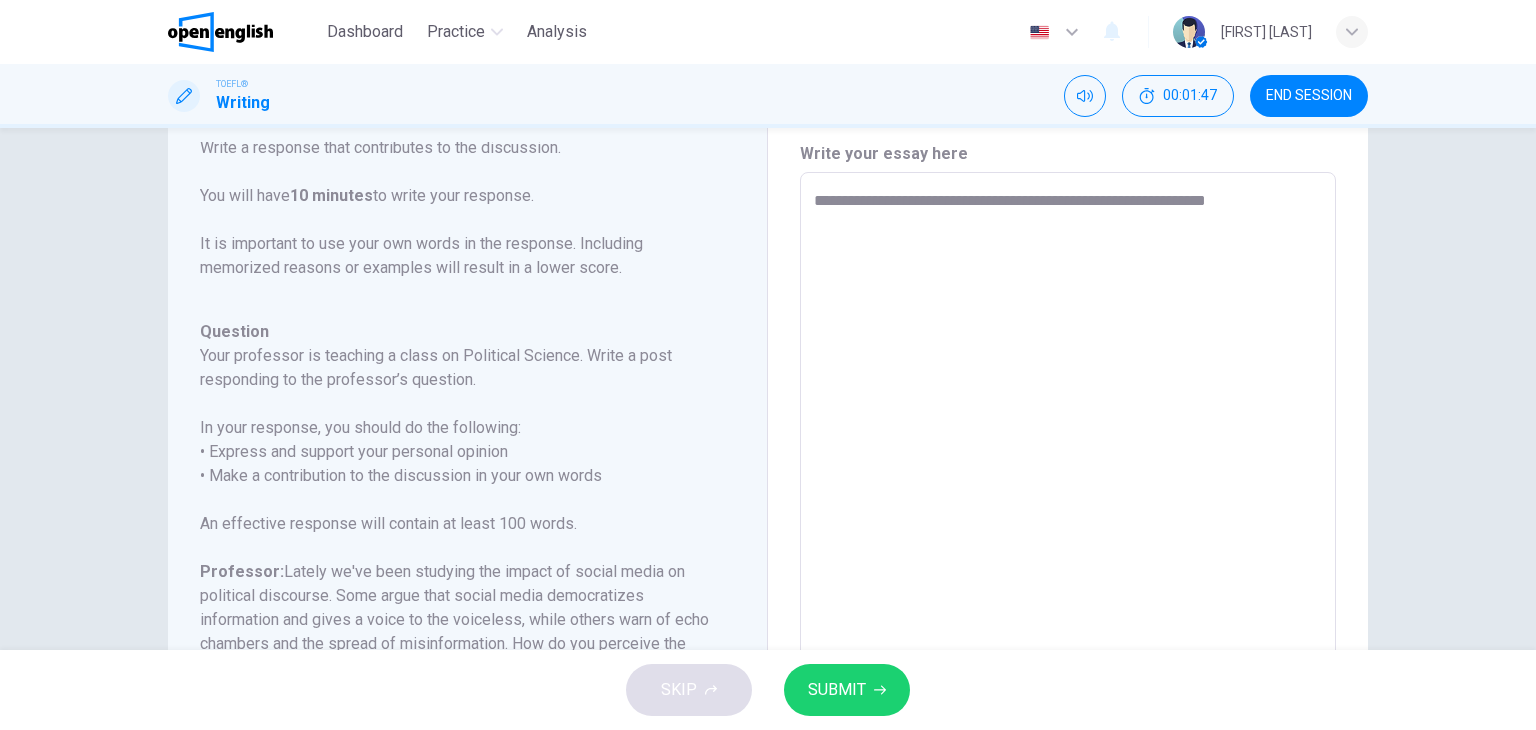type on "*" 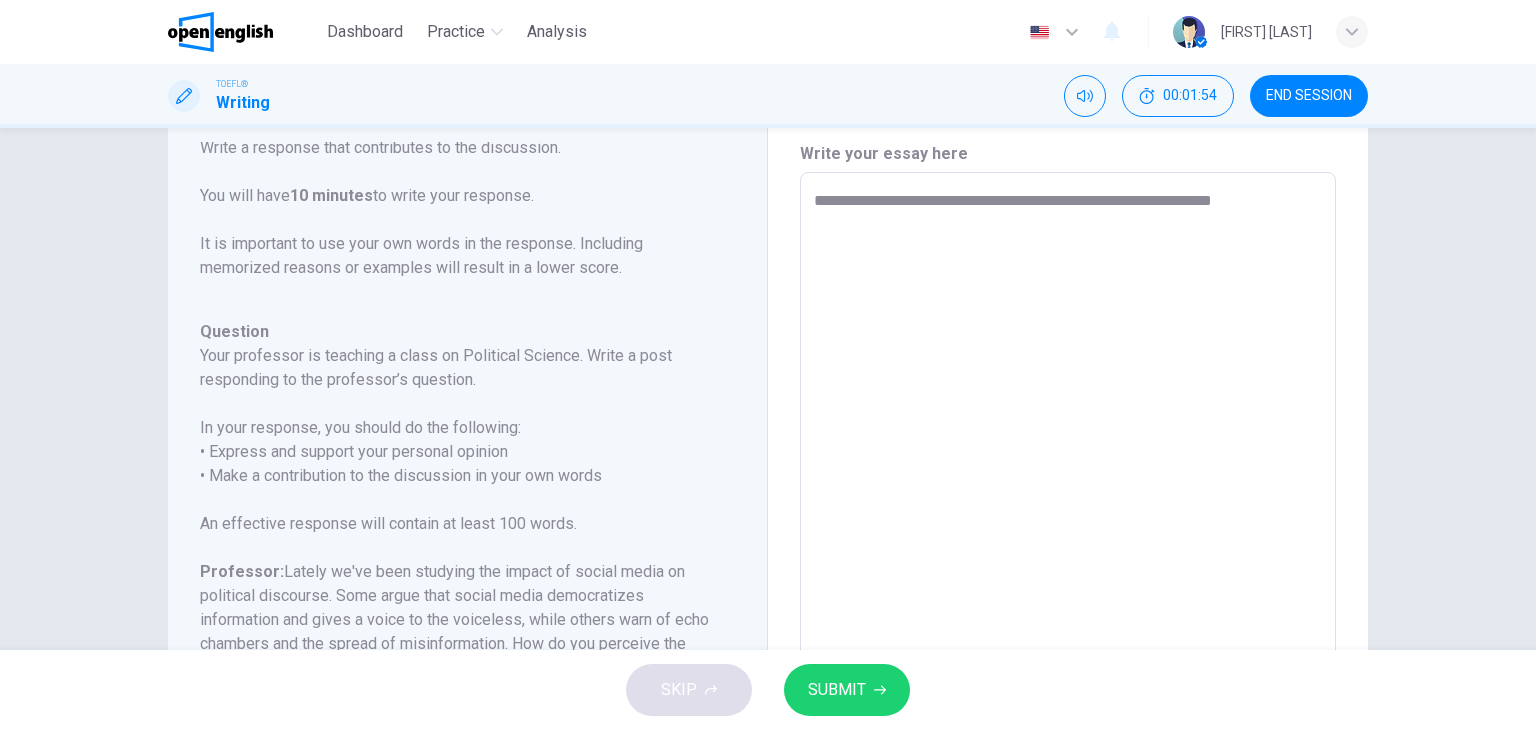 type on "**********" 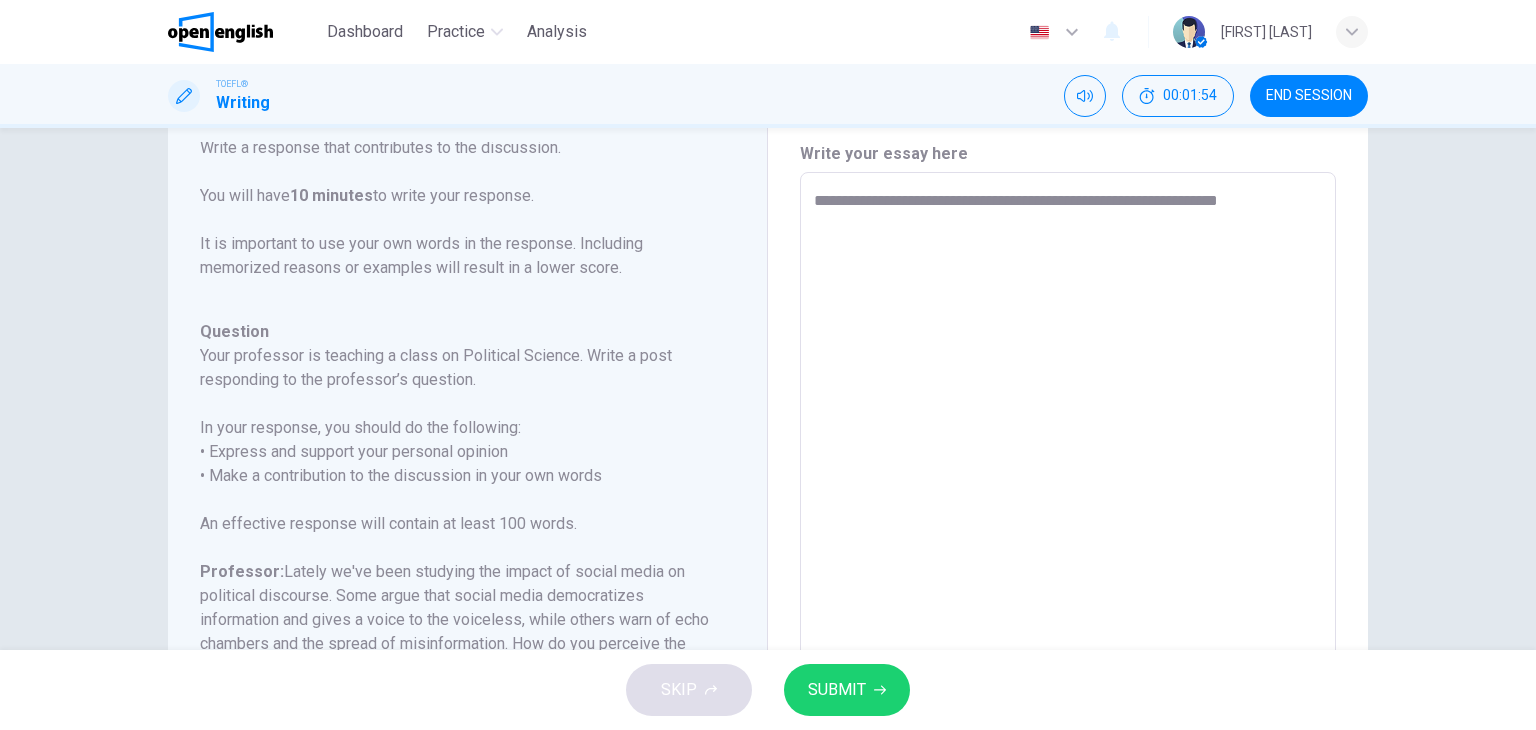 type on "**********" 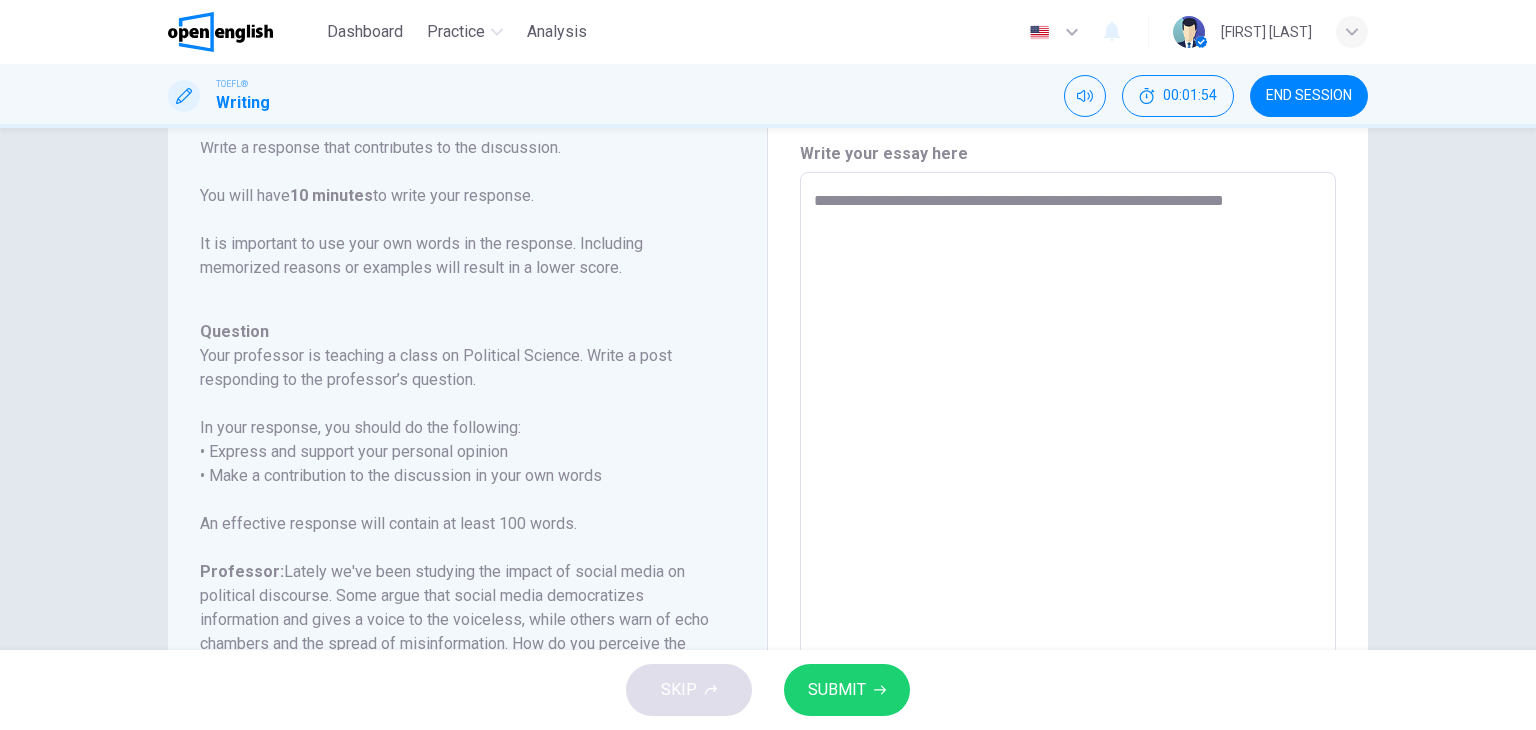 type on "*" 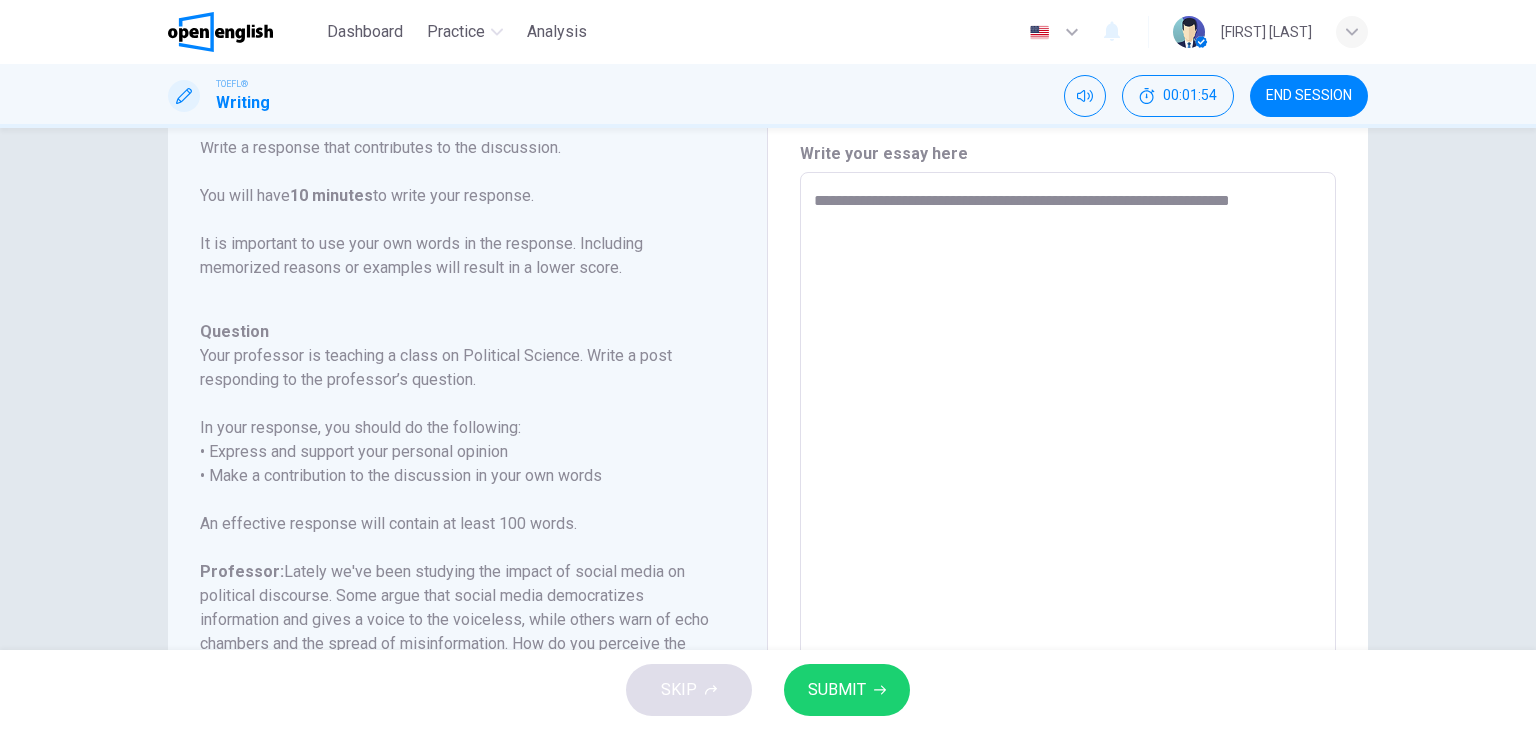 type on "*" 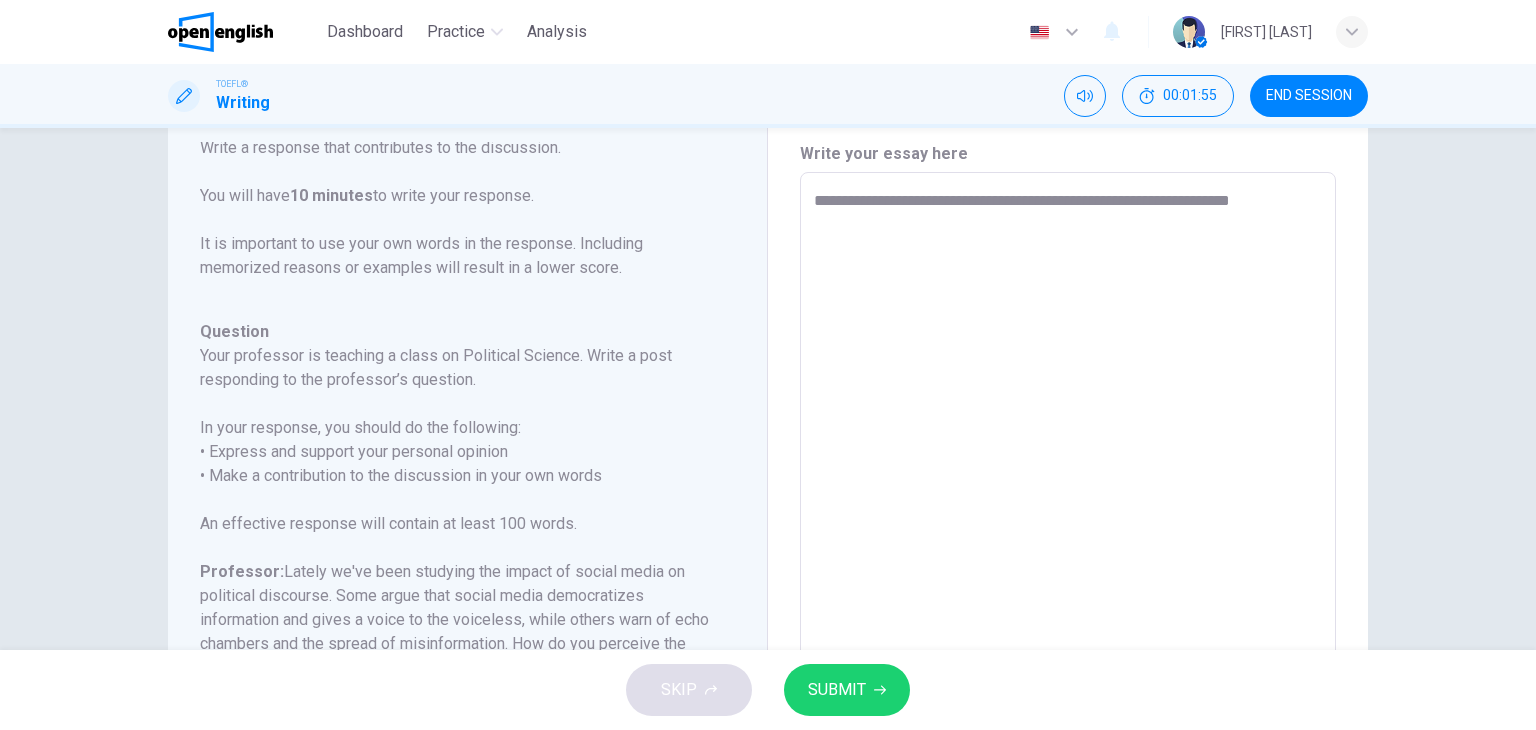 type on "**********" 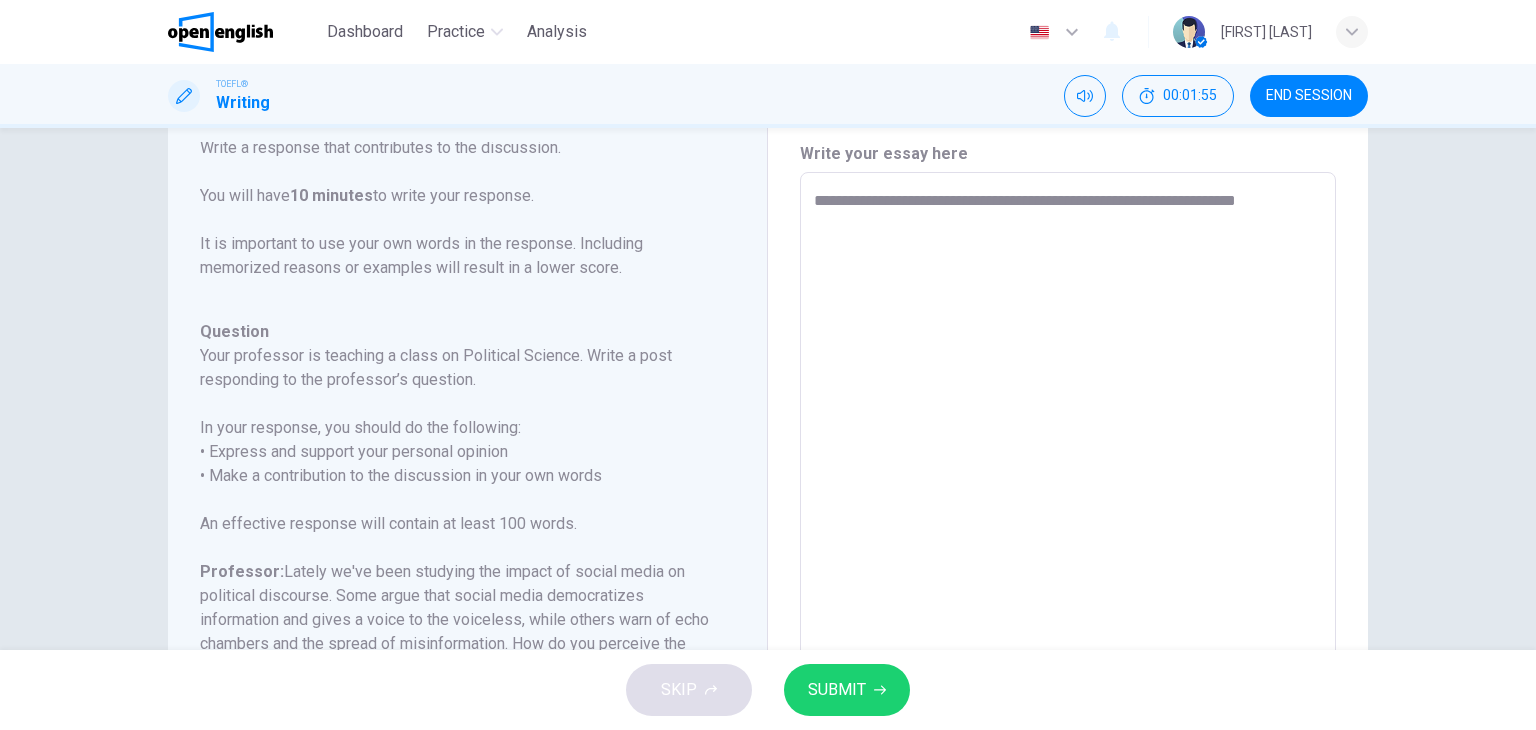 type on "*" 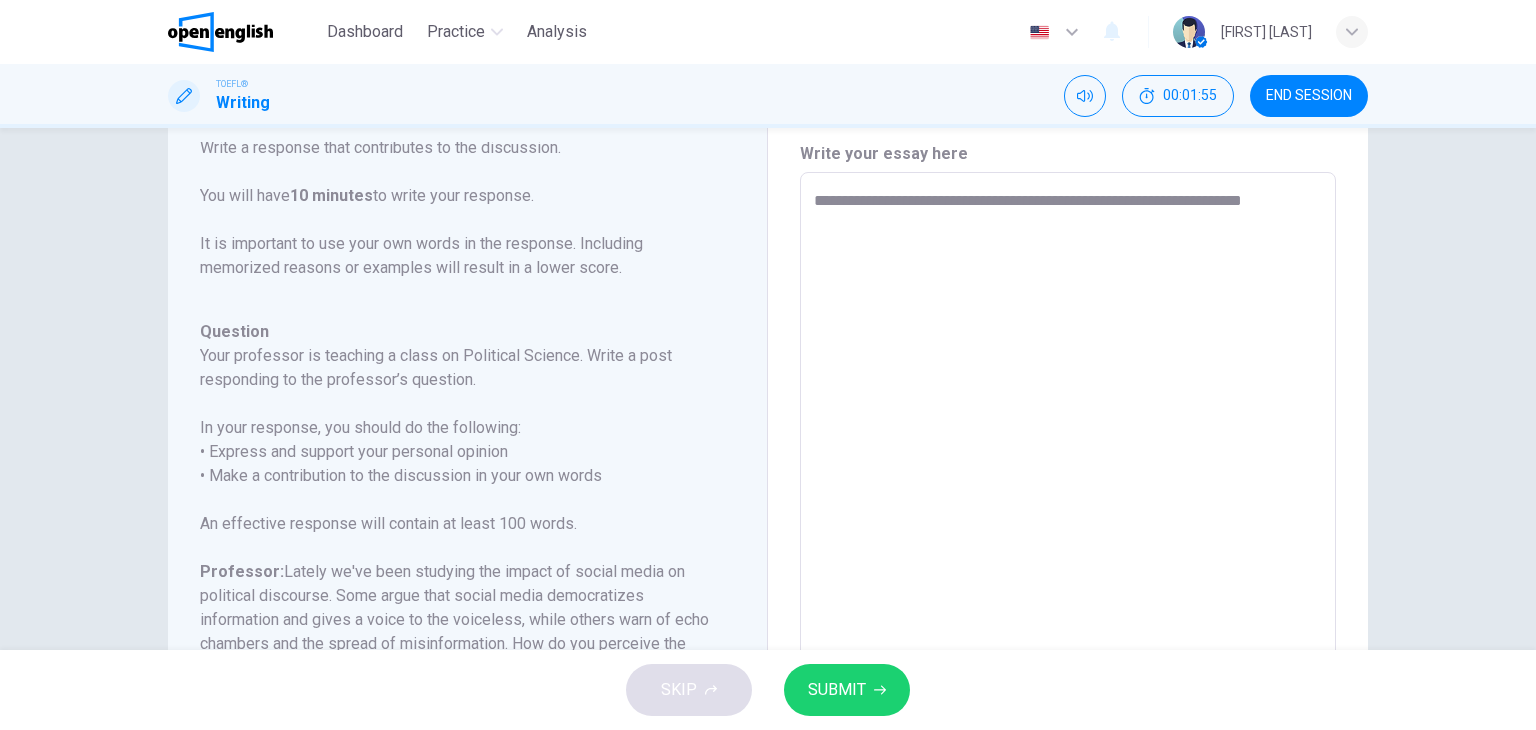 type on "*" 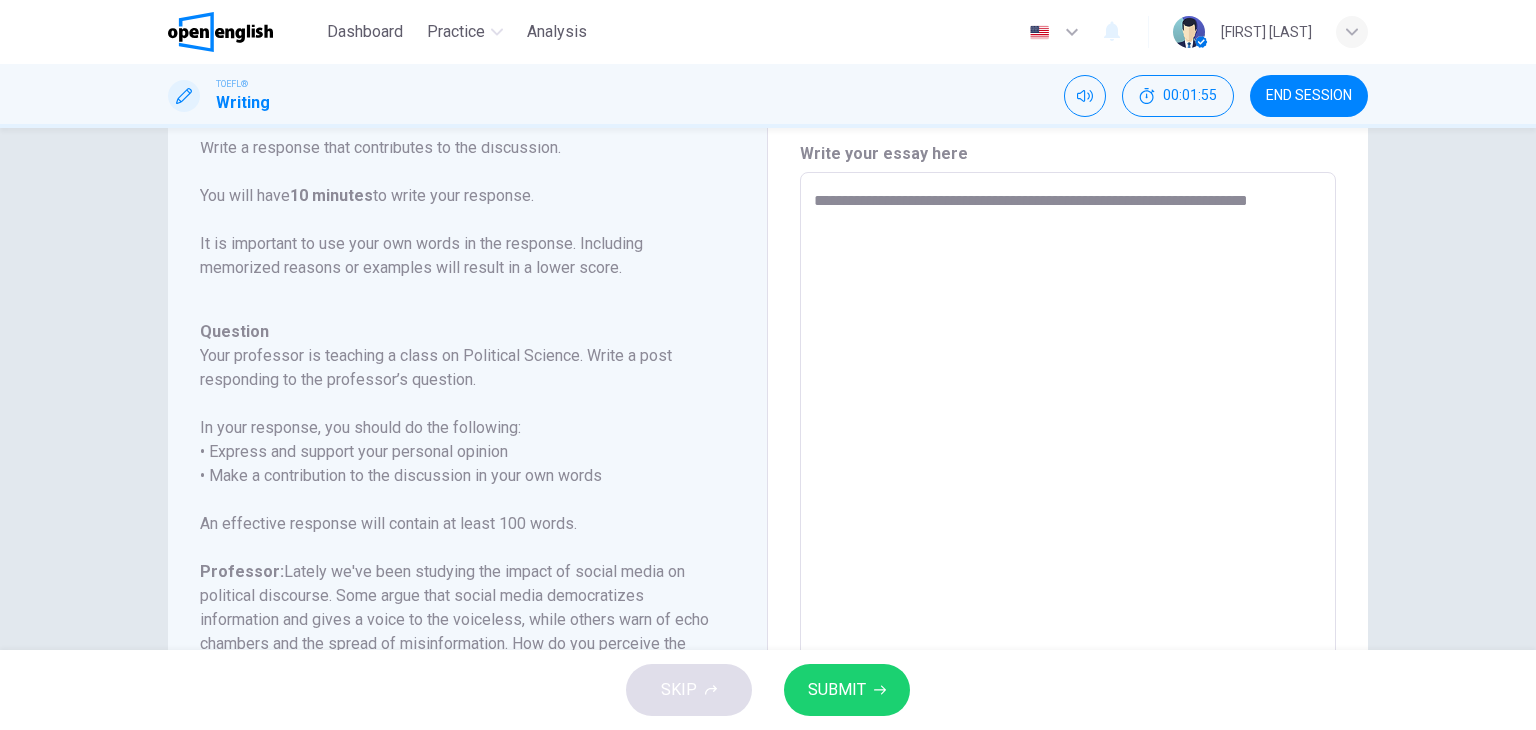 type on "**********" 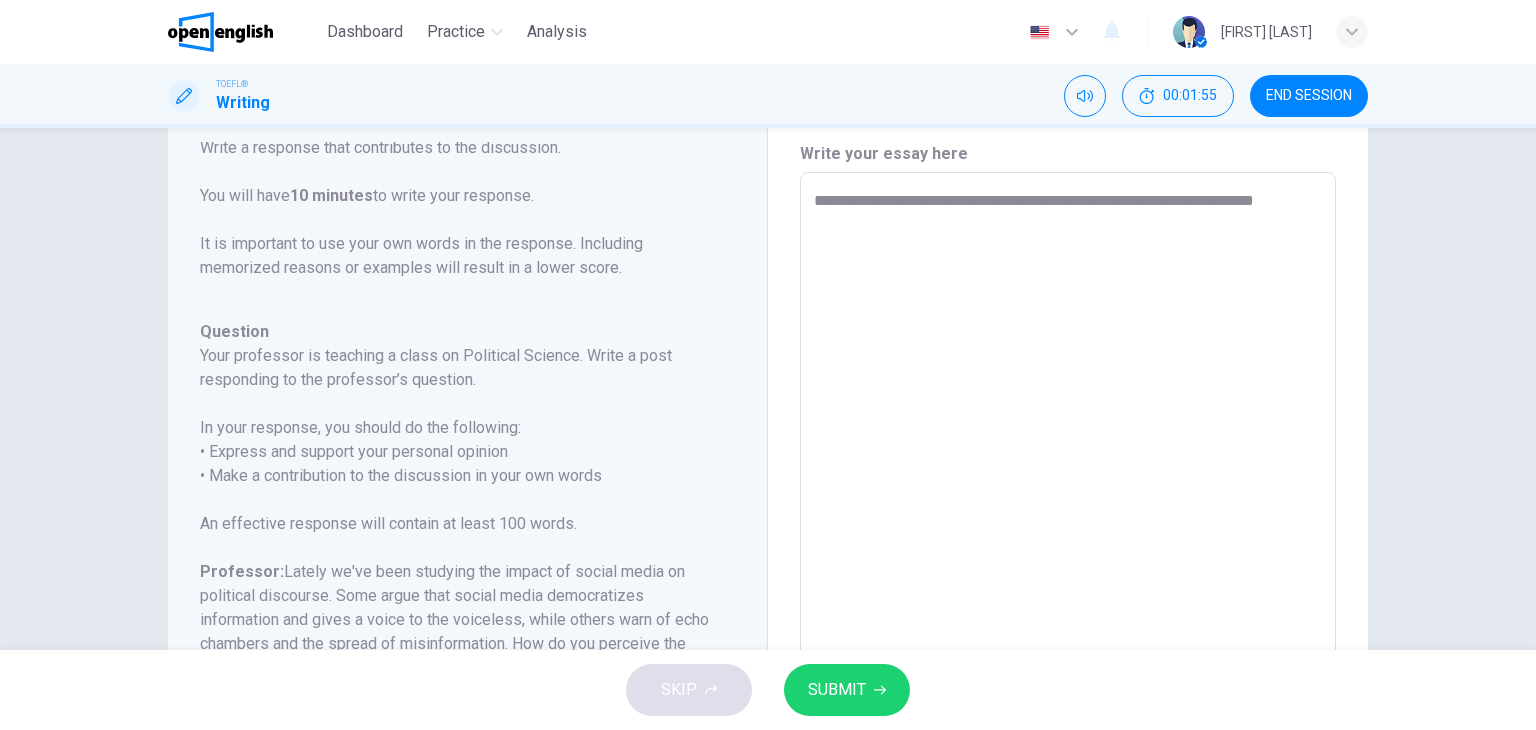 type on "*" 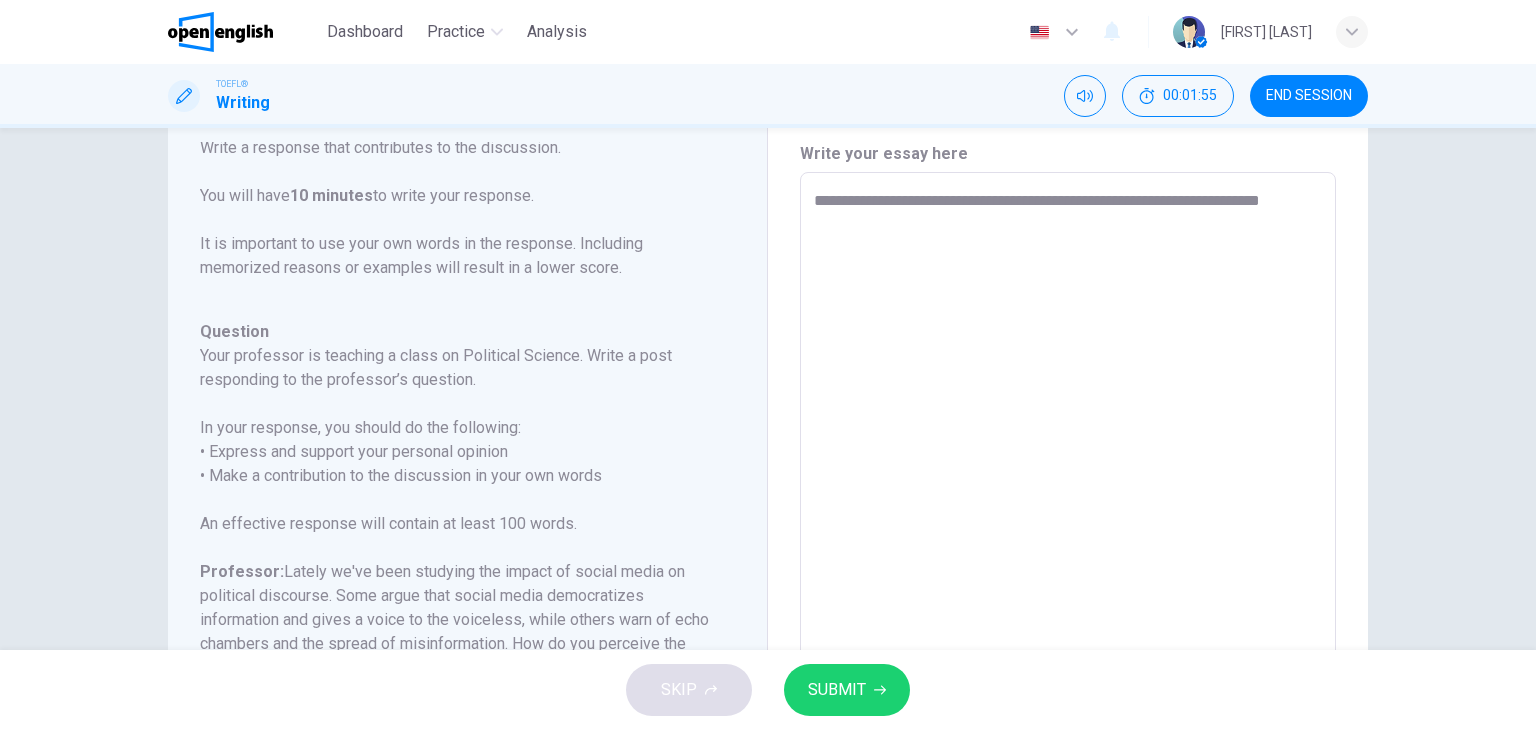 type on "*" 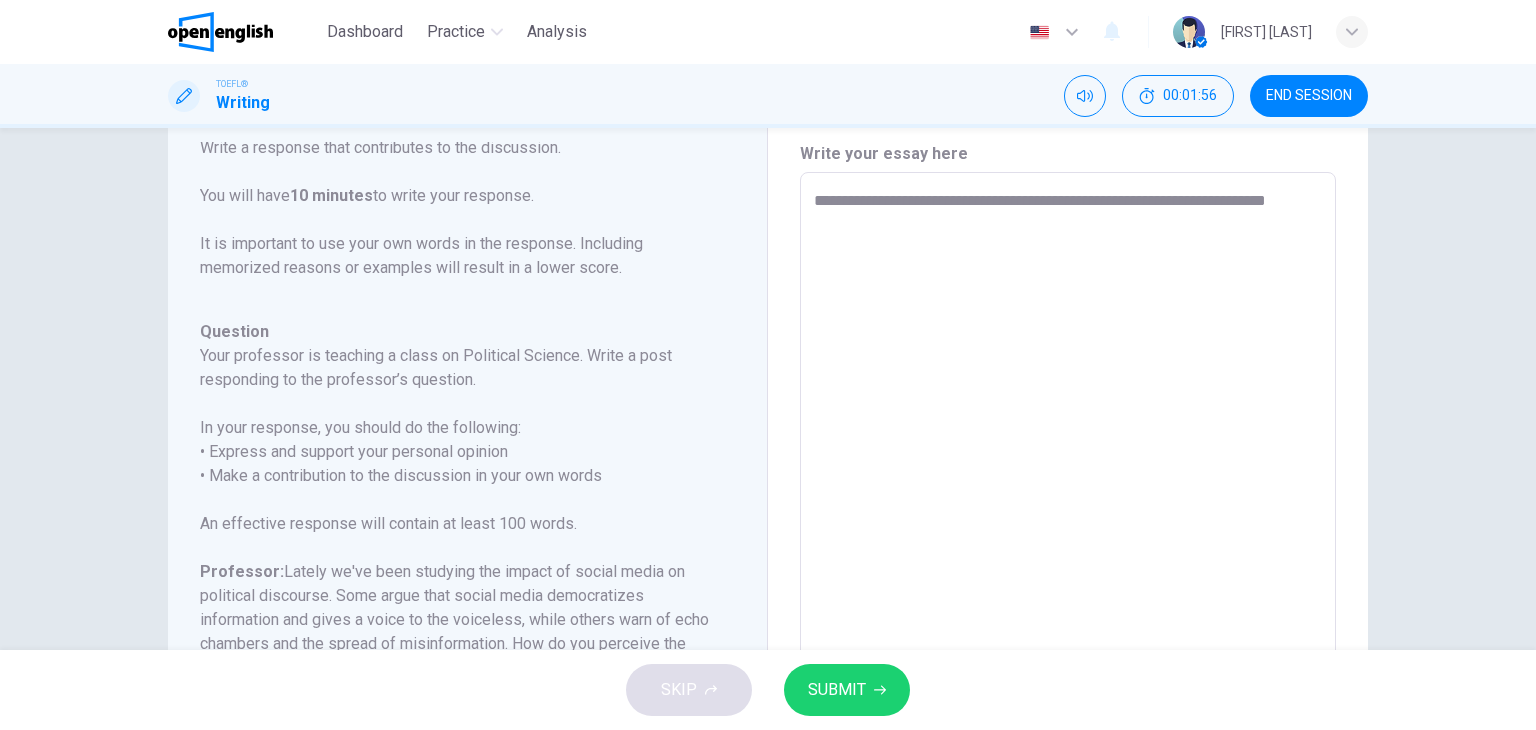 type on "*" 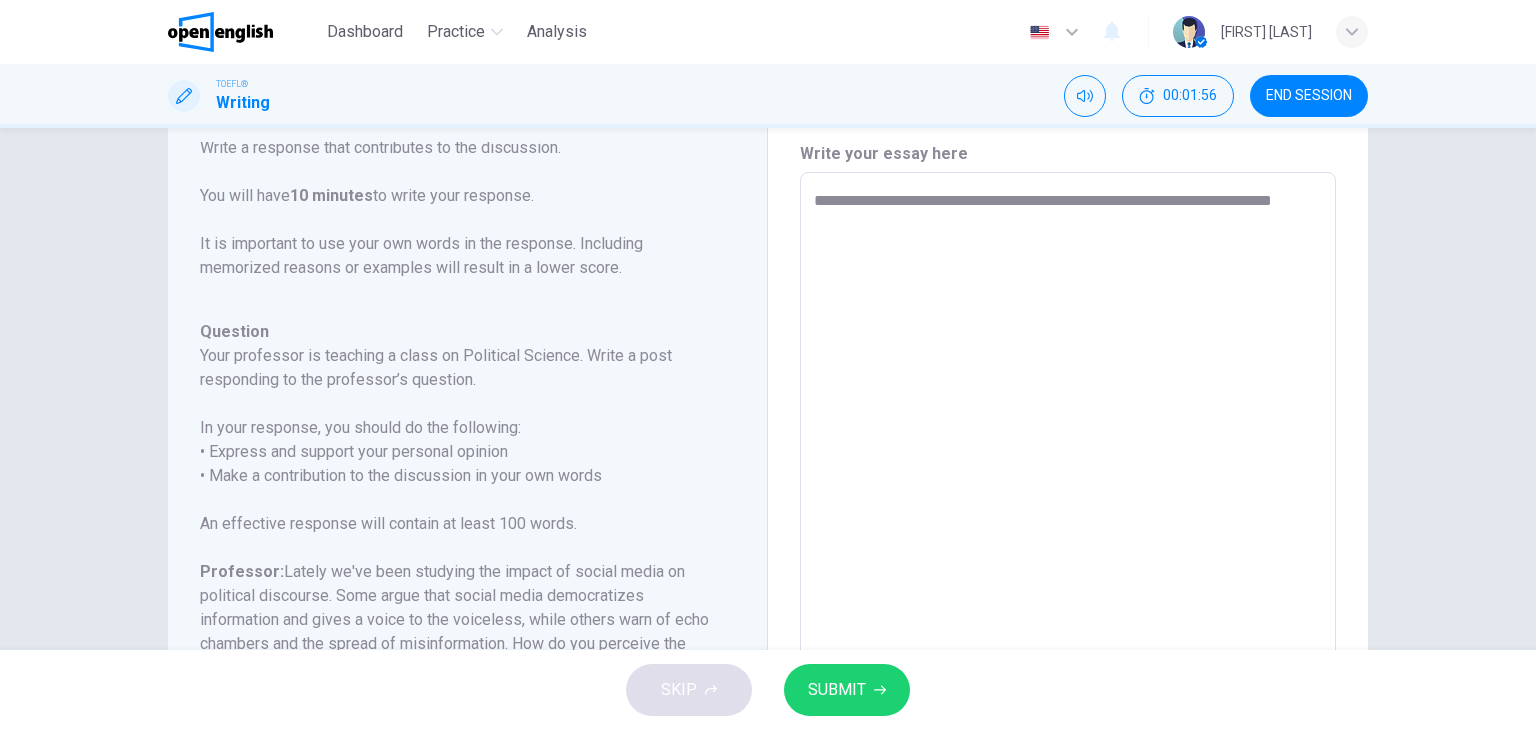 type on "*" 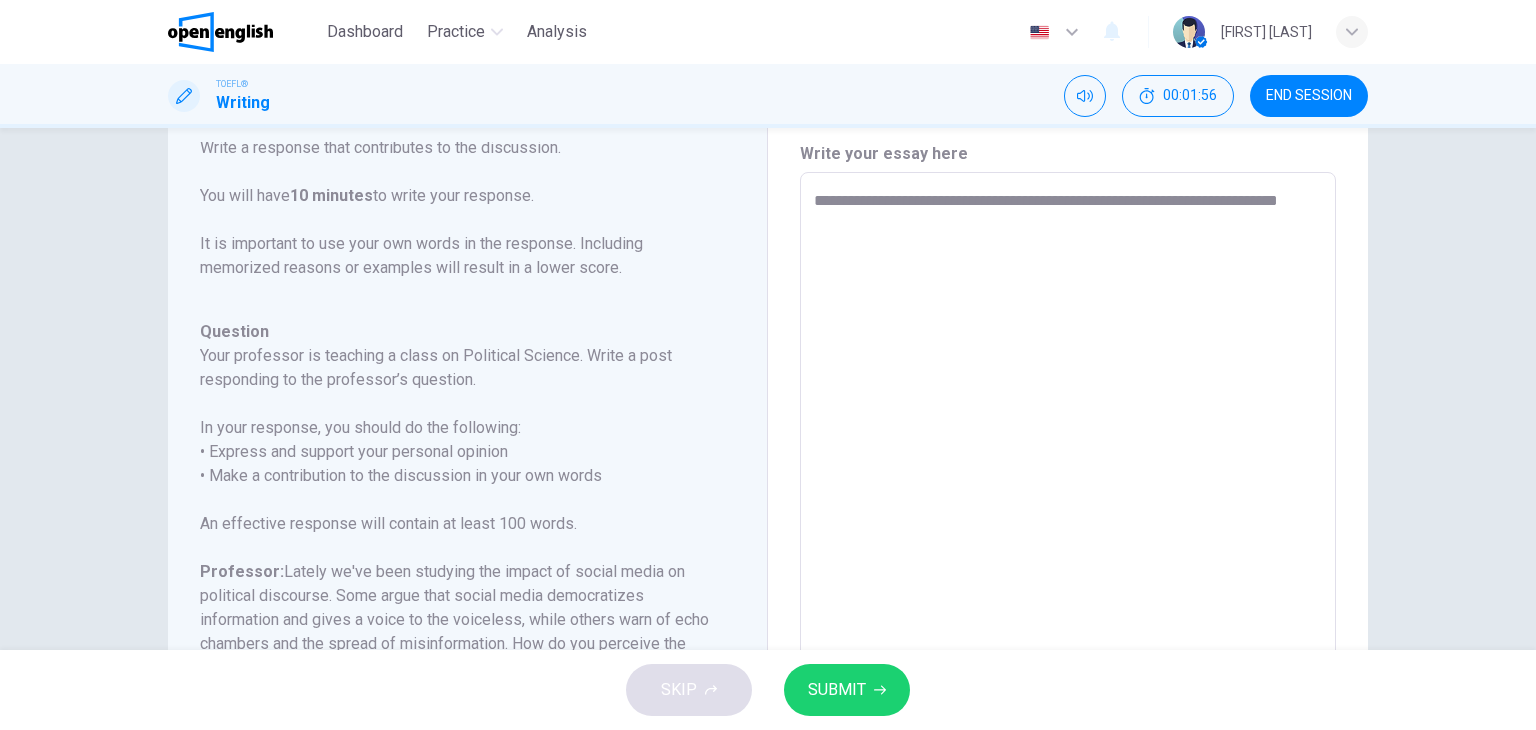 type on "*" 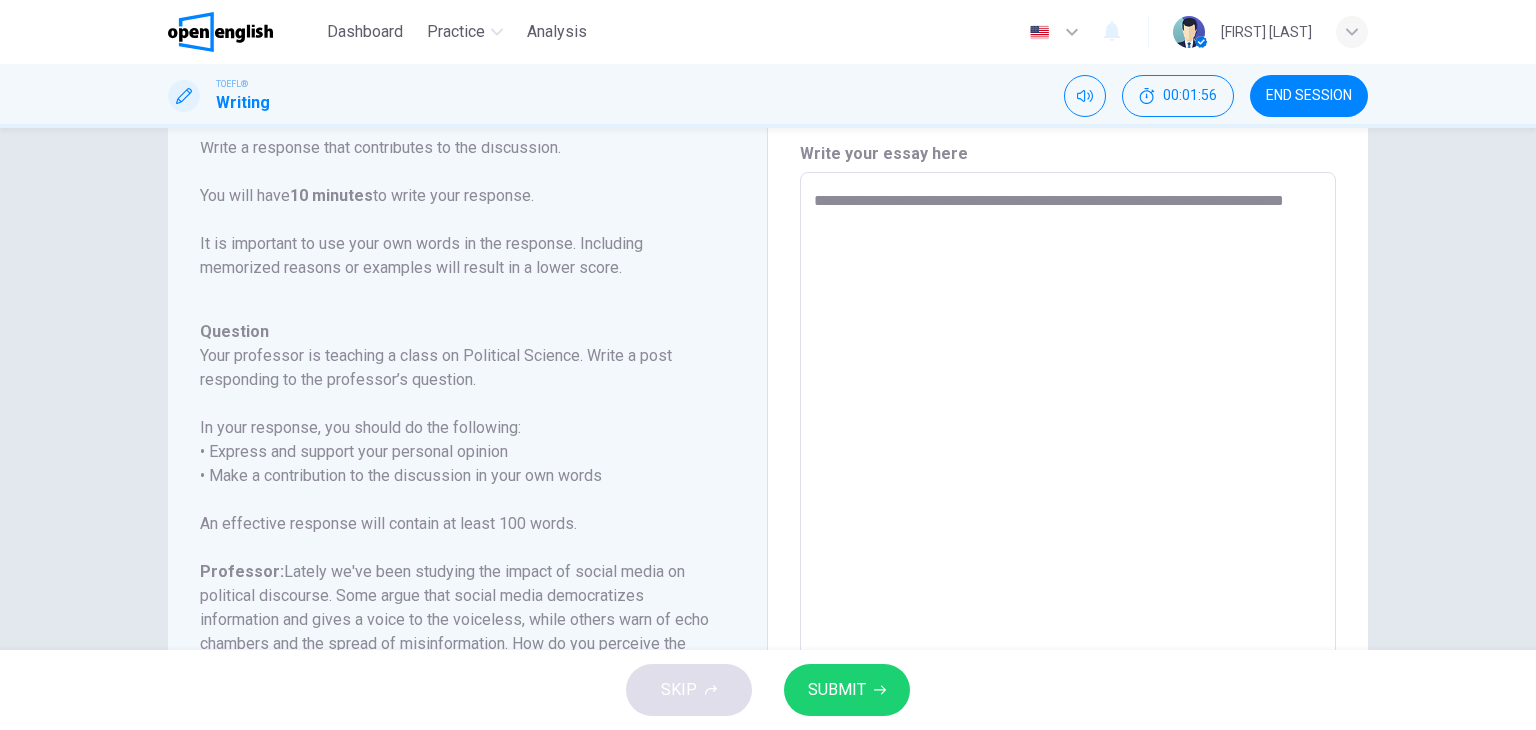 type 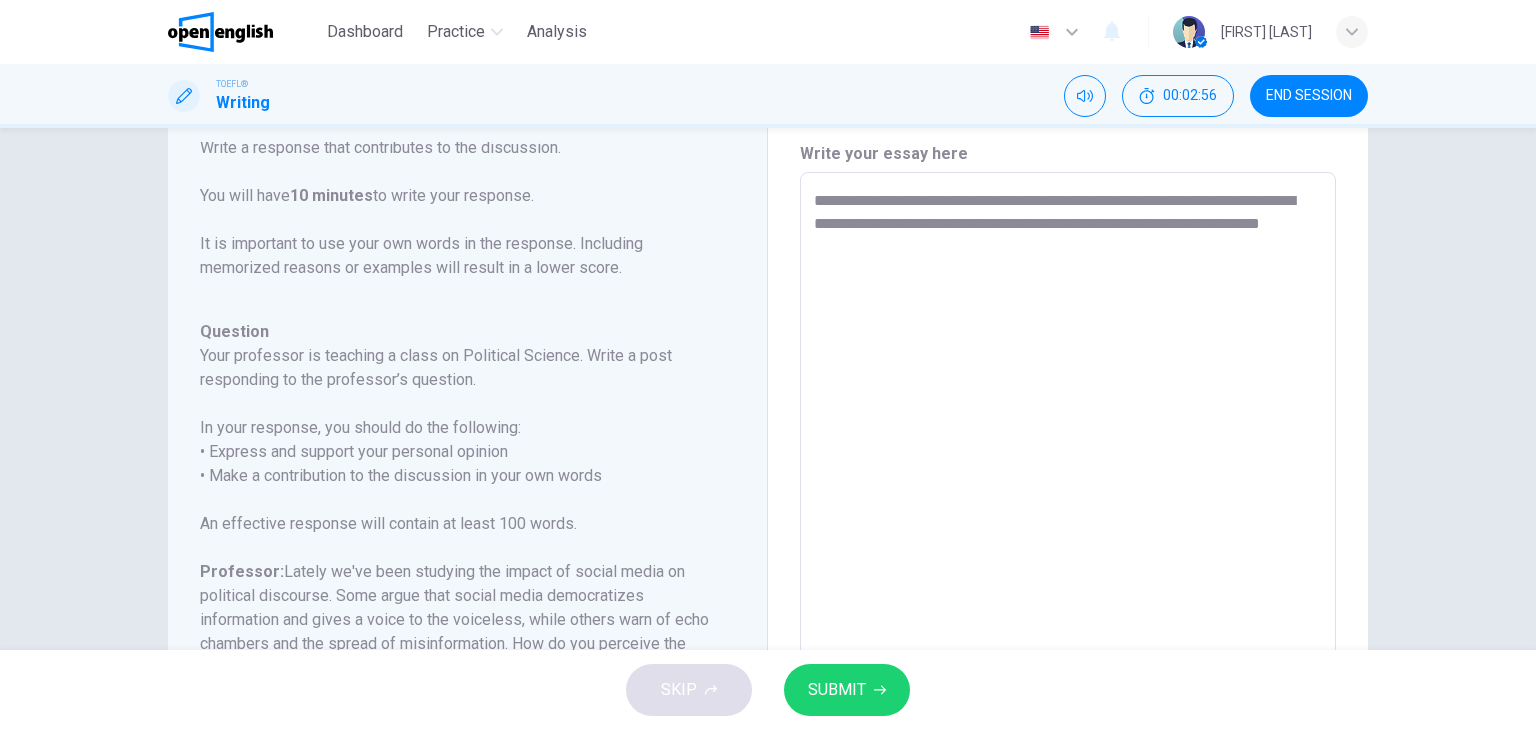 scroll, scrollTop: 368, scrollLeft: 0, axis: vertical 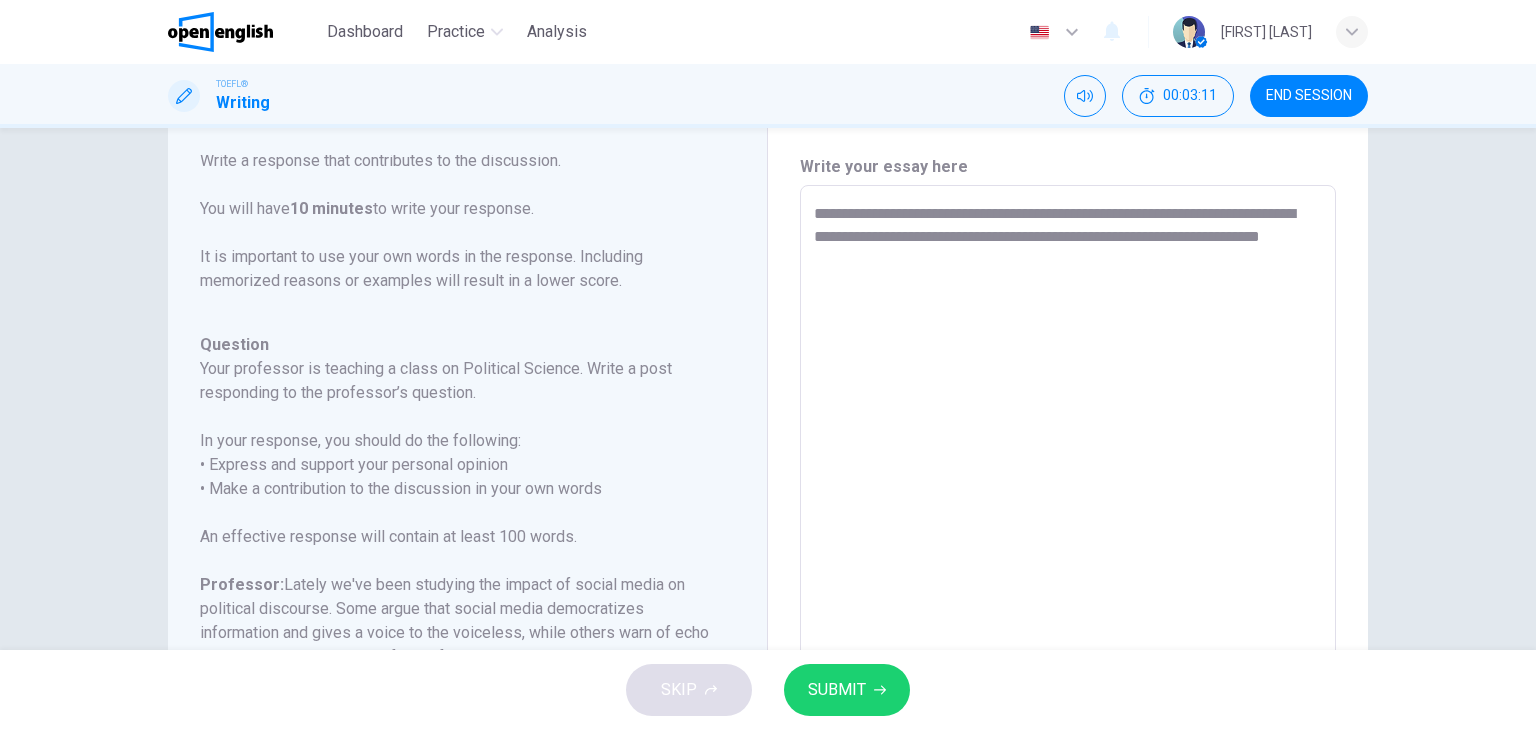 drag, startPoint x: 1122, startPoint y: 235, endPoint x: 1184, endPoint y: 348, distance: 128.89143 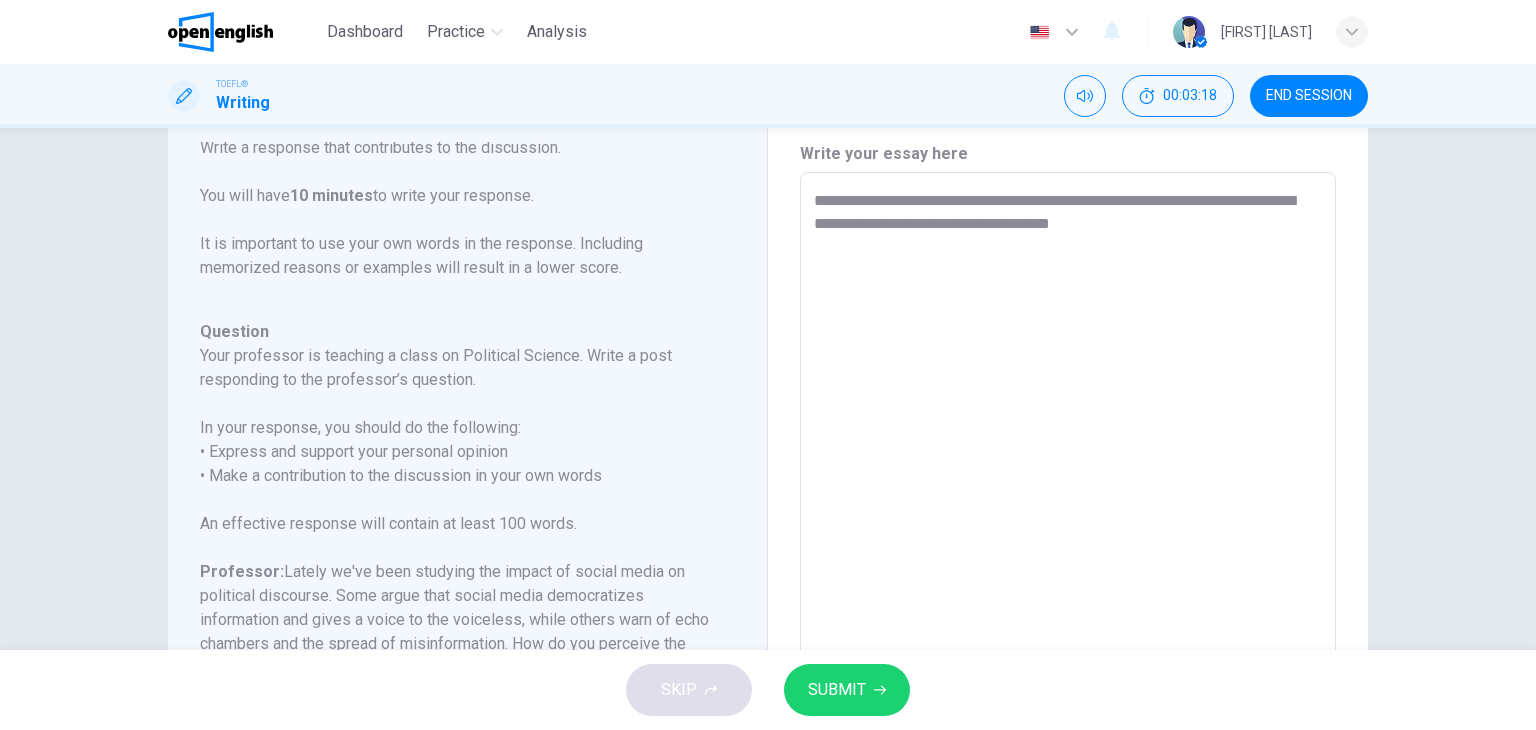 scroll, scrollTop: 64, scrollLeft: 0, axis: vertical 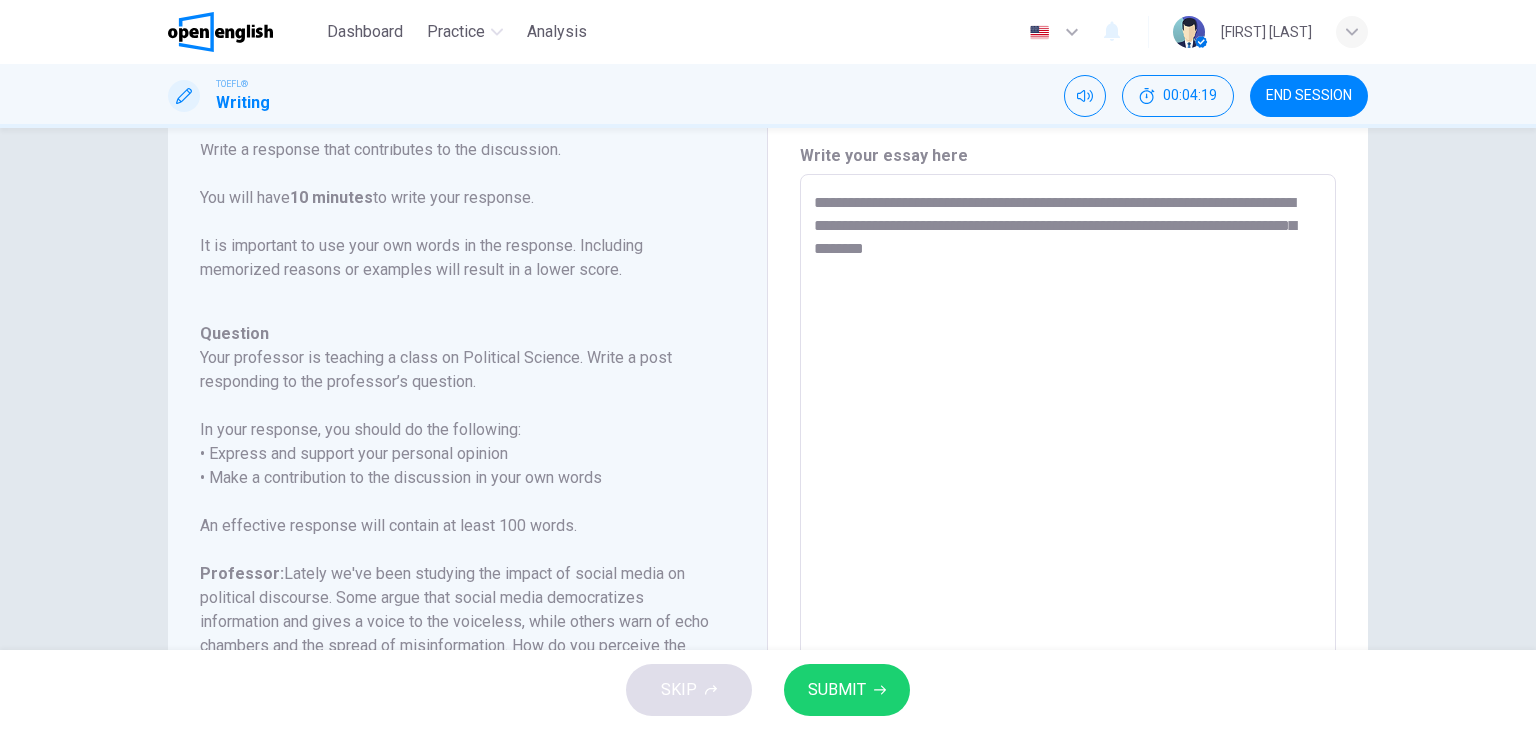 click on "**********" at bounding box center (1068, 508) 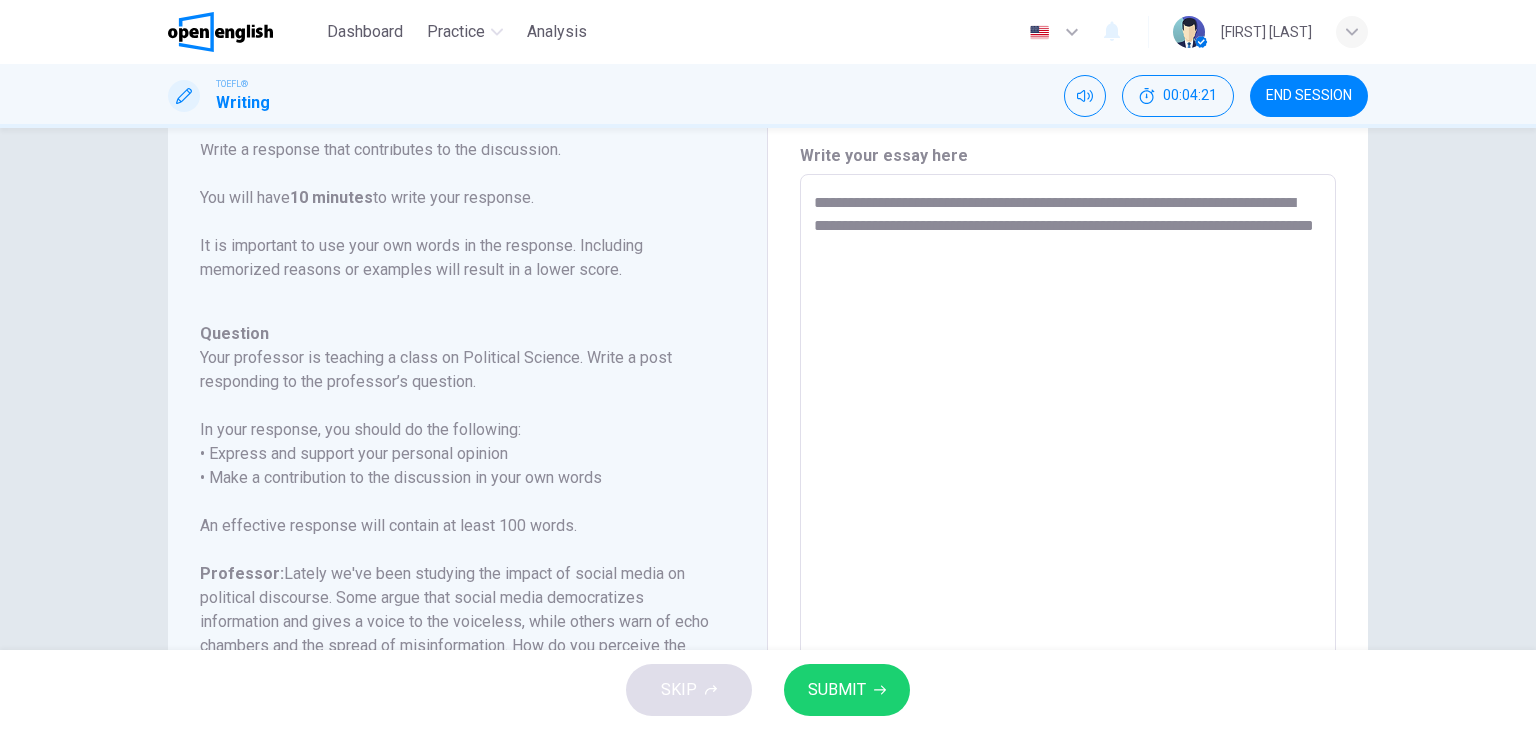 click on "**********" at bounding box center [1068, 508] 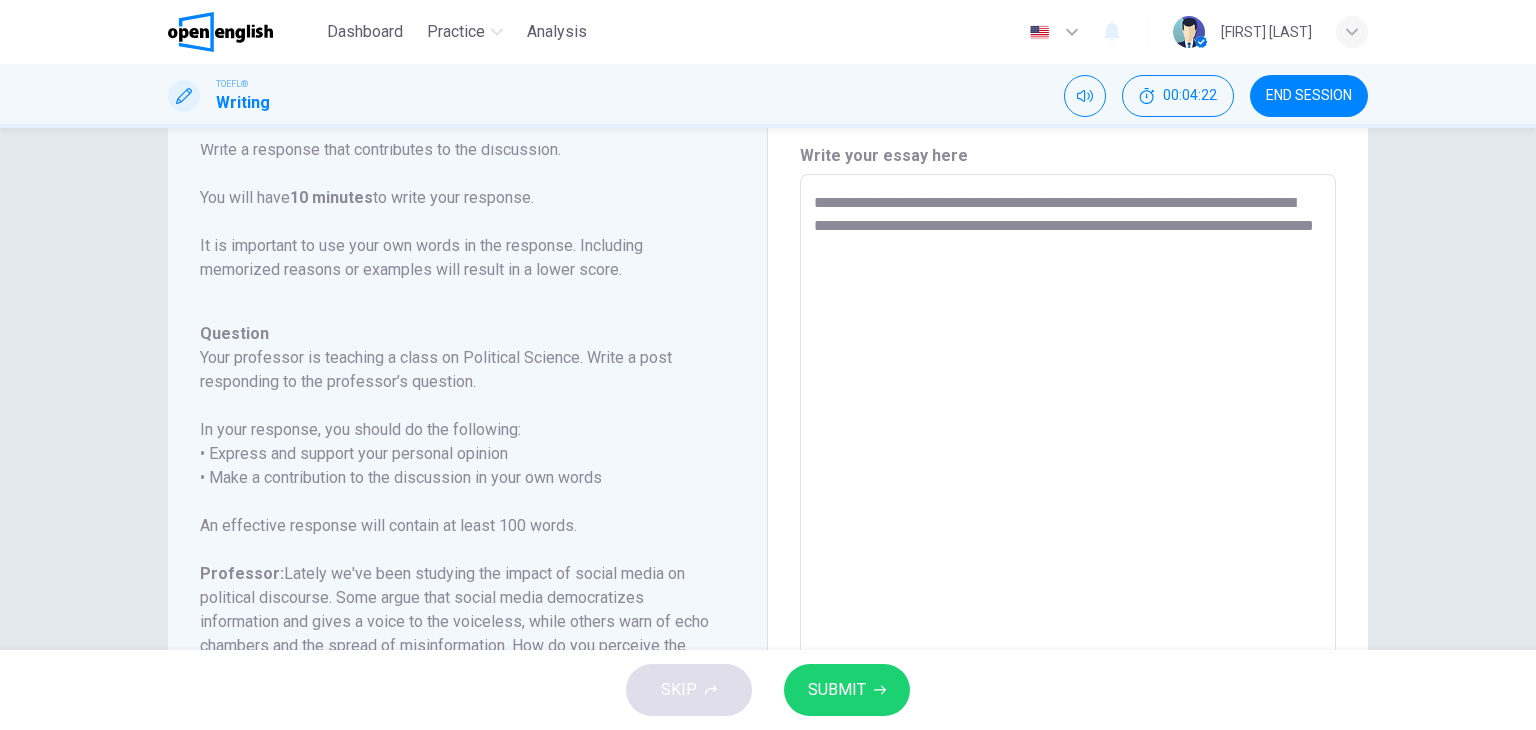 click on "**********" at bounding box center [1068, 508] 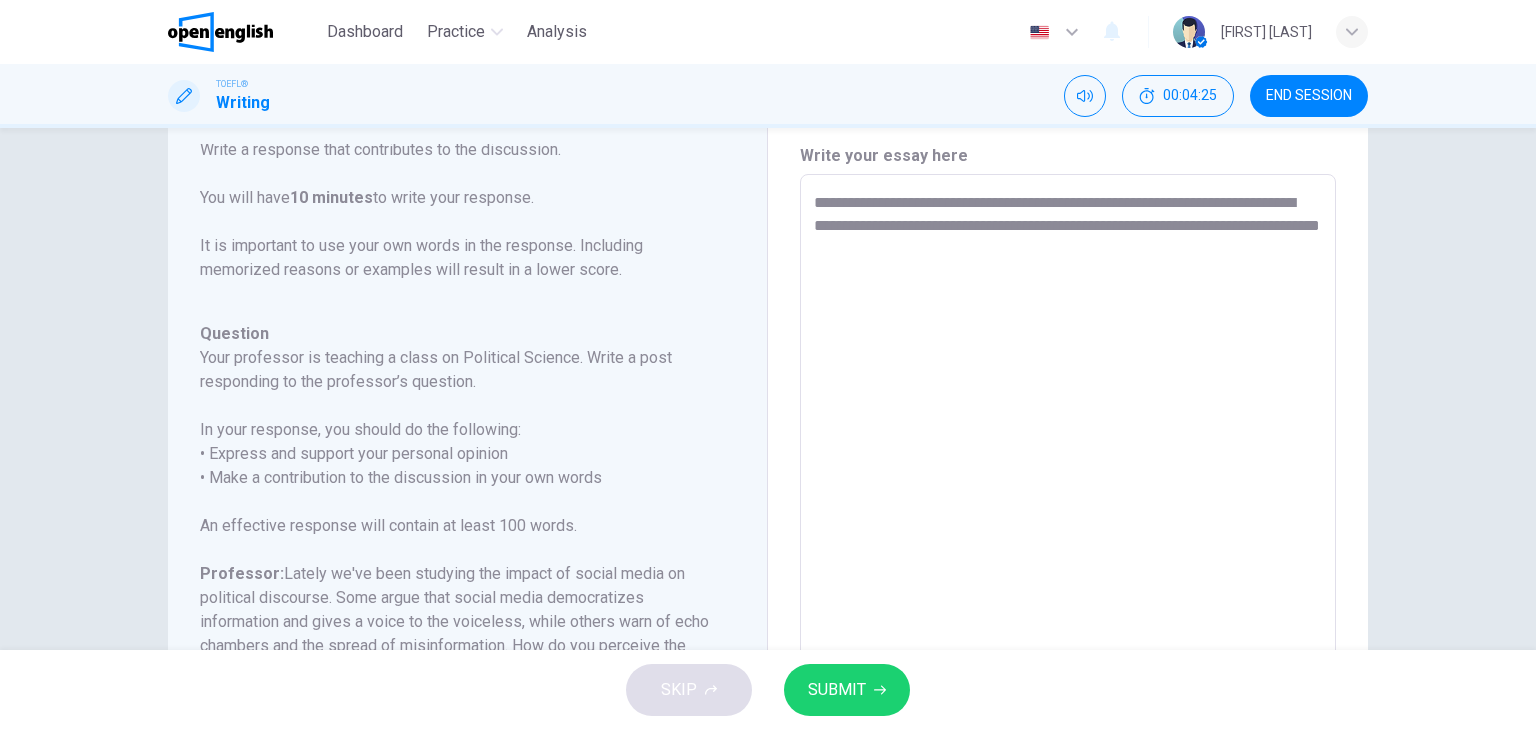 click on "**********" at bounding box center (1068, 508) 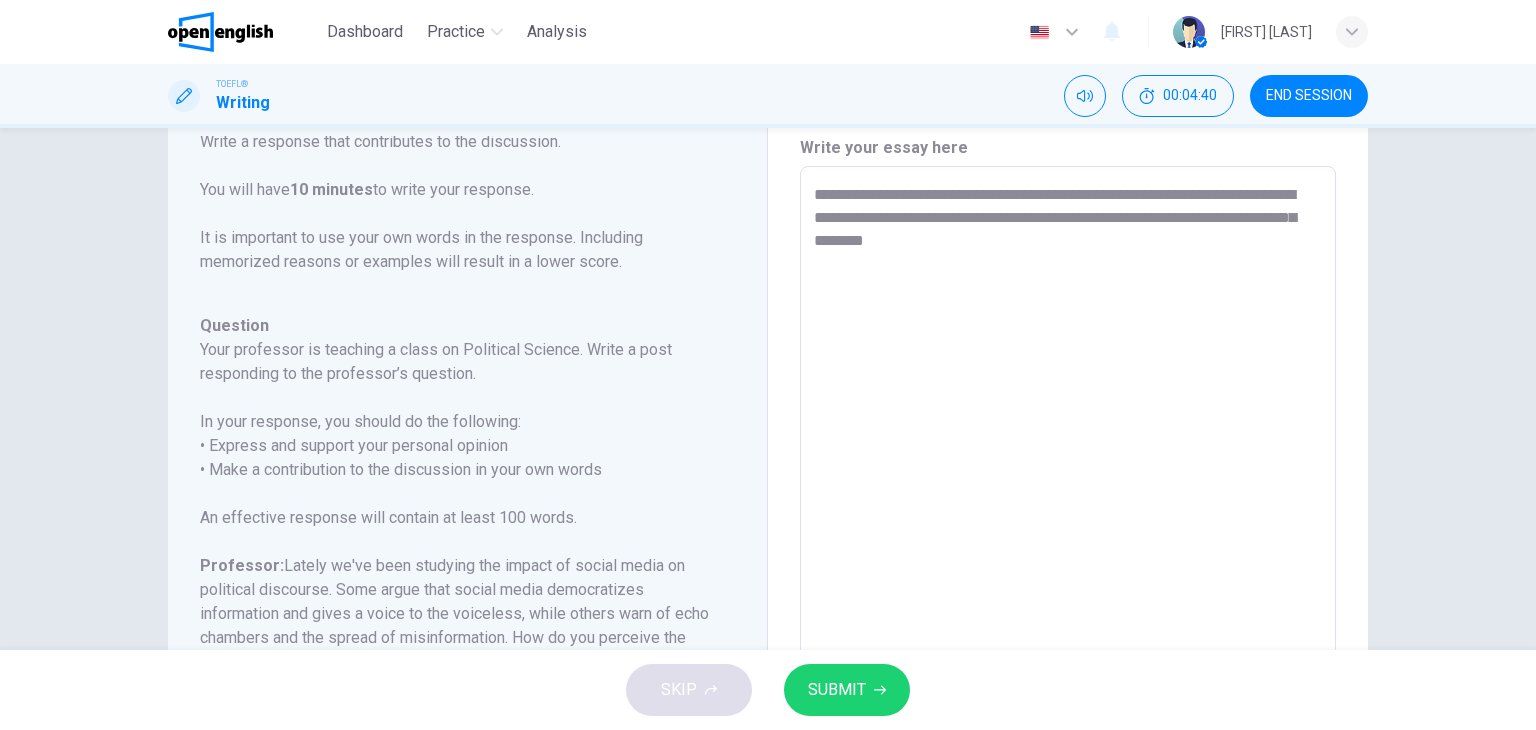 scroll, scrollTop: 0, scrollLeft: 0, axis: both 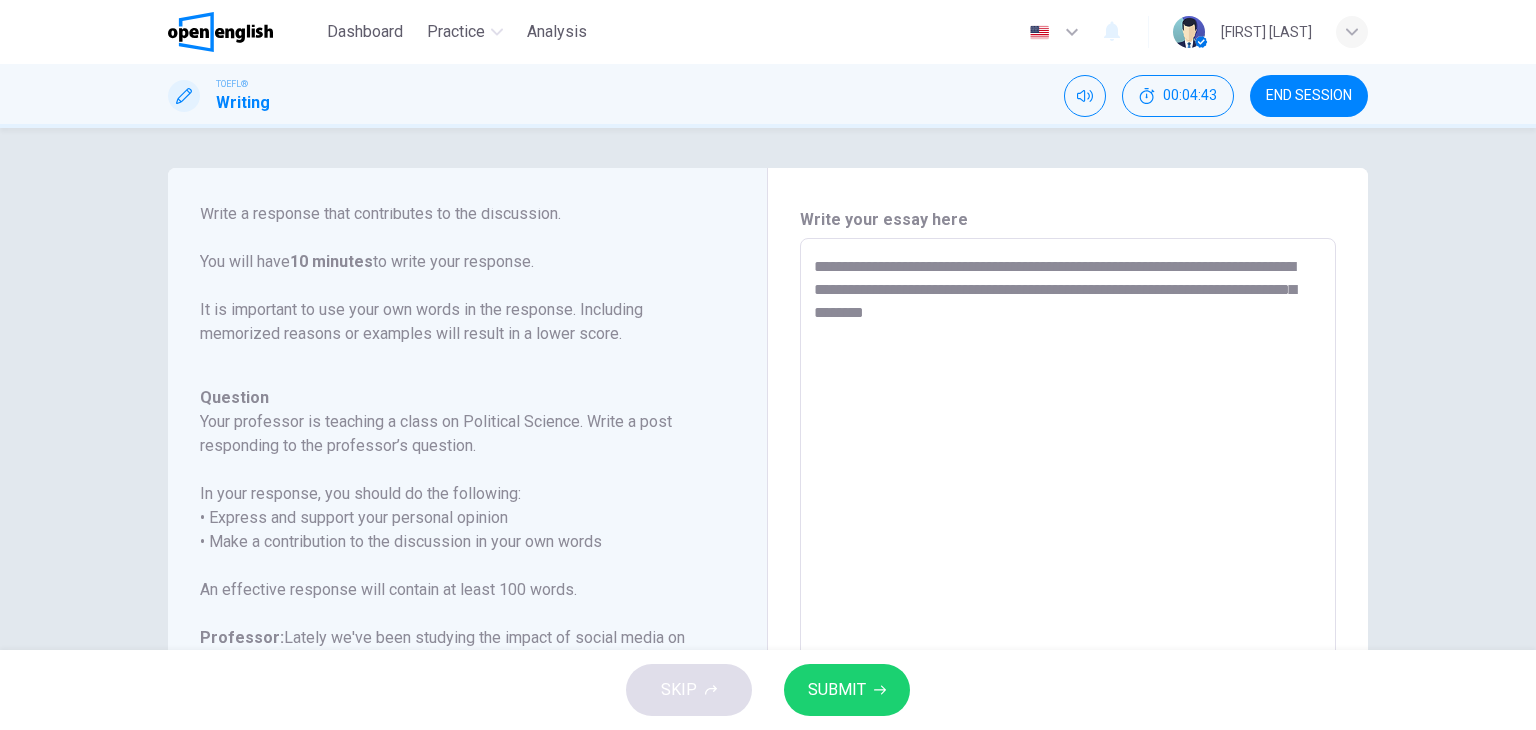 drag, startPoint x: 1008, startPoint y: 265, endPoint x: 1058, endPoint y: 350, distance: 98.61542 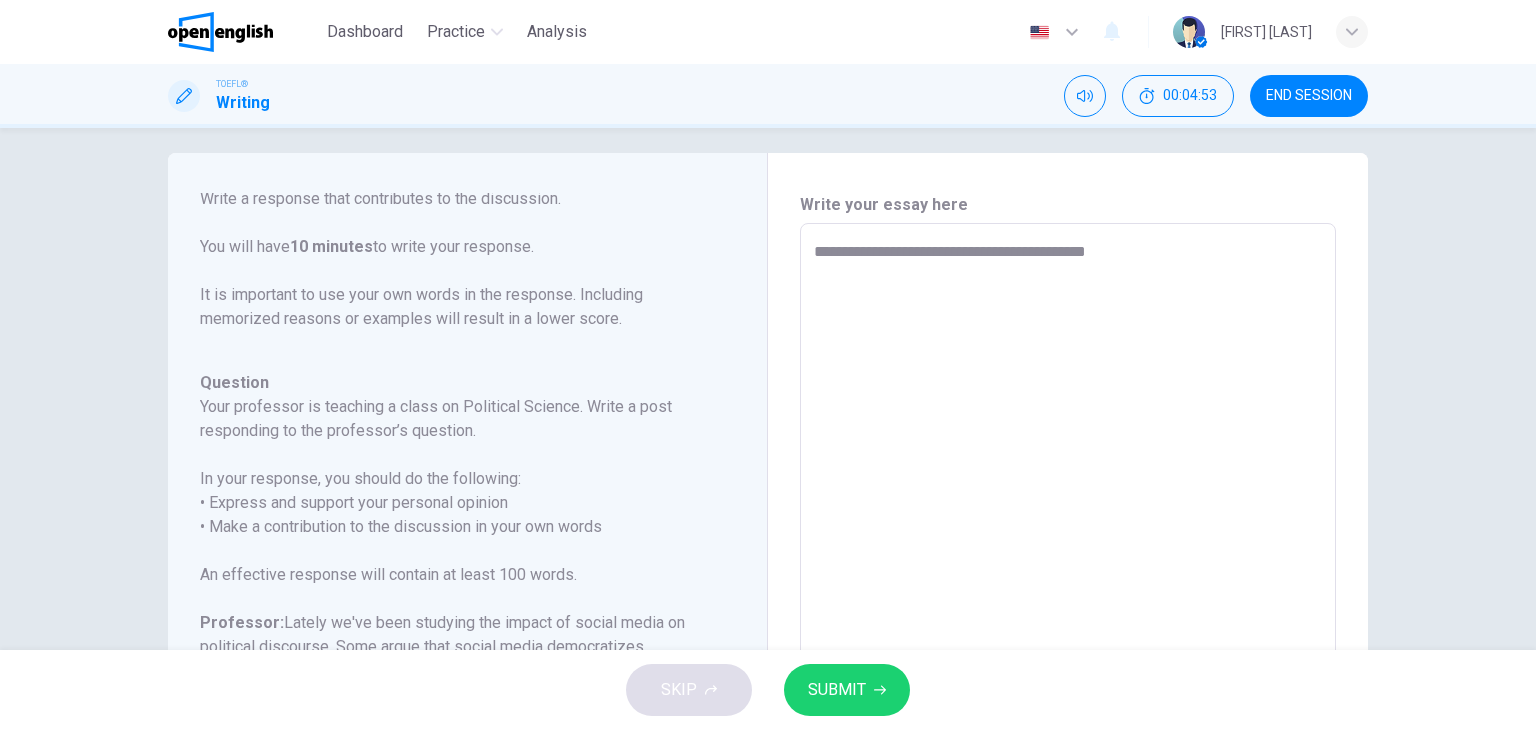 scroll, scrollTop: 0, scrollLeft: 0, axis: both 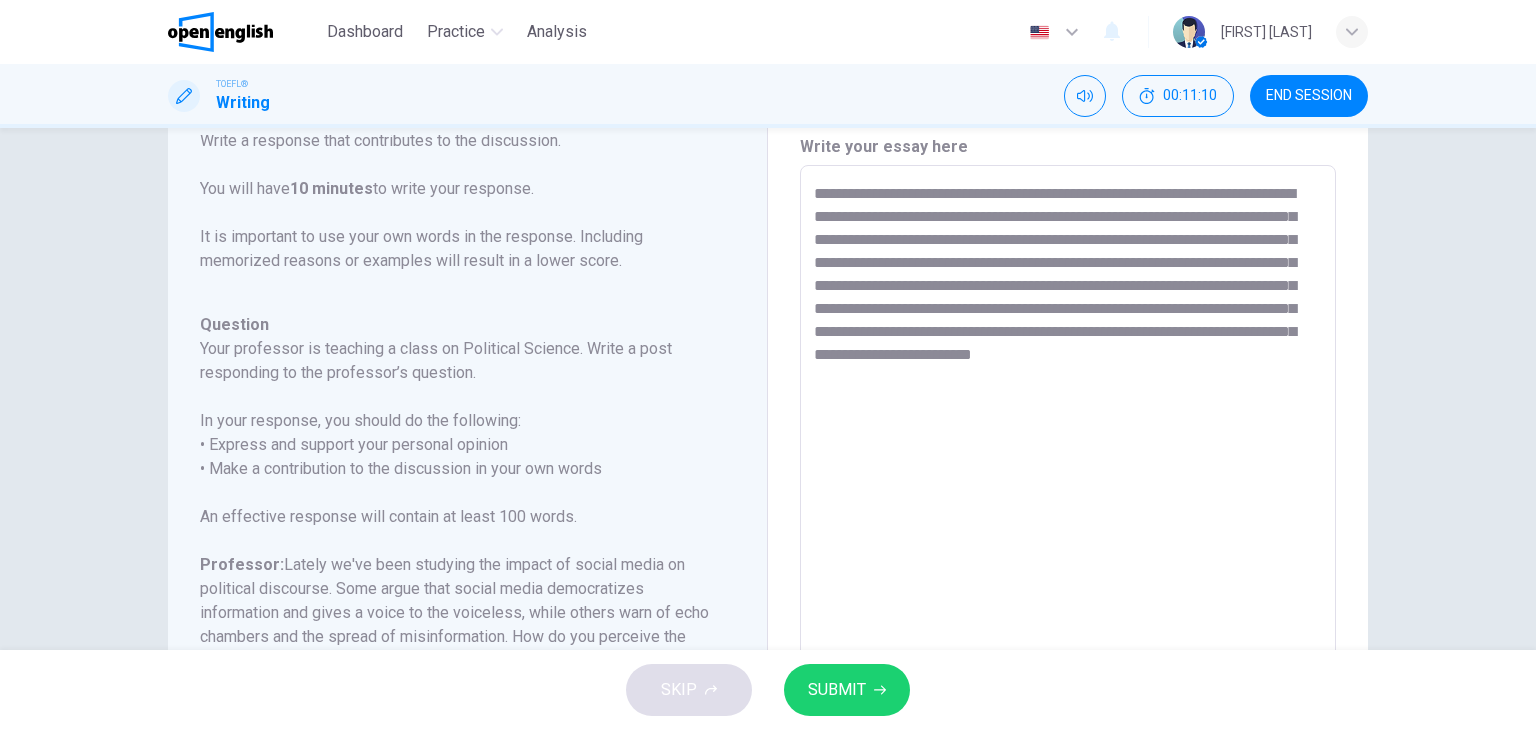 click on "**********" at bounding box center (1068, 499) 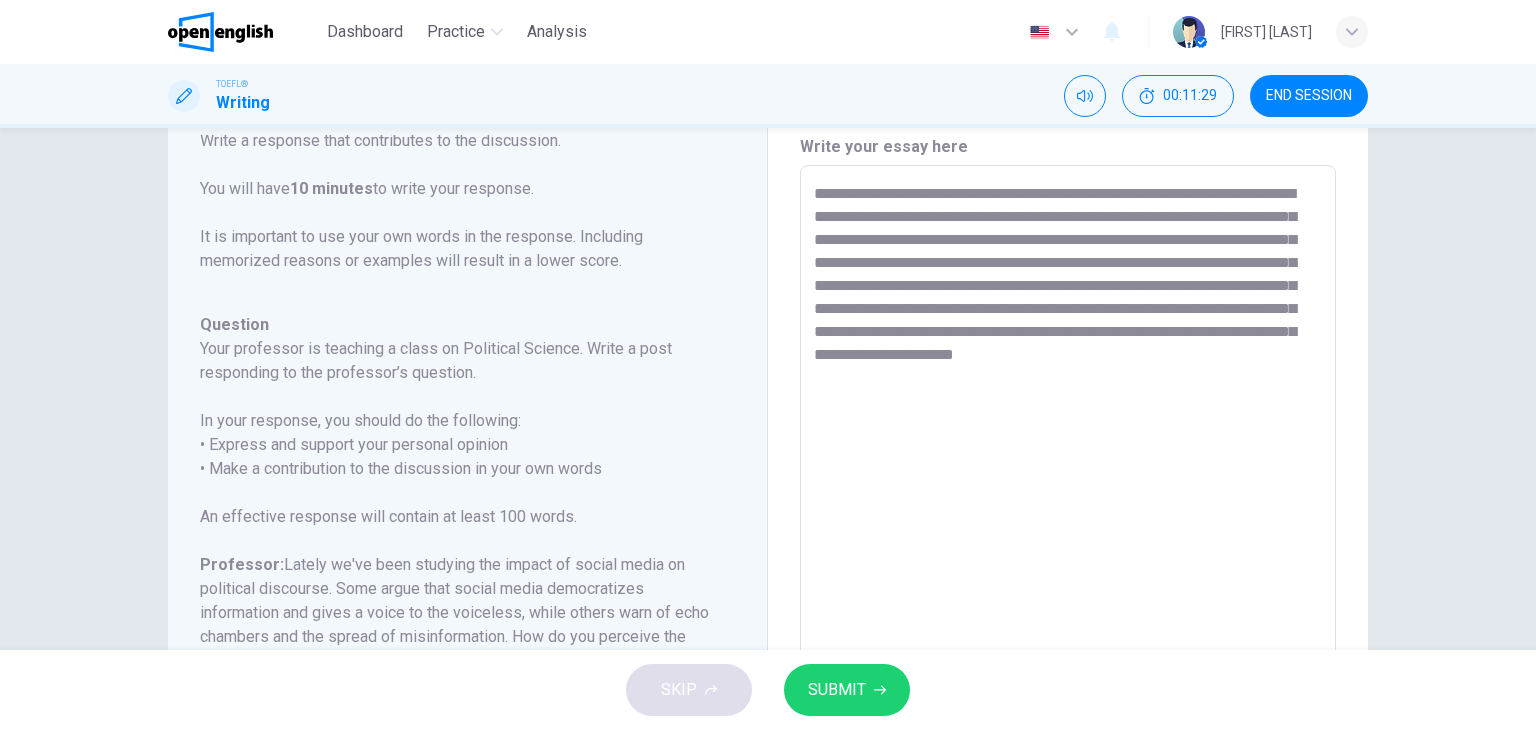 click on "**********" at bounding box center [1068, 499] 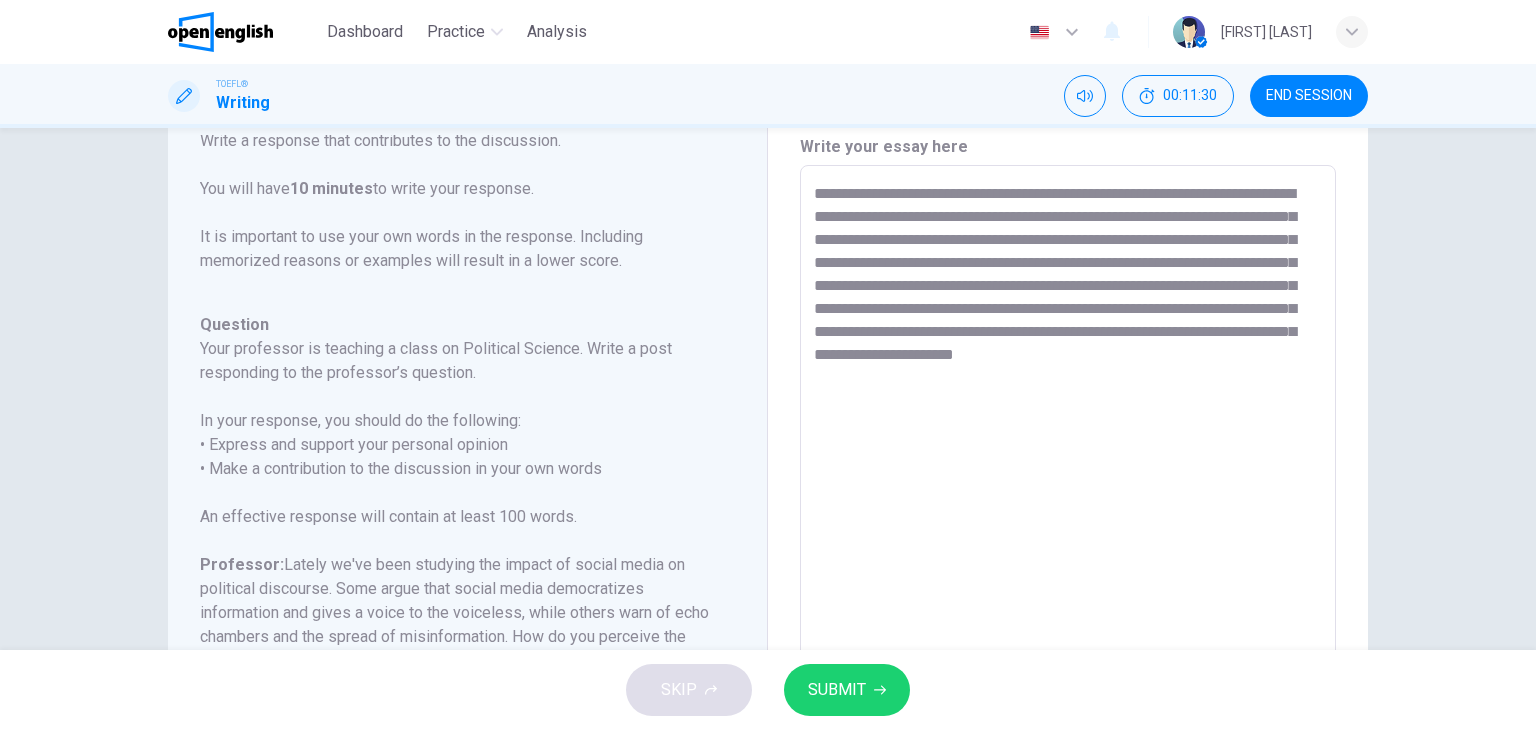 click on "**********" at bounding box center [1068, 499] 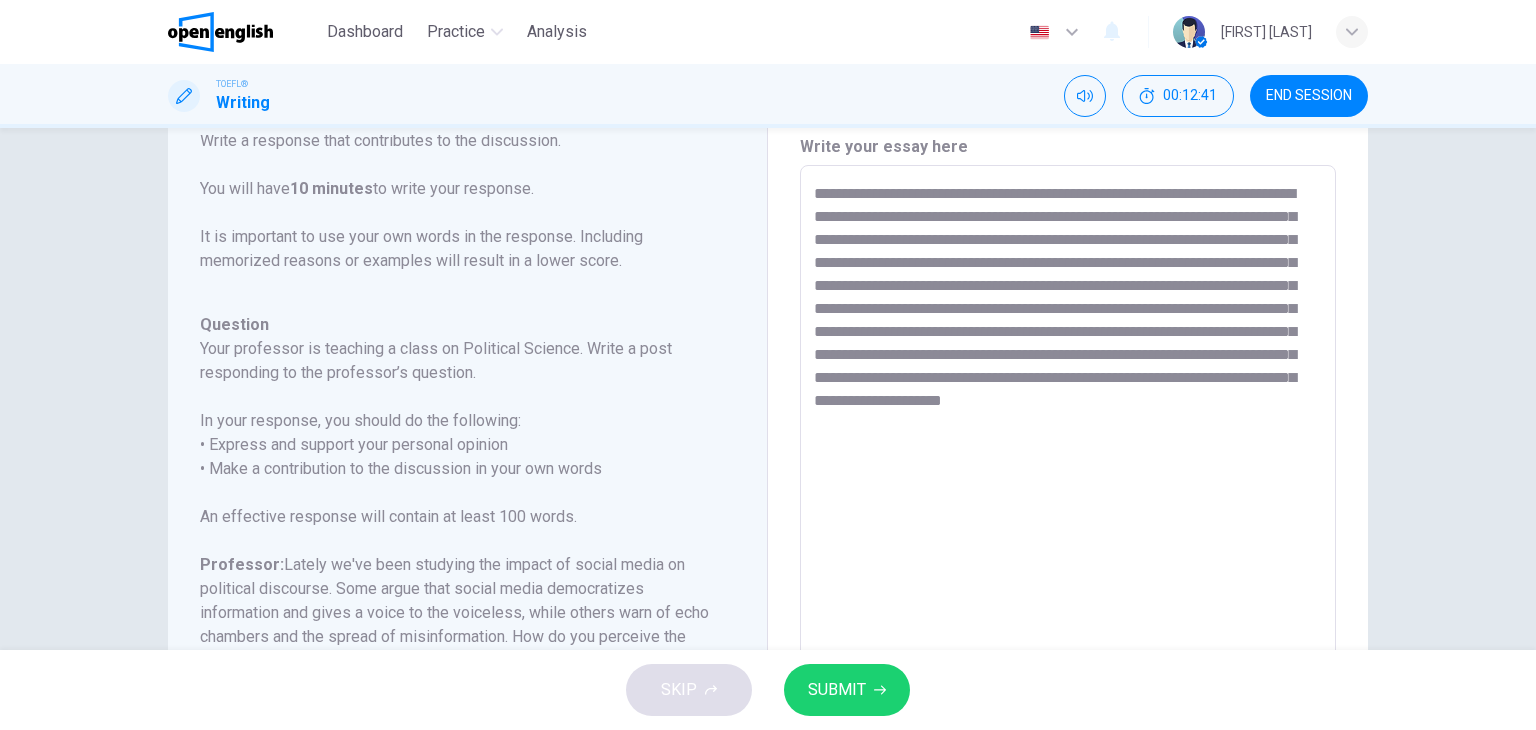 click on "**********" at bounding box center (1068, 499) 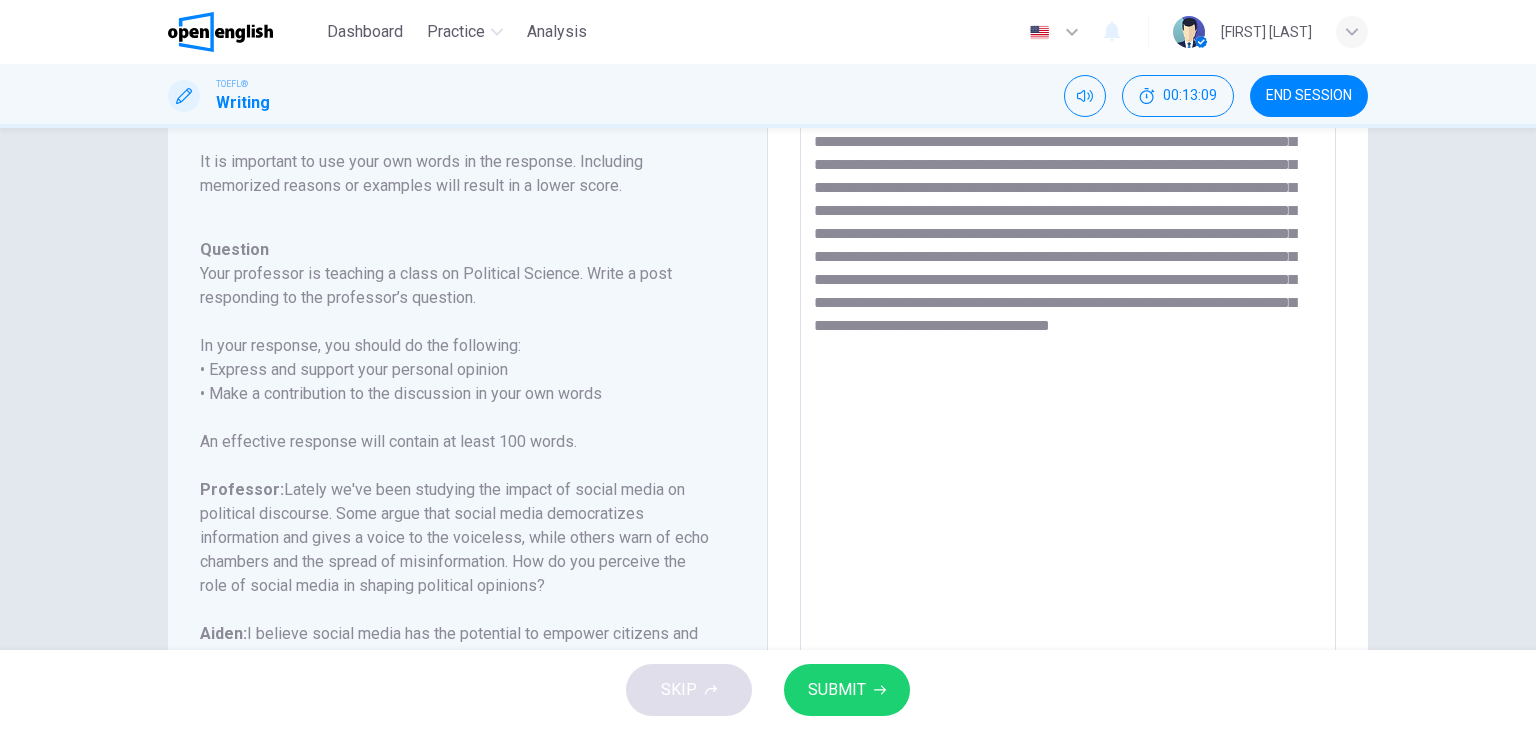 scroll, scrollTop: 116, scrollLeft: 0, axis: vertical 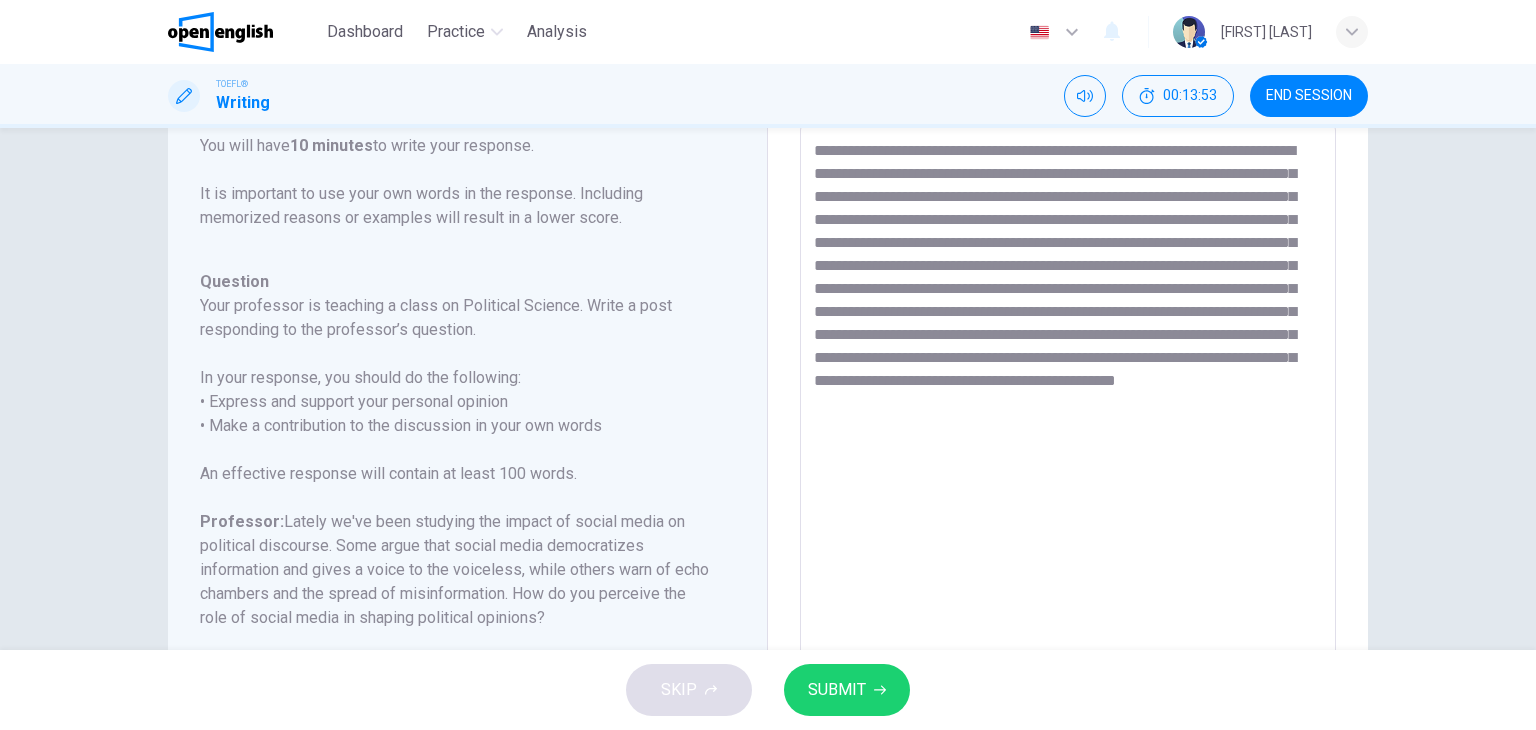 click on "**********" at bounding box center [1068, 456] 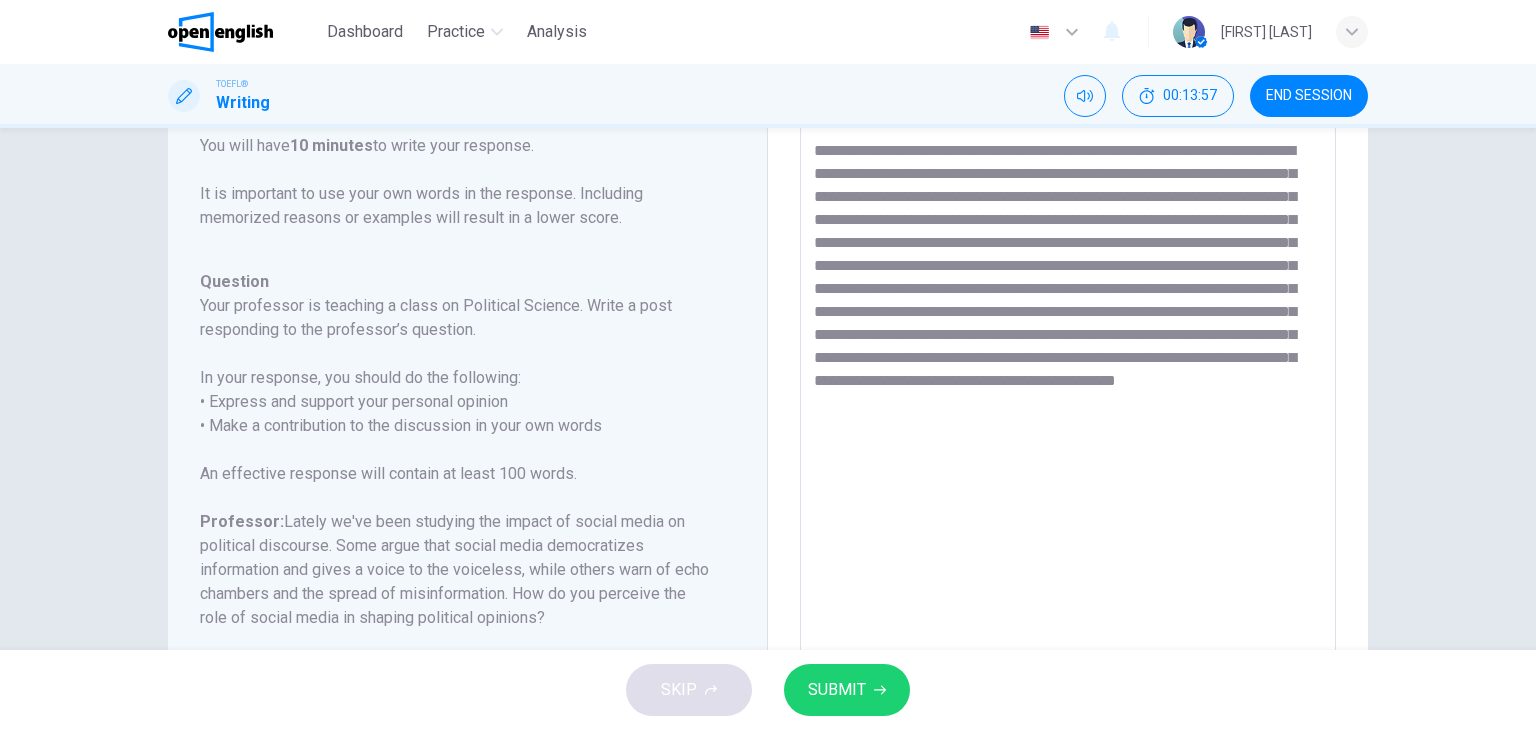click on "**********" at bounding box center [1068, 456] 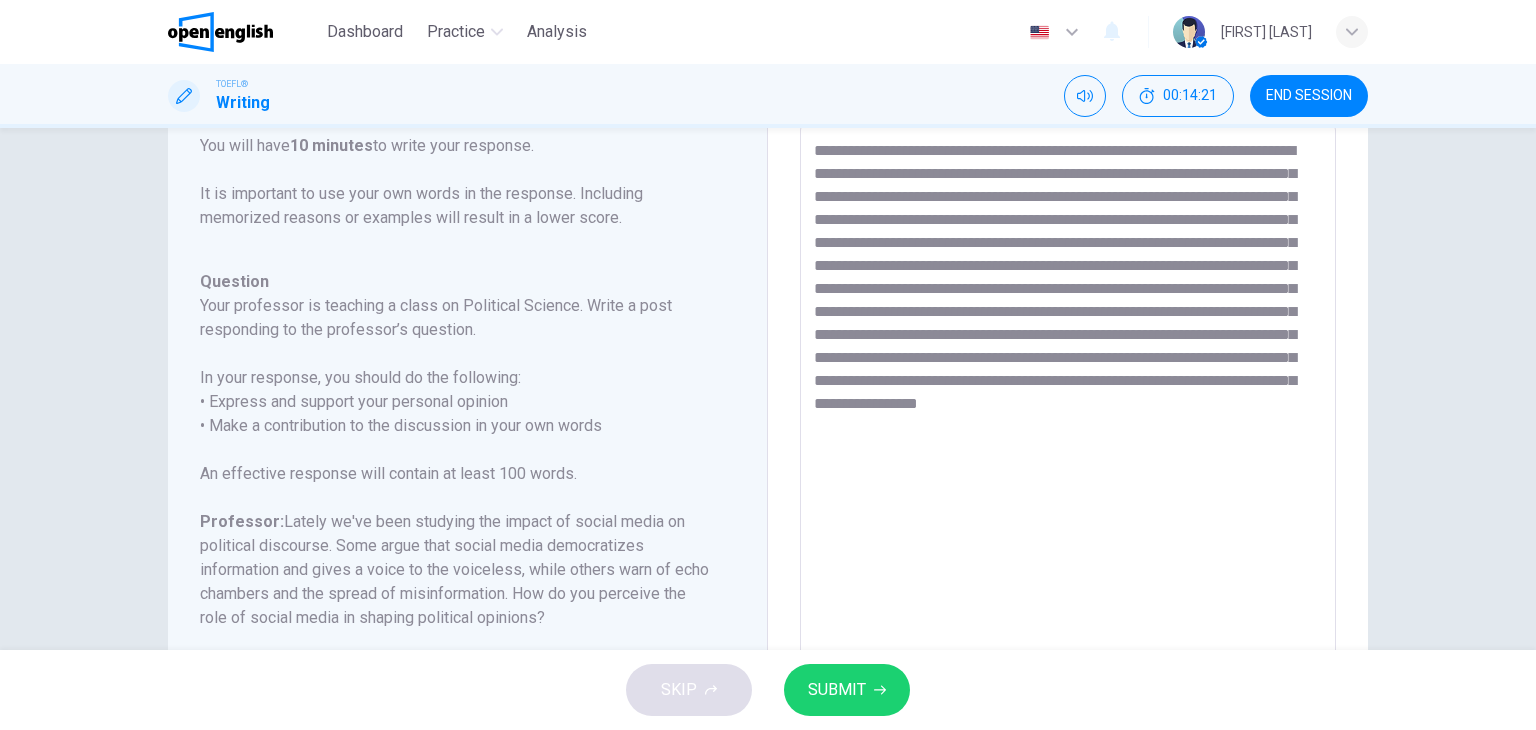 click on "**********" at bounding box center [1068, 456] 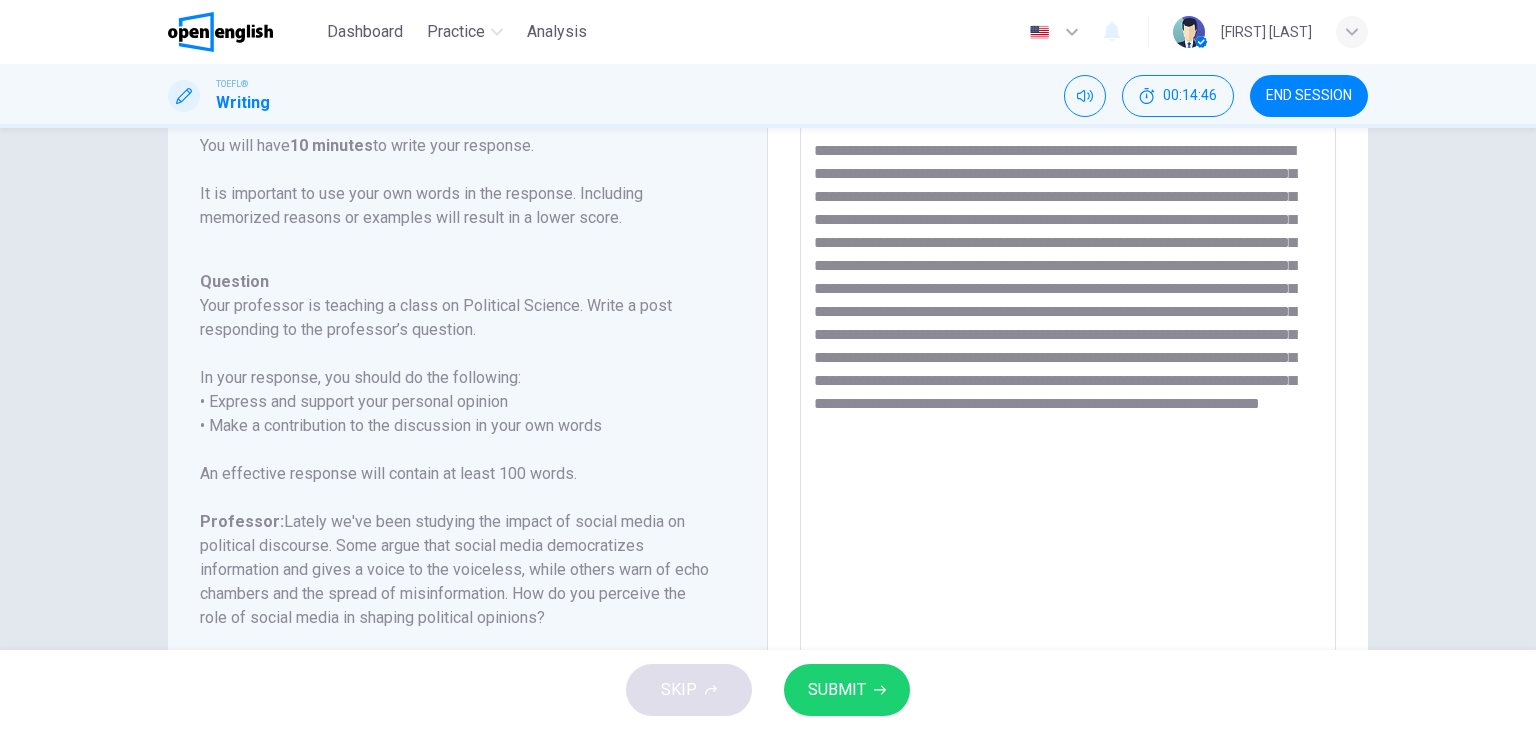click on "**********" at bounding box center [1068, 456] 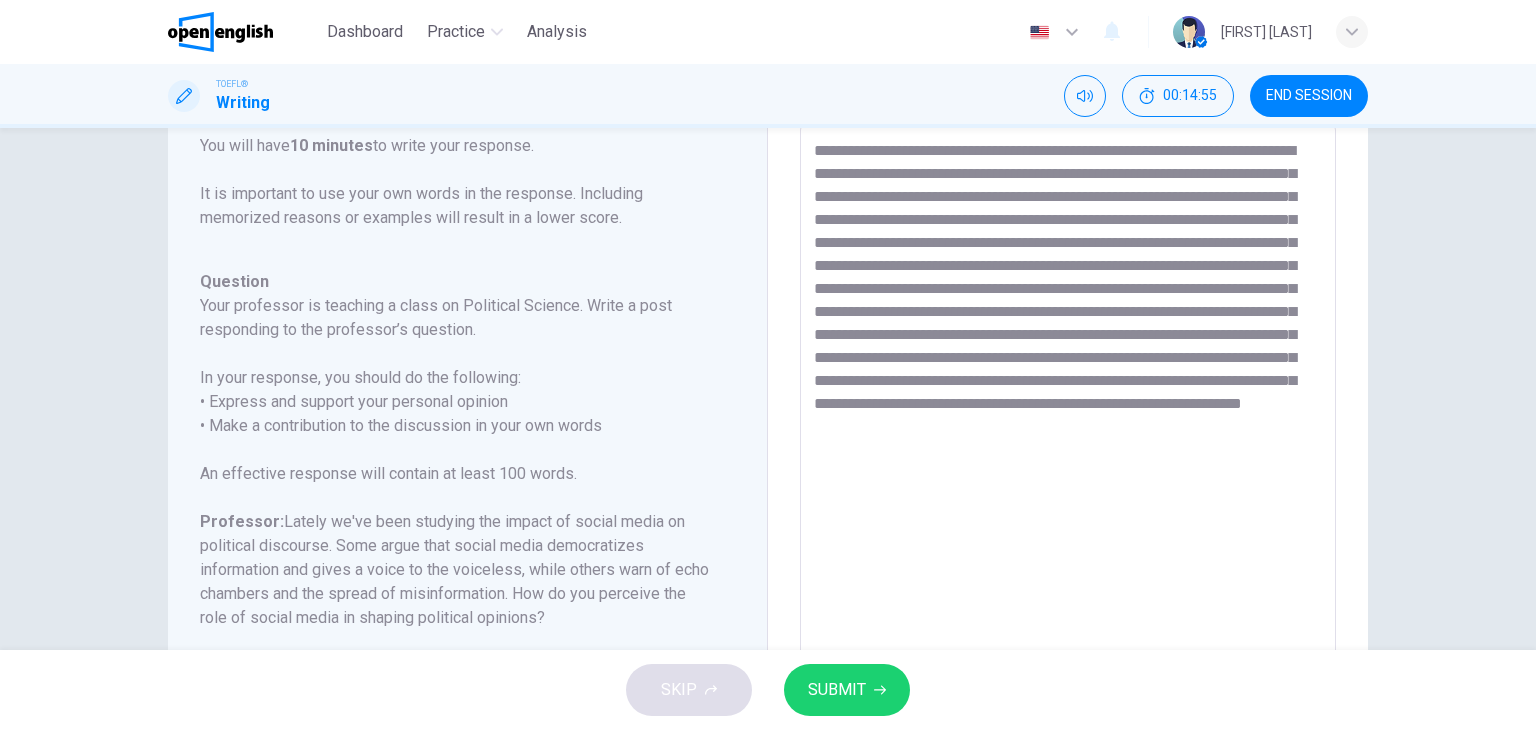 click on "**********" at bounding box center (1068, 456) 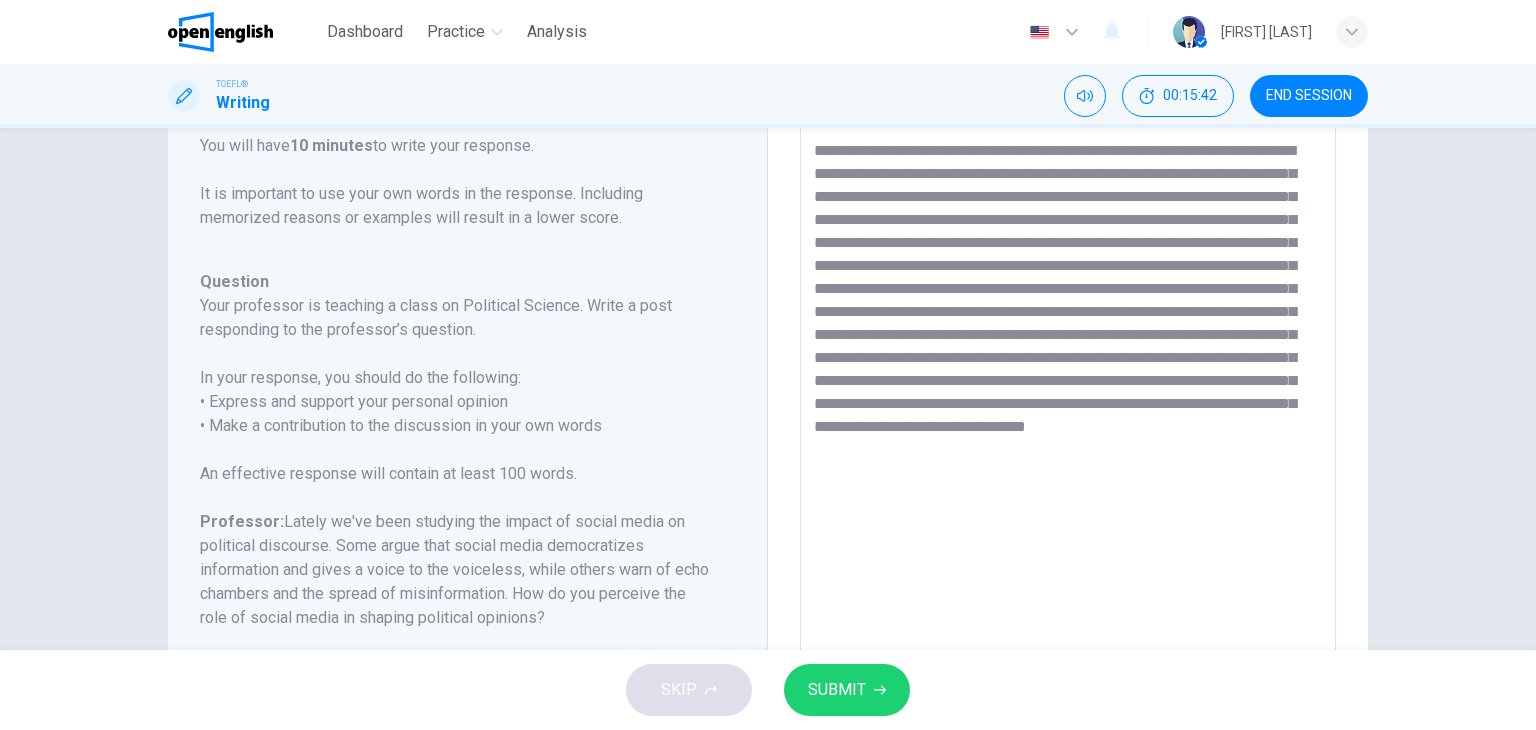 click on "**********" at bounding box center [1068, 456] 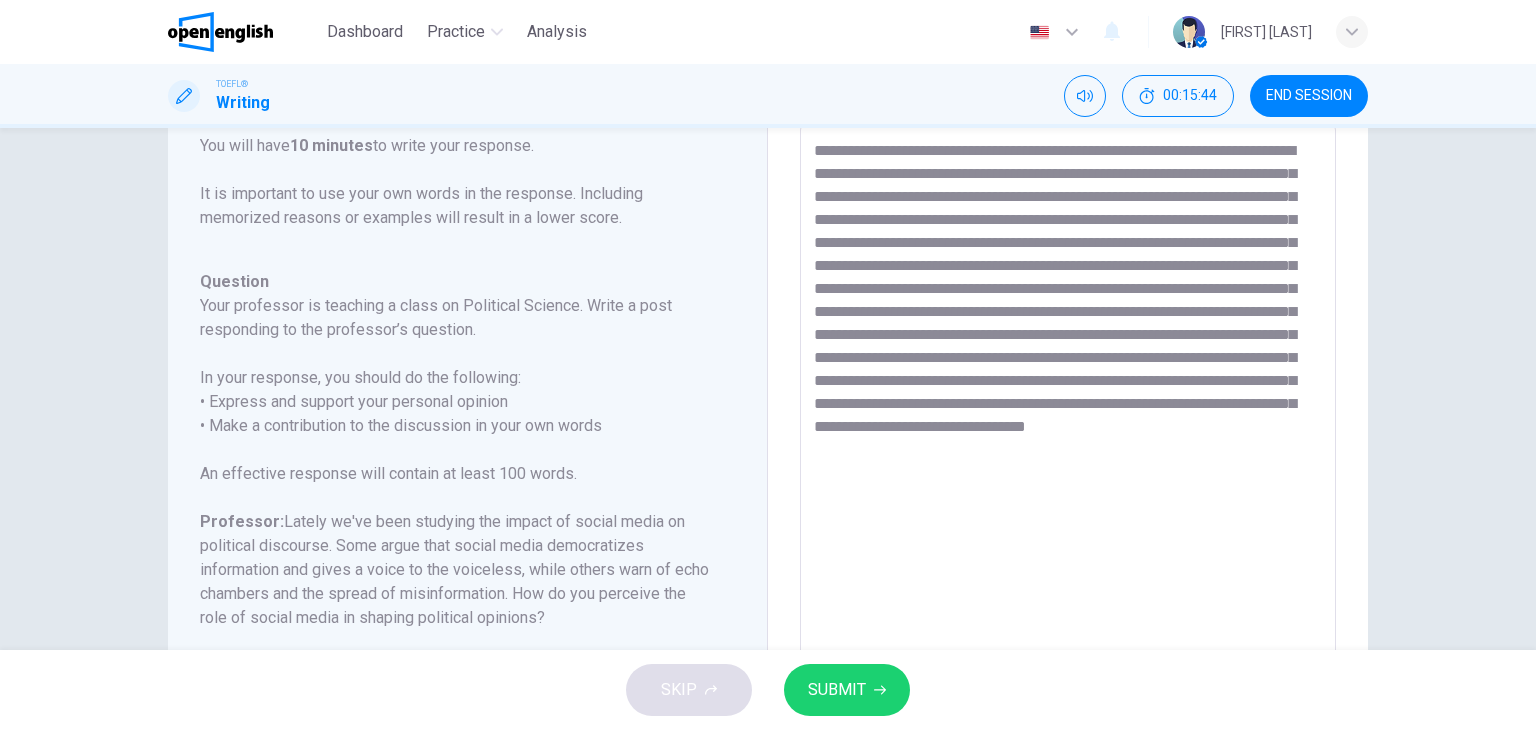 click on "**********" at bounding box center [1068, 456] 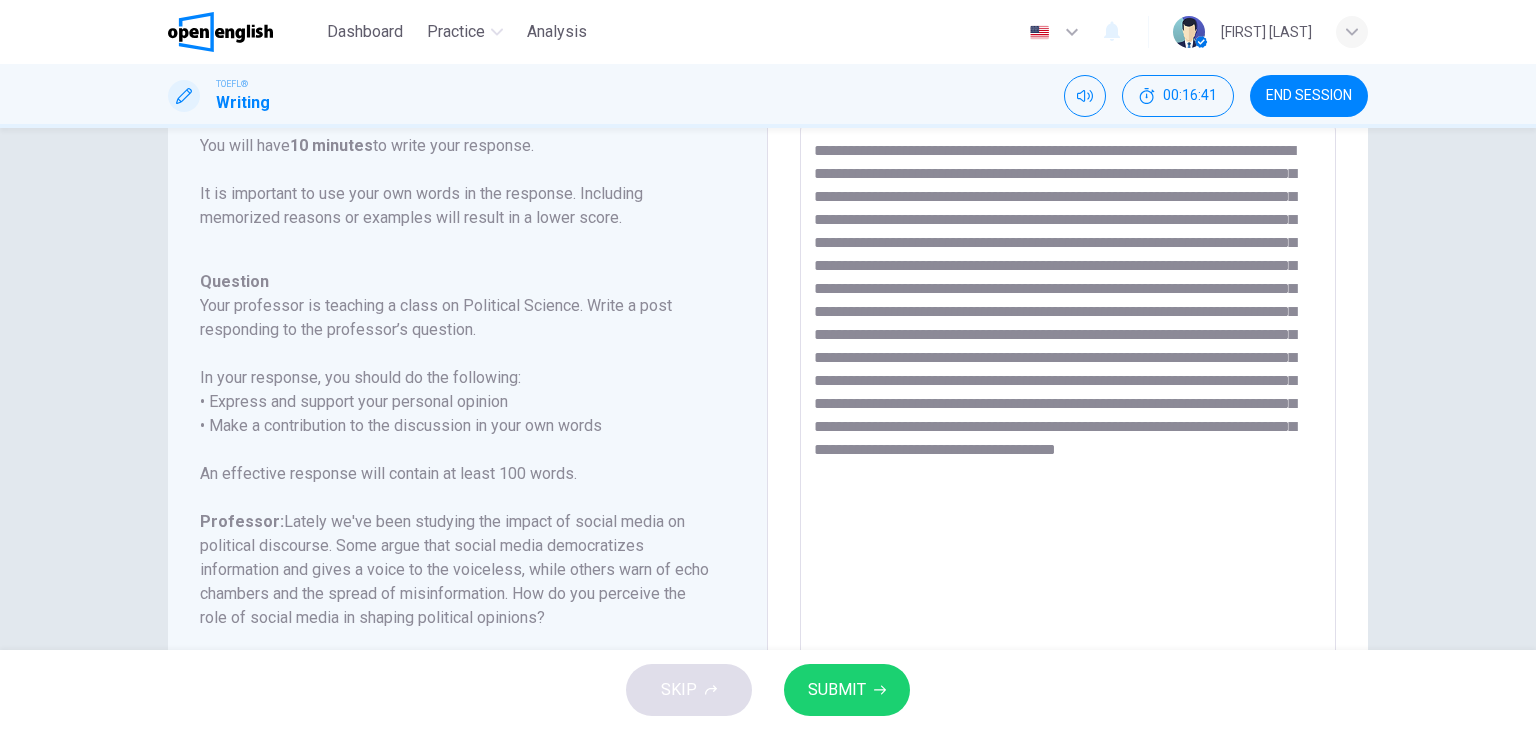 scroll, scrollTop: 368, scrollLeft: 0, axis: vertical 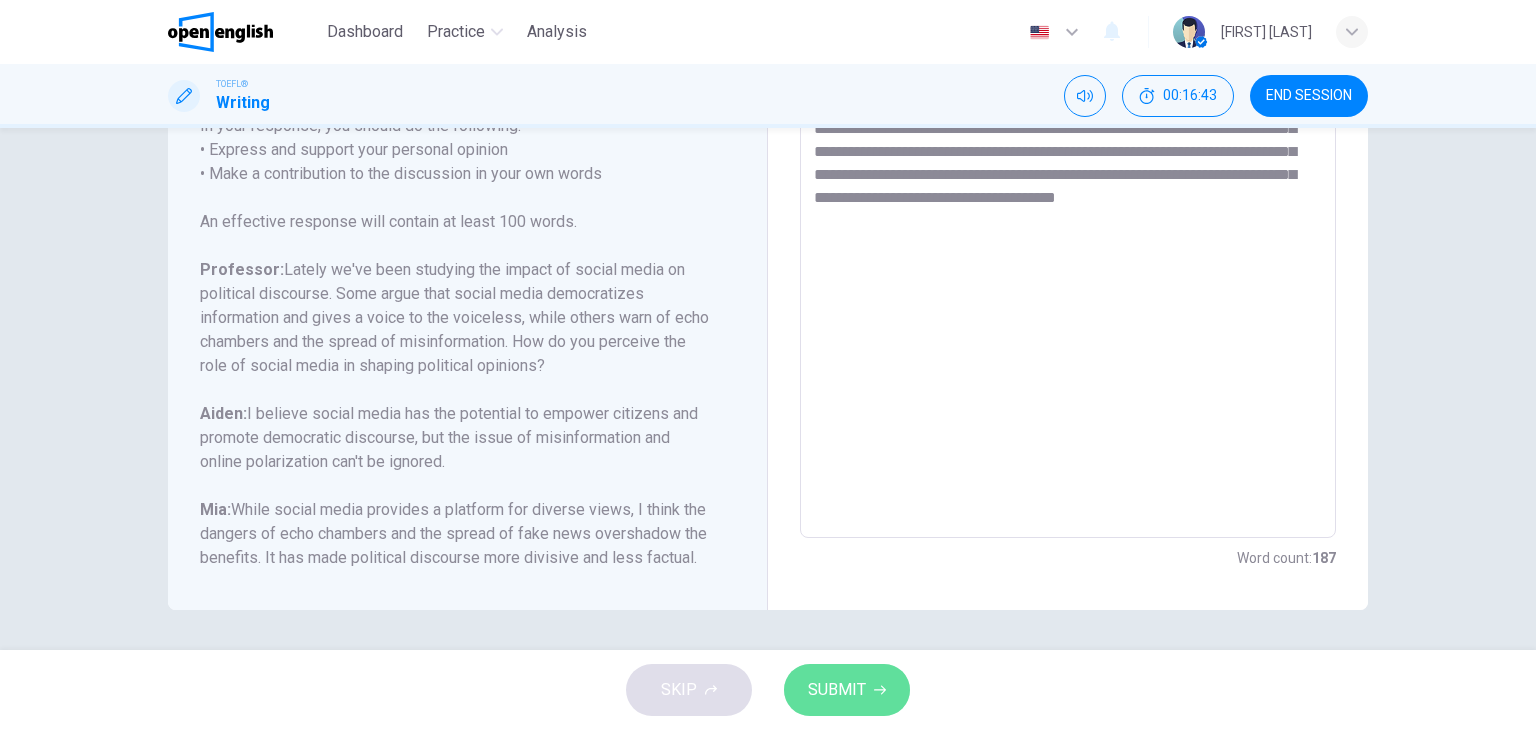click on "SUBMIT" at bounding box center [837, 690] 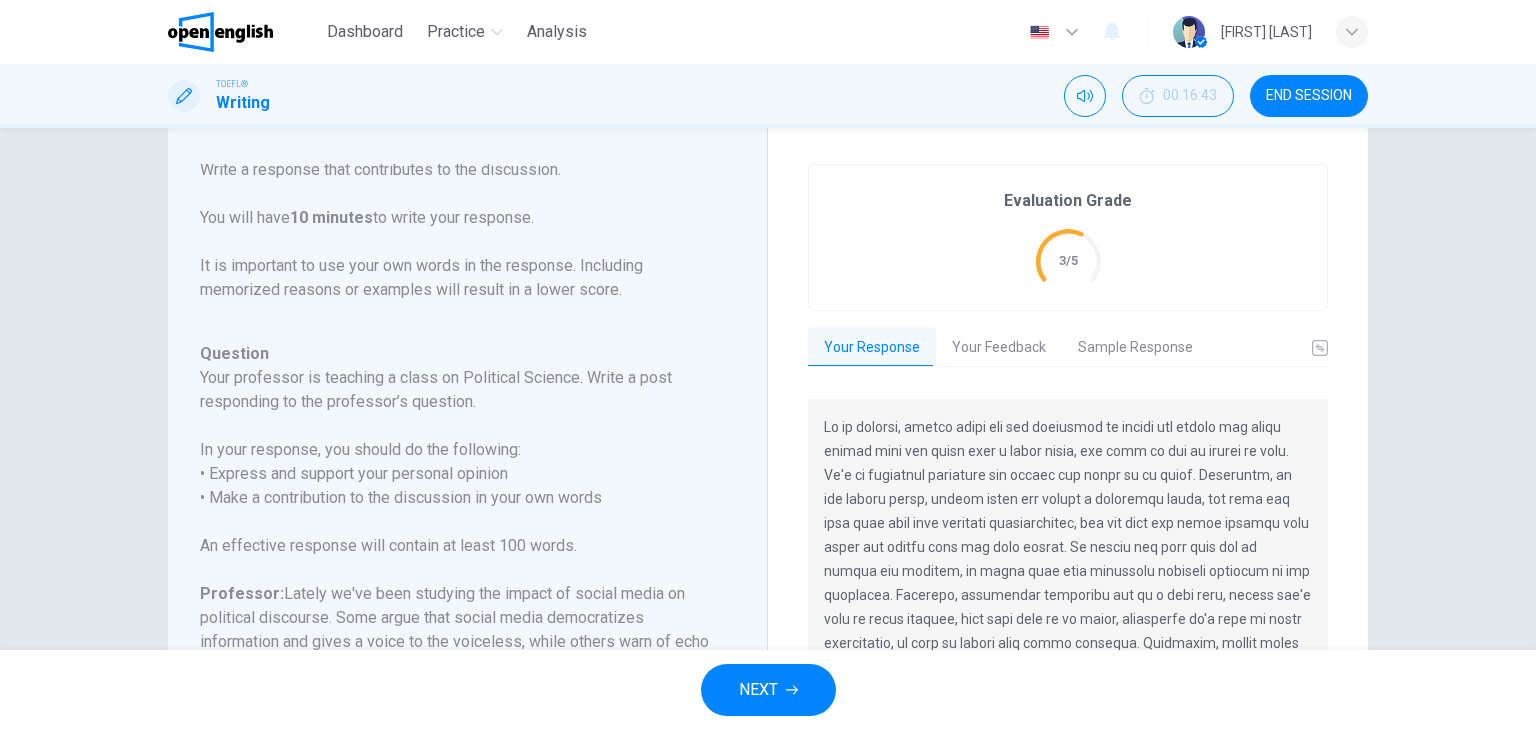 scroll, scrollTop: 92, scrollLeft: 0, axis: vertical 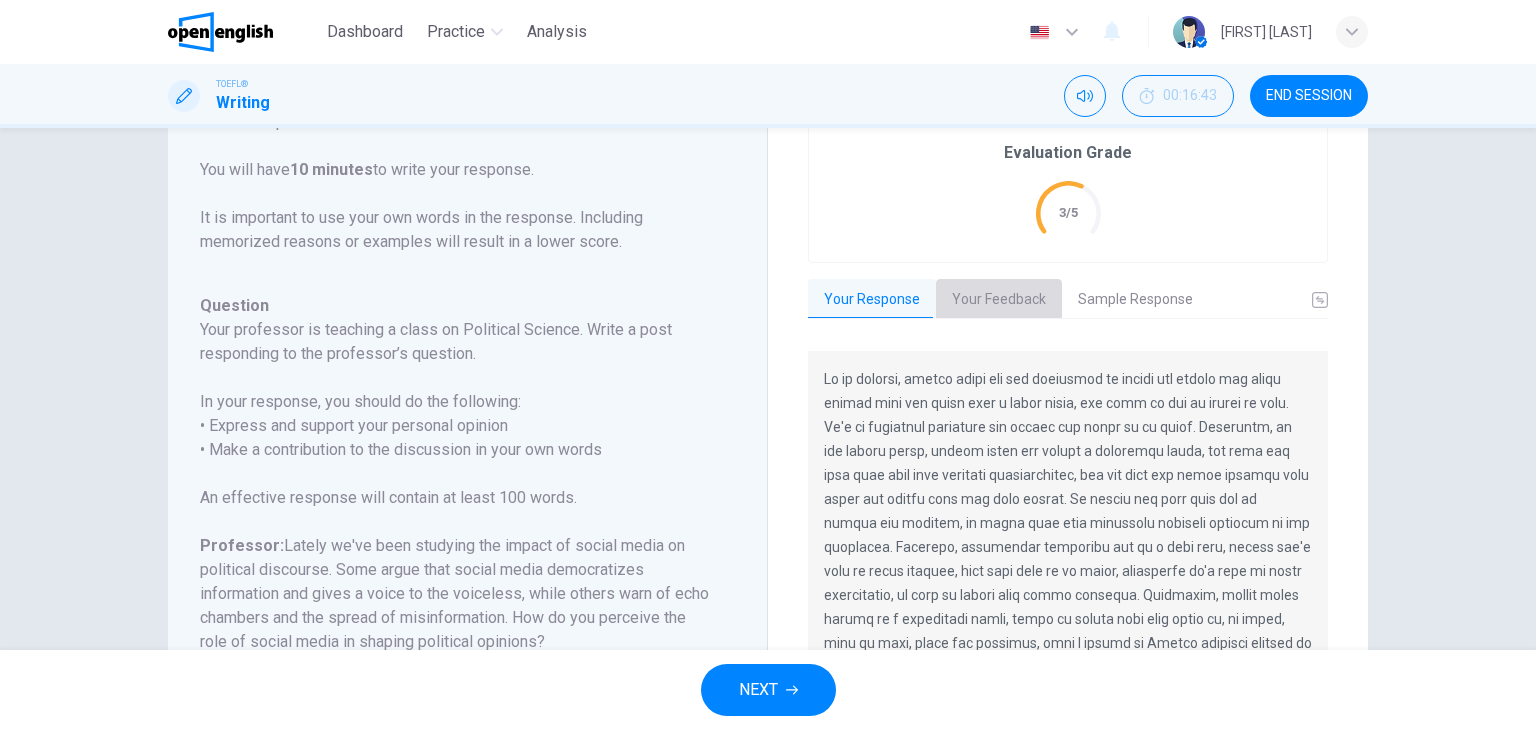 click on "Your Feedback" at bounding box center [999, 300] 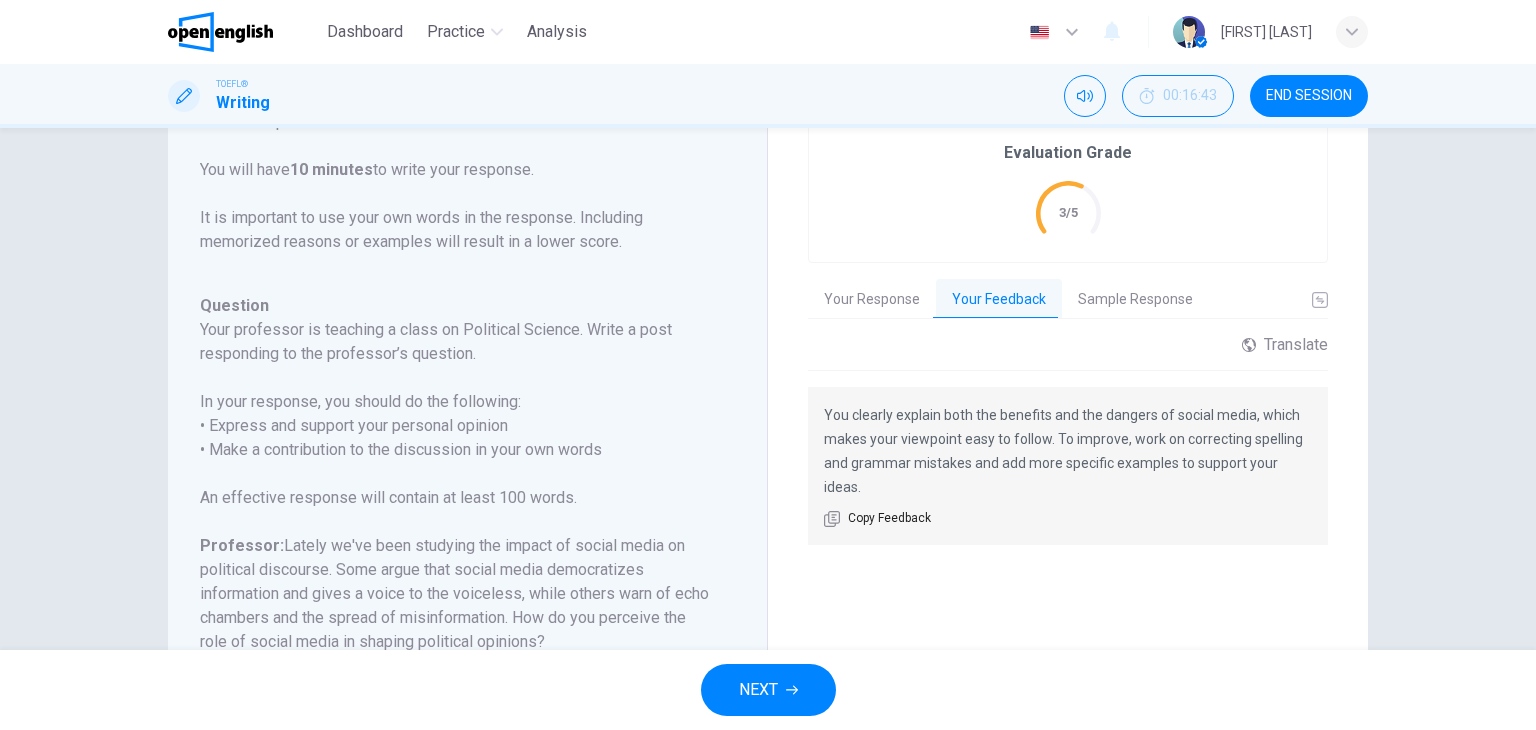 click on "Your Response" at bounding box center (872, 300) 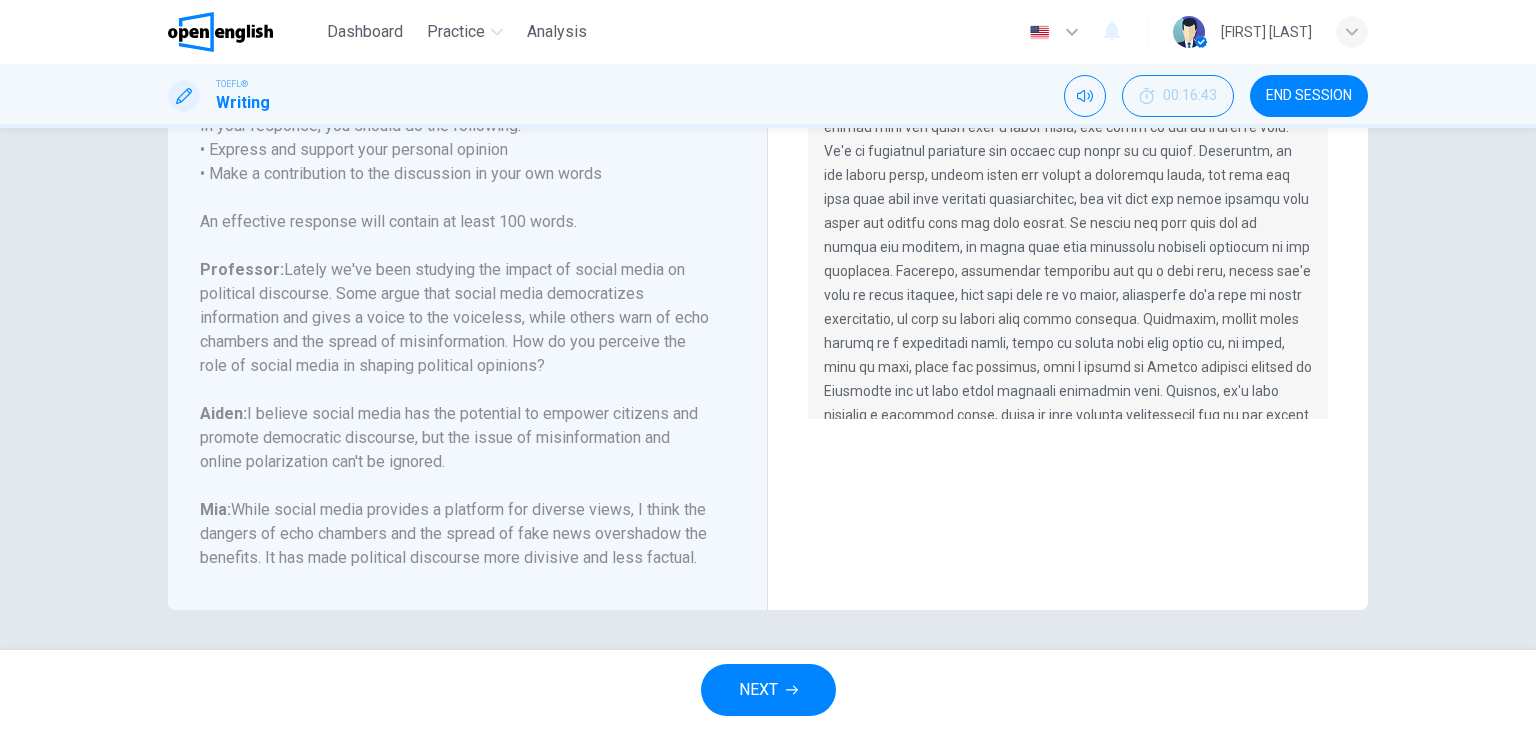 scroll, scrollTop: 8, scrollLeft: 0, axis: vertical 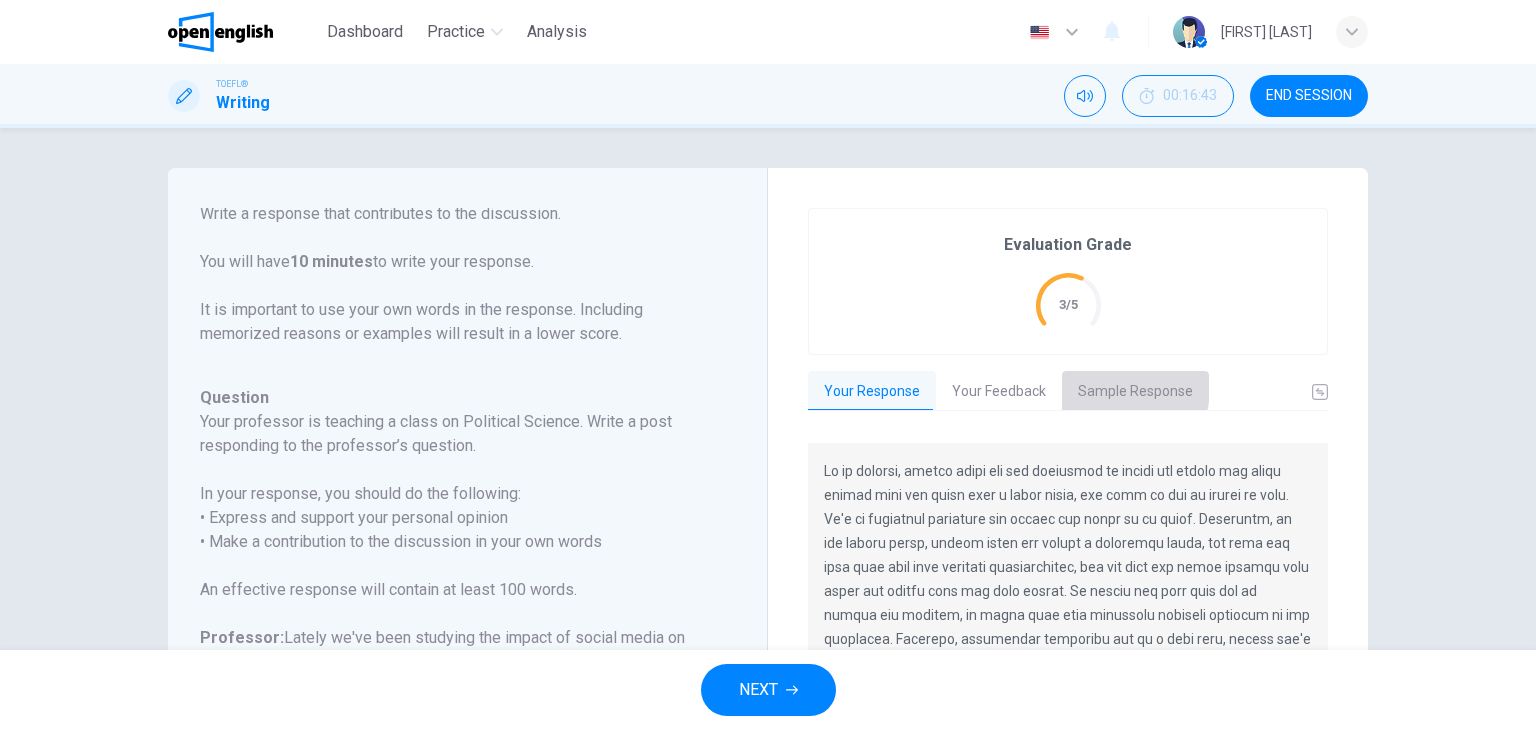 click on "Sample Response" at bounding box center [1135, 392] 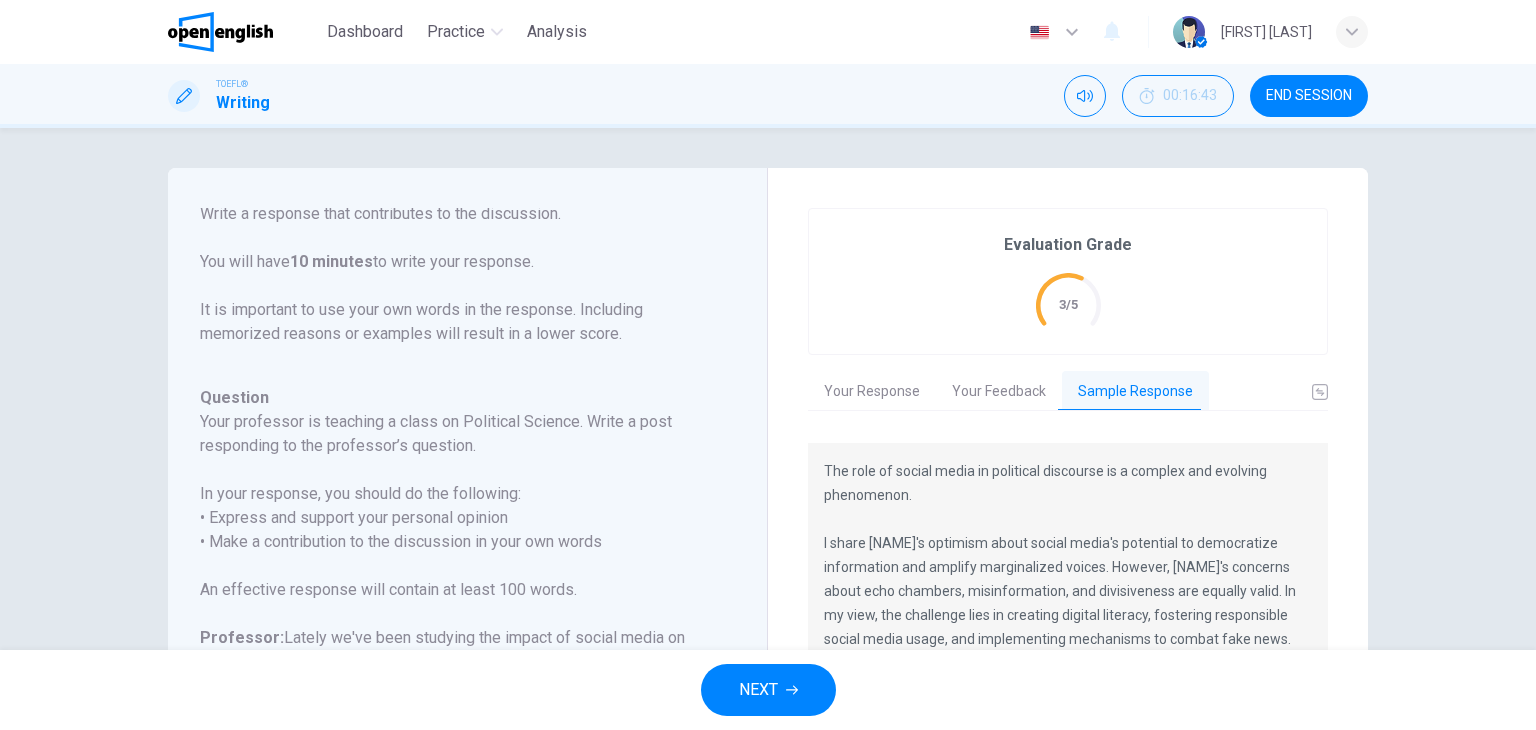 drag, startPoint x: 1484, startPoint y: 373, endPoint x: 1535, endPoint y: 488, distance: 125.80143 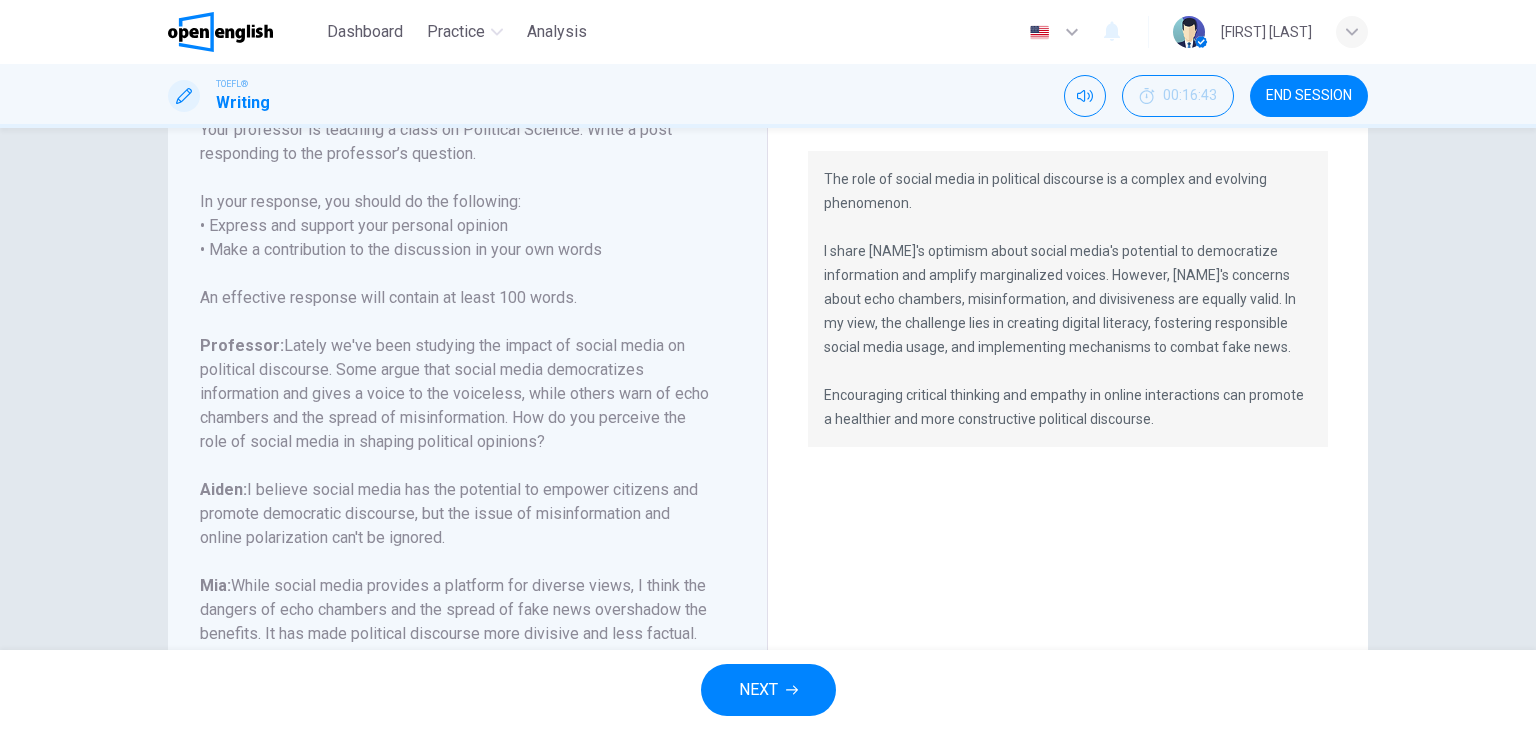 scroll, scrollTop: 289, scrollLeft: 0, axis: vertical 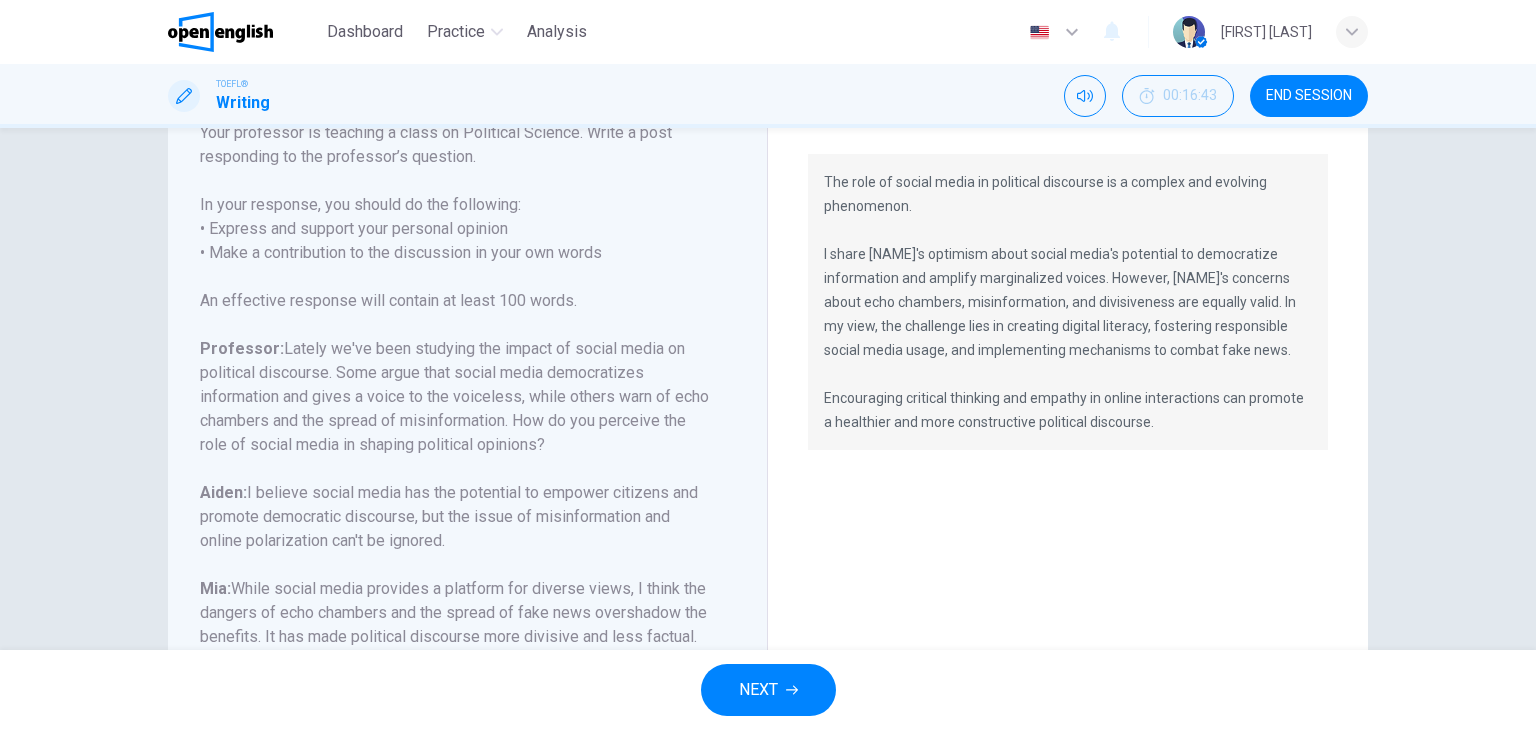 click on "Question   1 Question Type :   Writing for an Academic Discussion Directions For this task, you will read an online discussion. A professor is teaching a class on Political Science. Write a post responding to the professor’s question. In your response, you should do the following:
• Express and support your personal opinion
• Make a contribution to the discussion in your own words An effective response will contain at least 100 words. Professor: Aiden: I believe social media has the potential to empower citizens and promote democratic discourse, but the issue of misinformation and online polarization can't be ignored. Mia: Question Professor: Aiden: Mia: 3/5 ​" at bounding box center (768, 389) 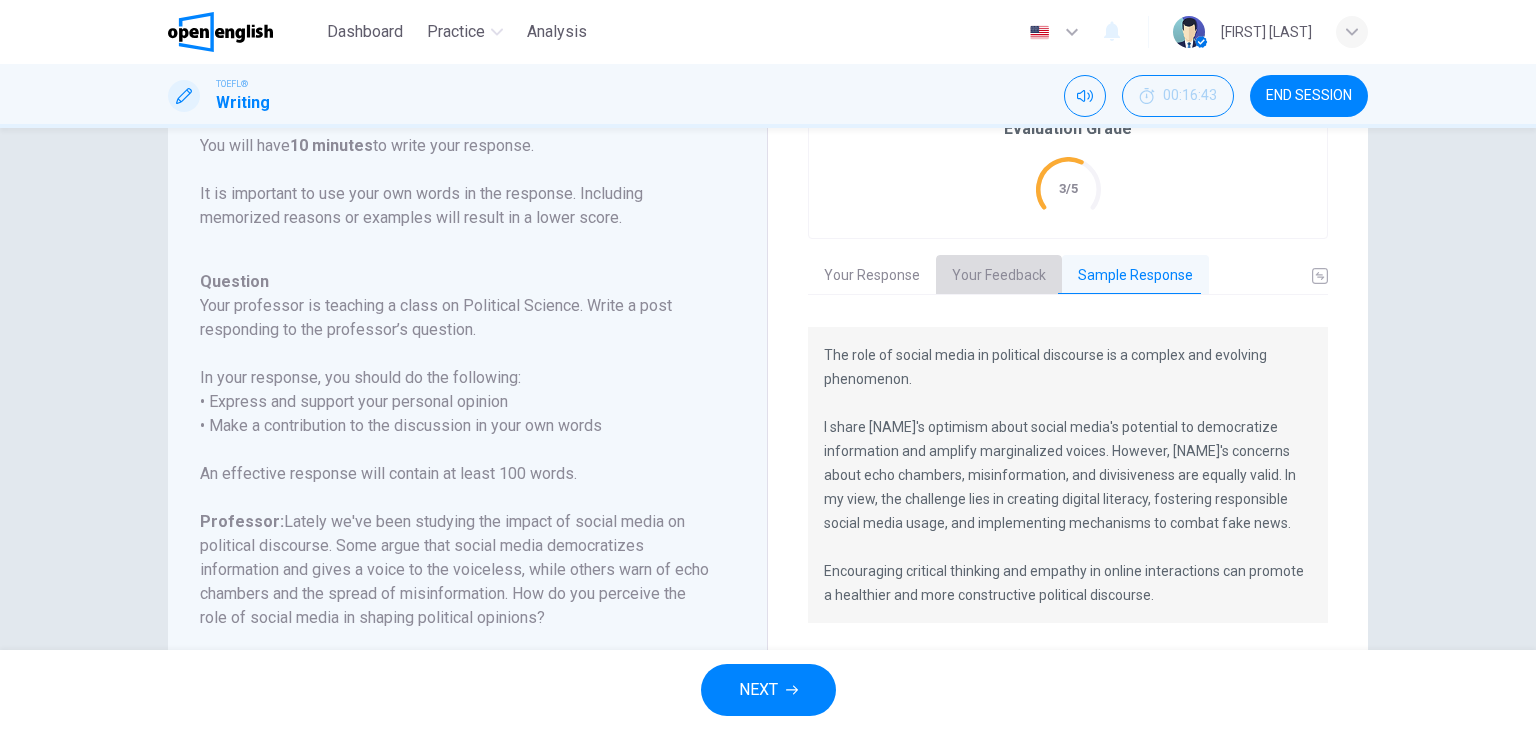 click on "Your Feedback" at bounding box center [999, 276] 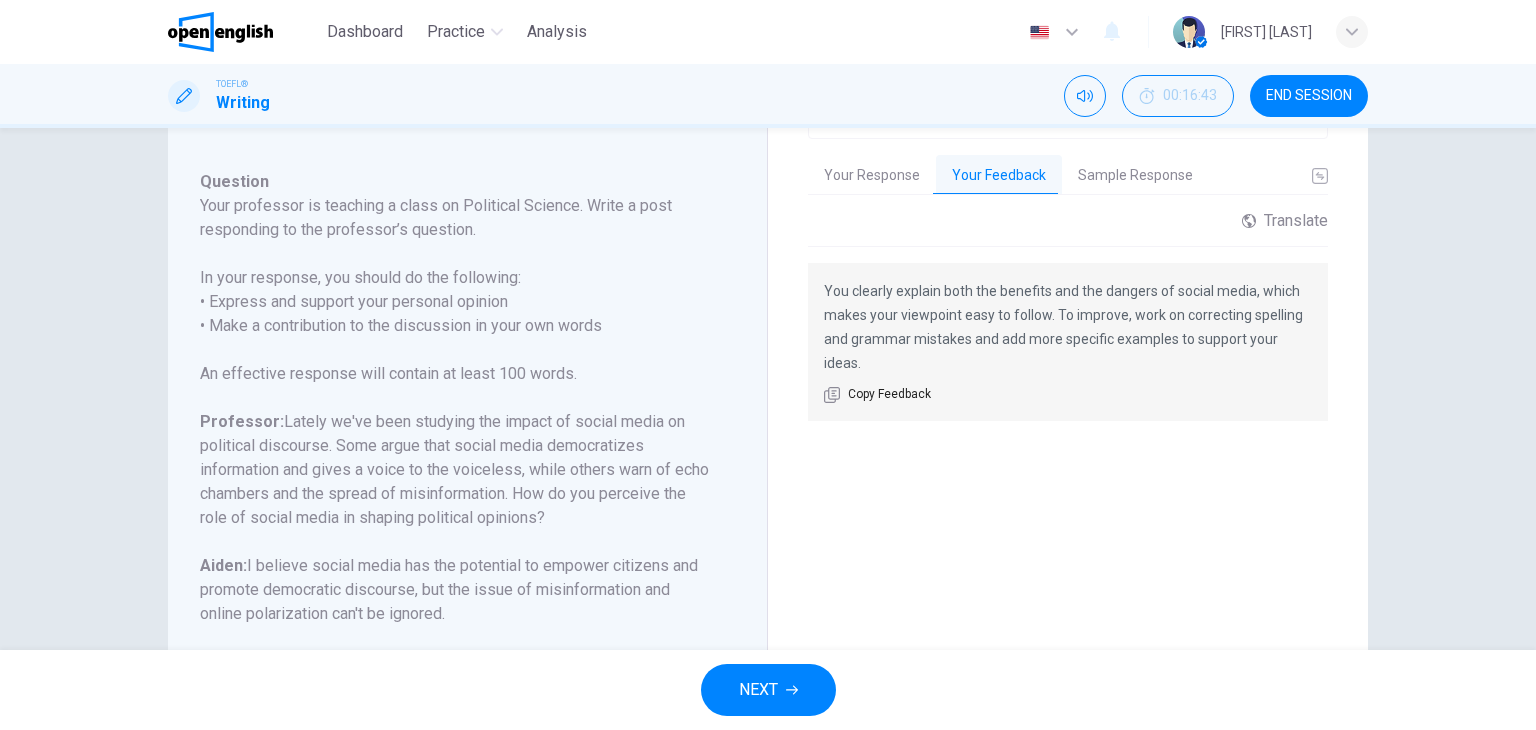 scroll, scrollTop: 217, scrollLeft: 0, axis: vertical 